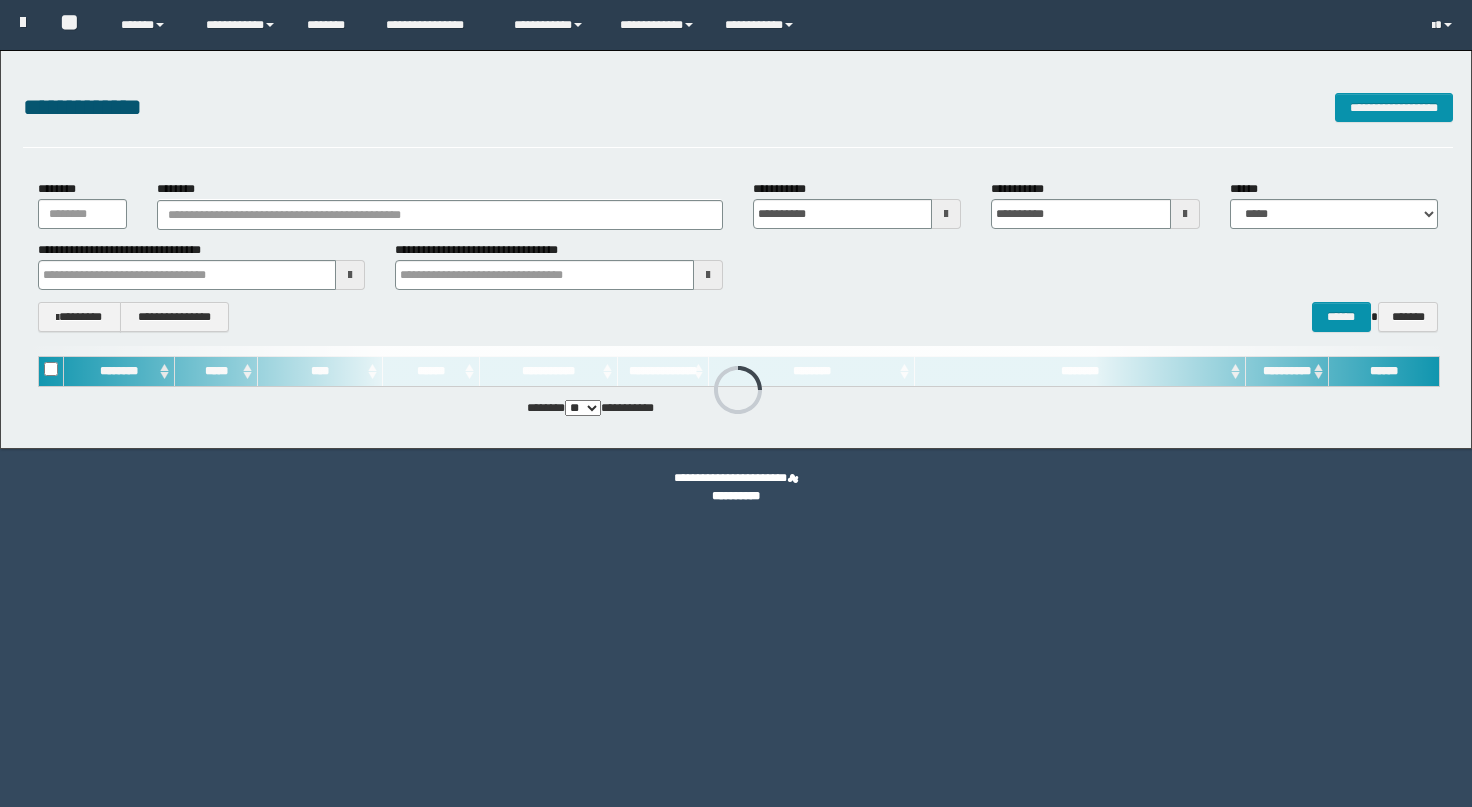 scroll, scrollTop: 0, scrollLeft: 0, axis: both 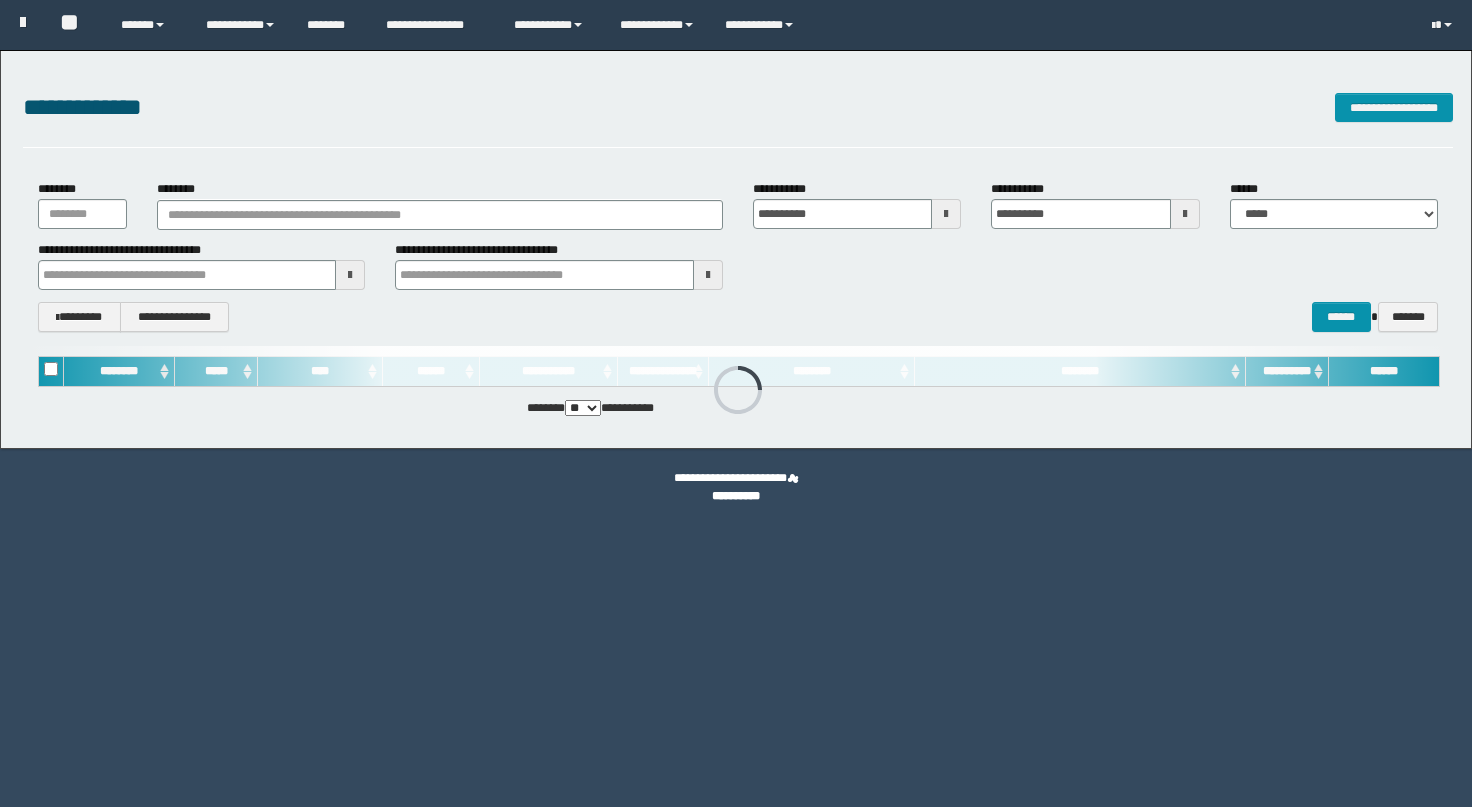 click at bounding box center (23, 22) 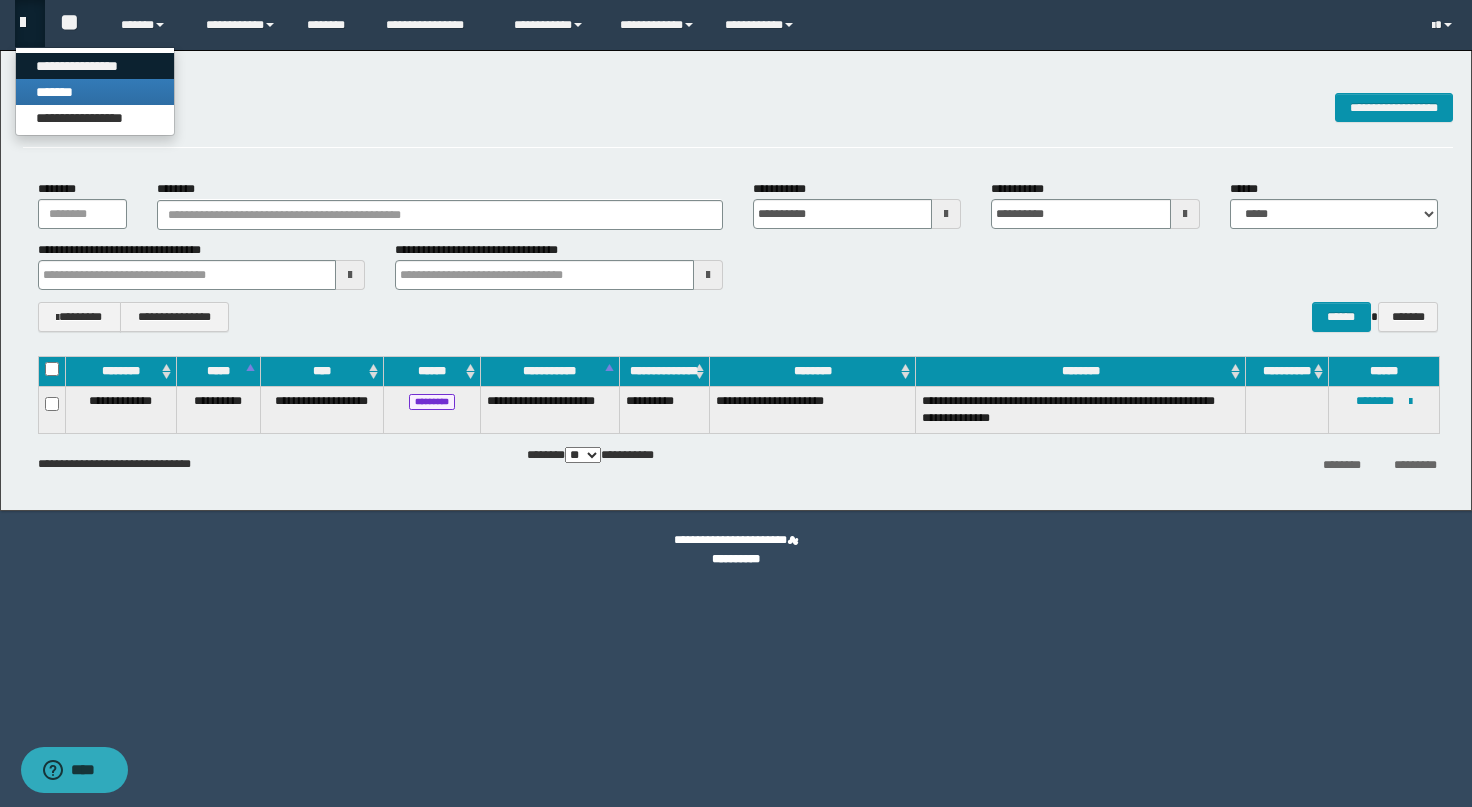 click on "**********" at bounding box center [95, 66] 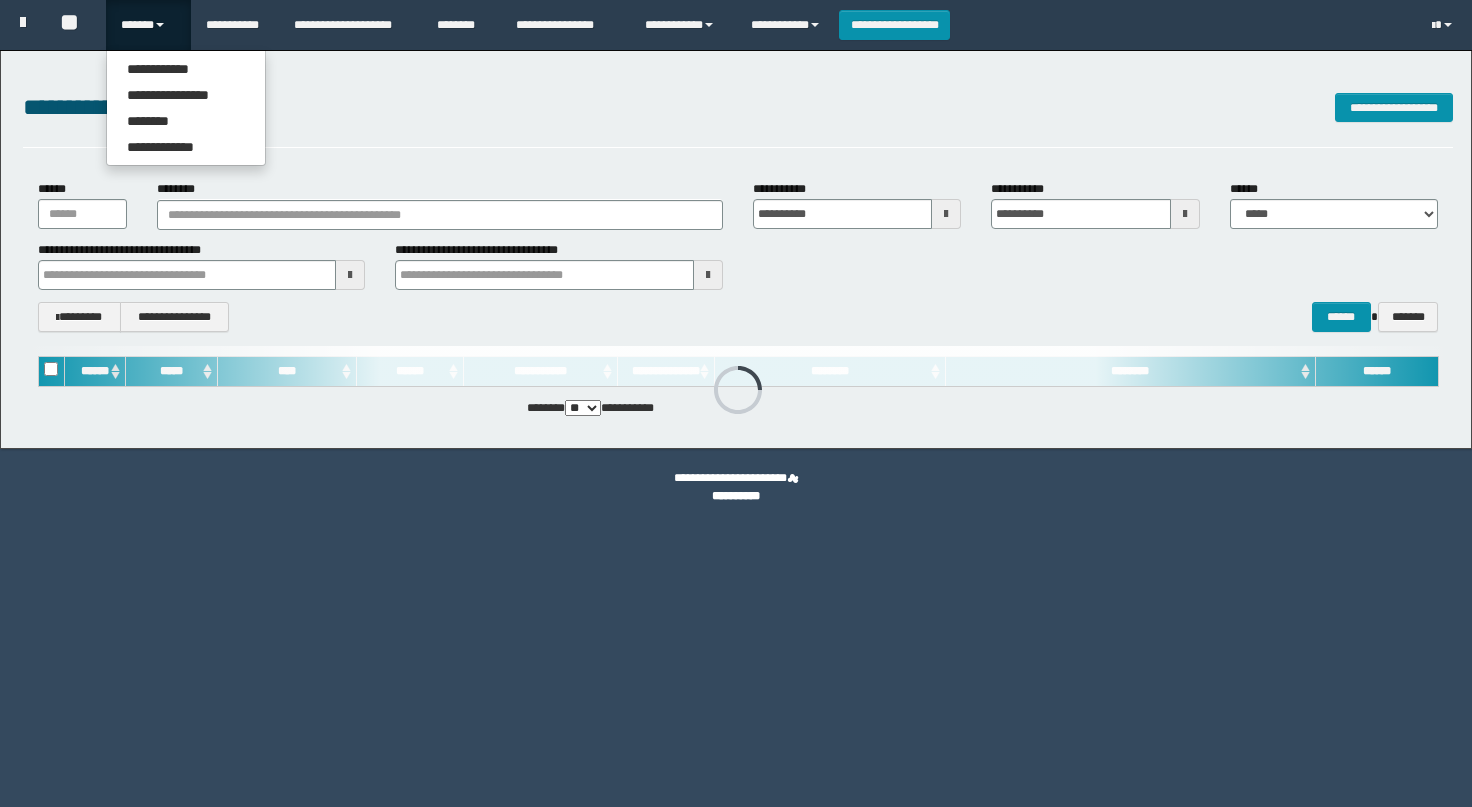 scroll, scrollTop: 0, scrollLeft: 0, axis: both 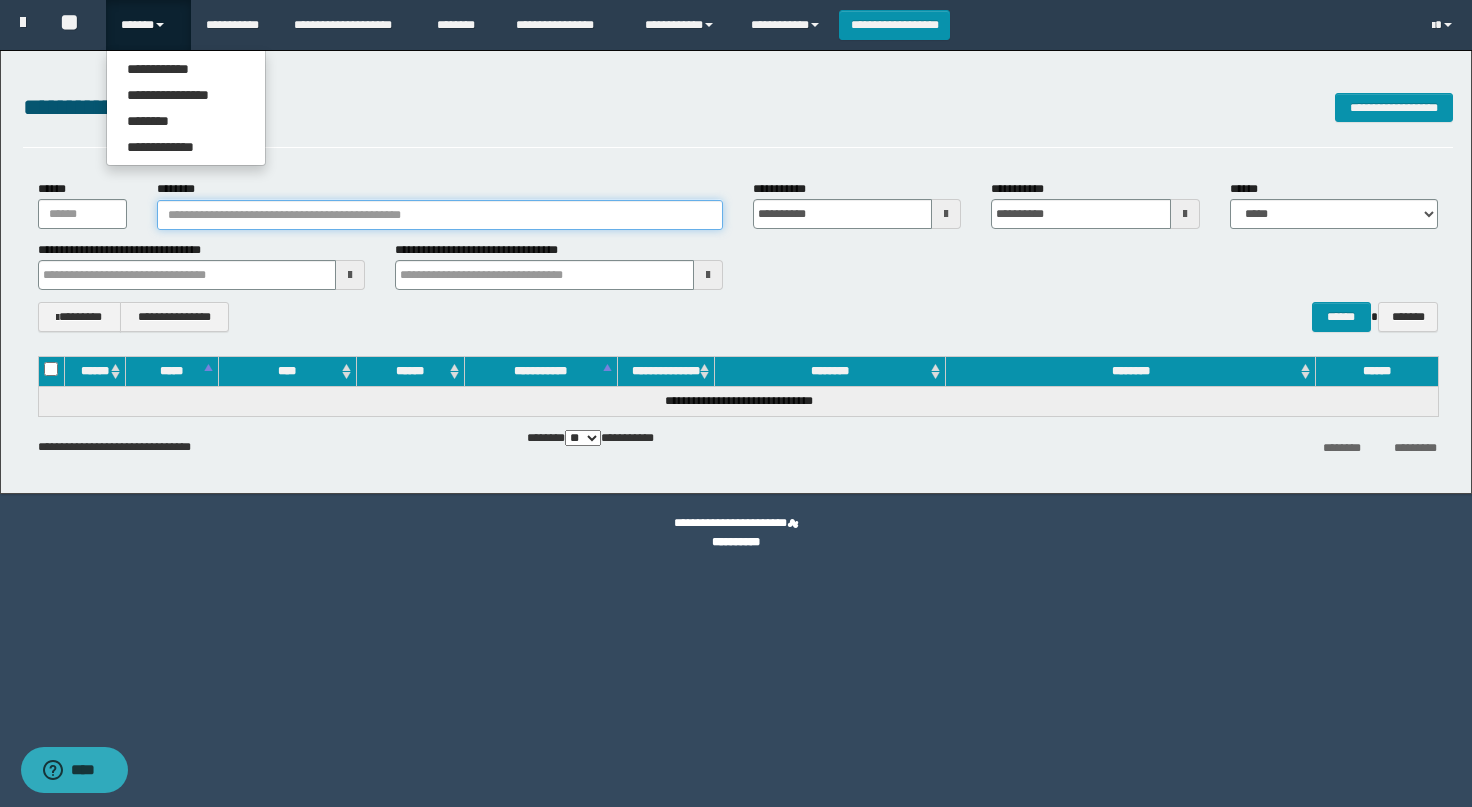 click on "********" at bounding box center (440, 215) 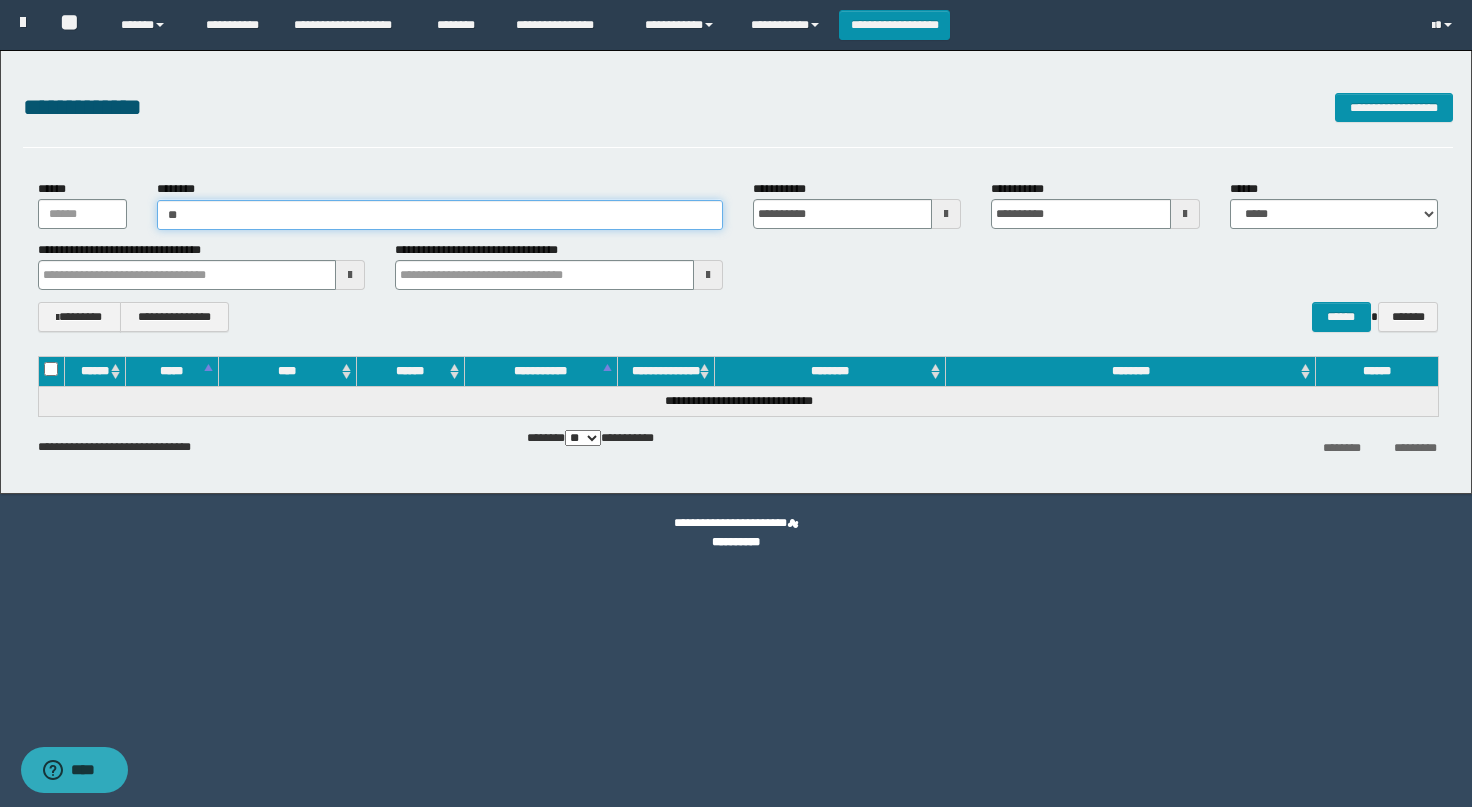 type on "***" 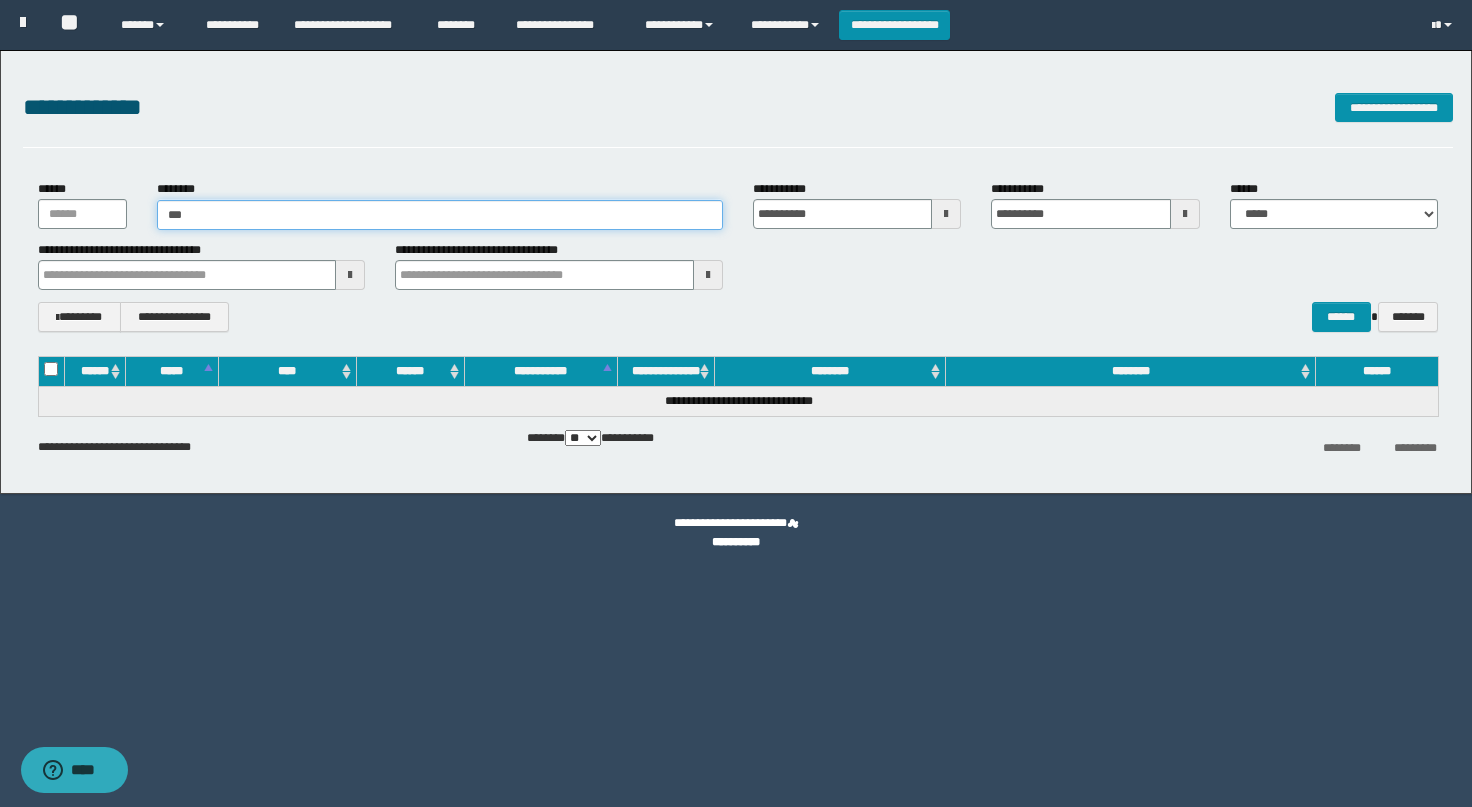 type on "***" 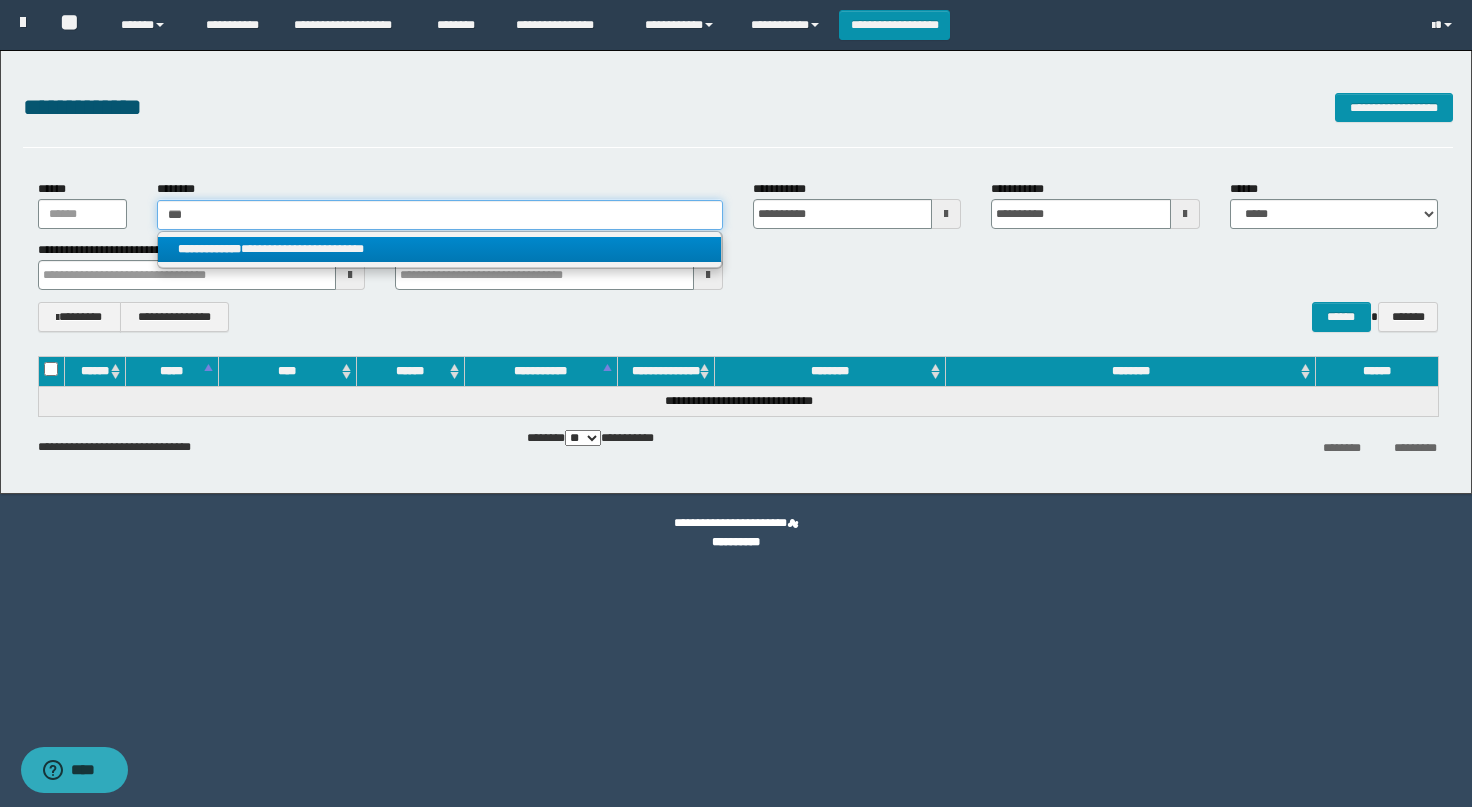 type on "***" 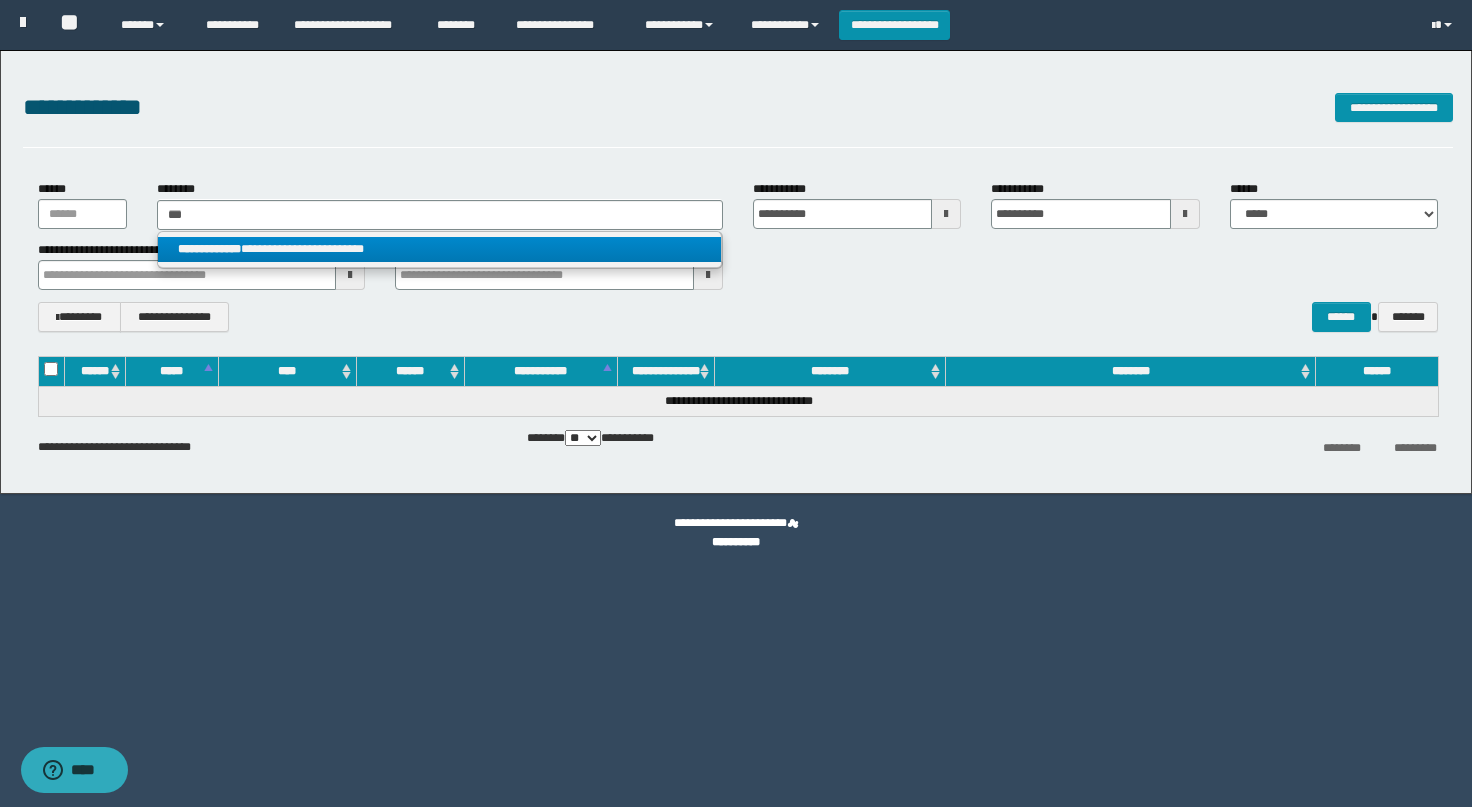 click on "**********" at bounding box center (440, 249) 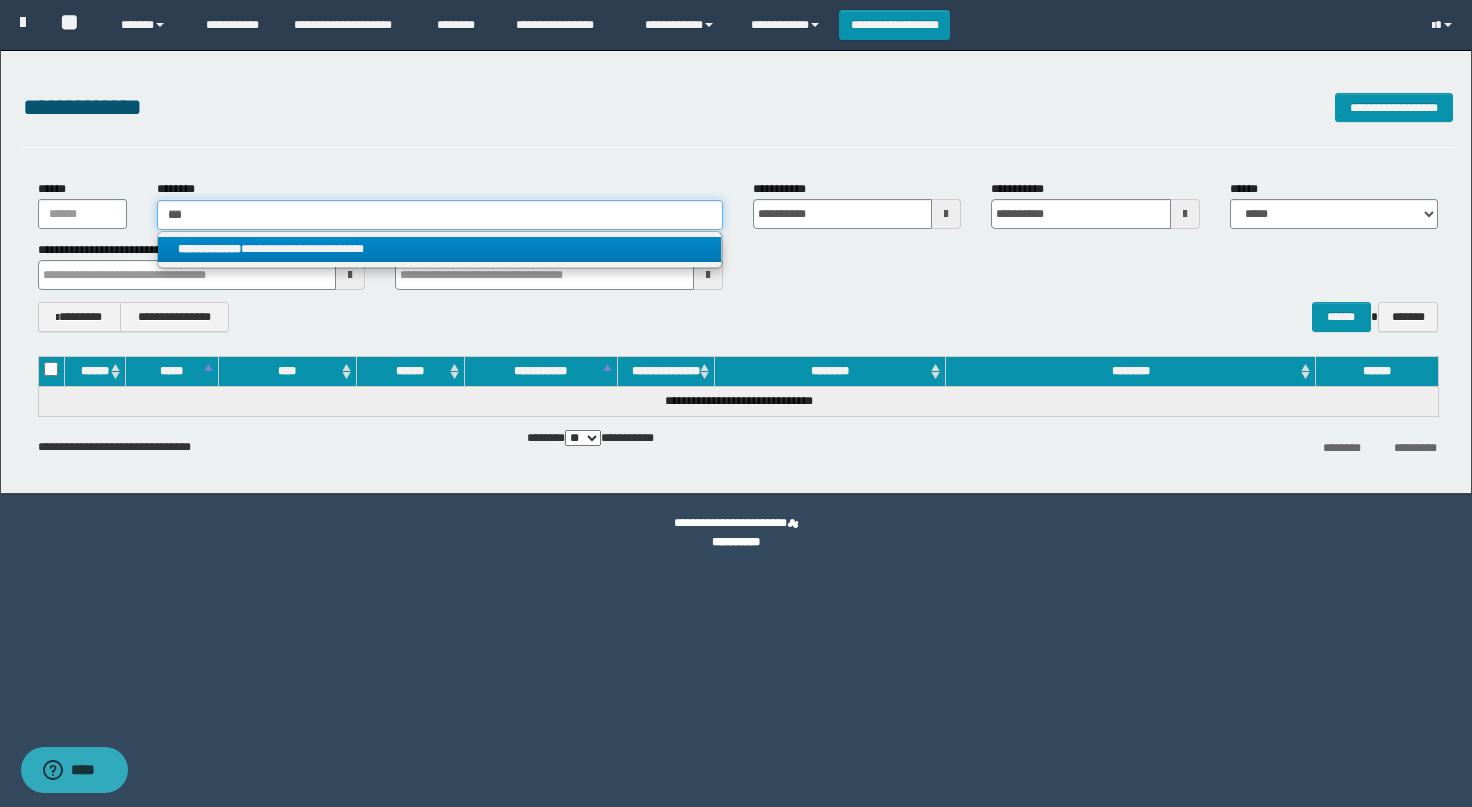 type 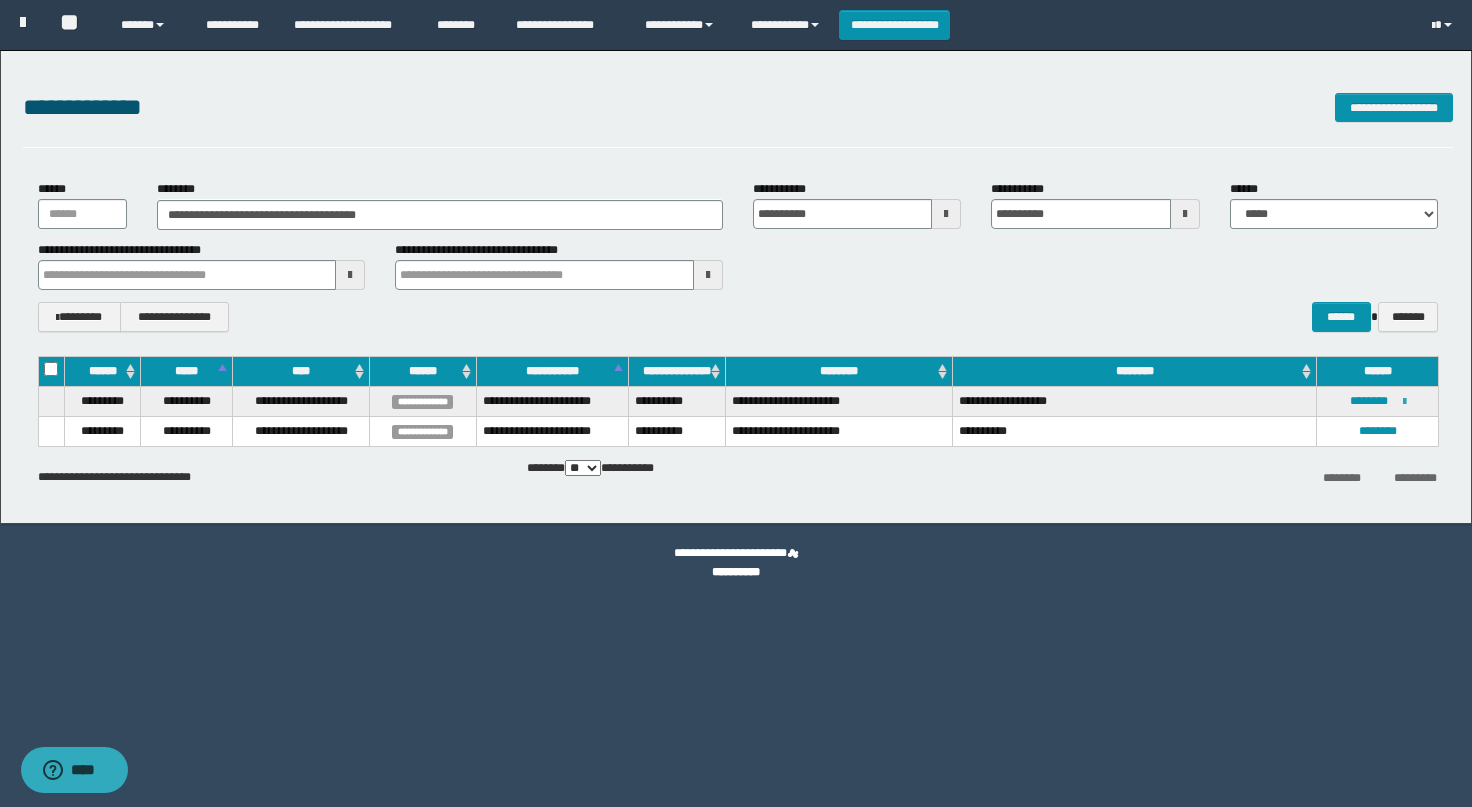 click at bounding box center [1404, 402] 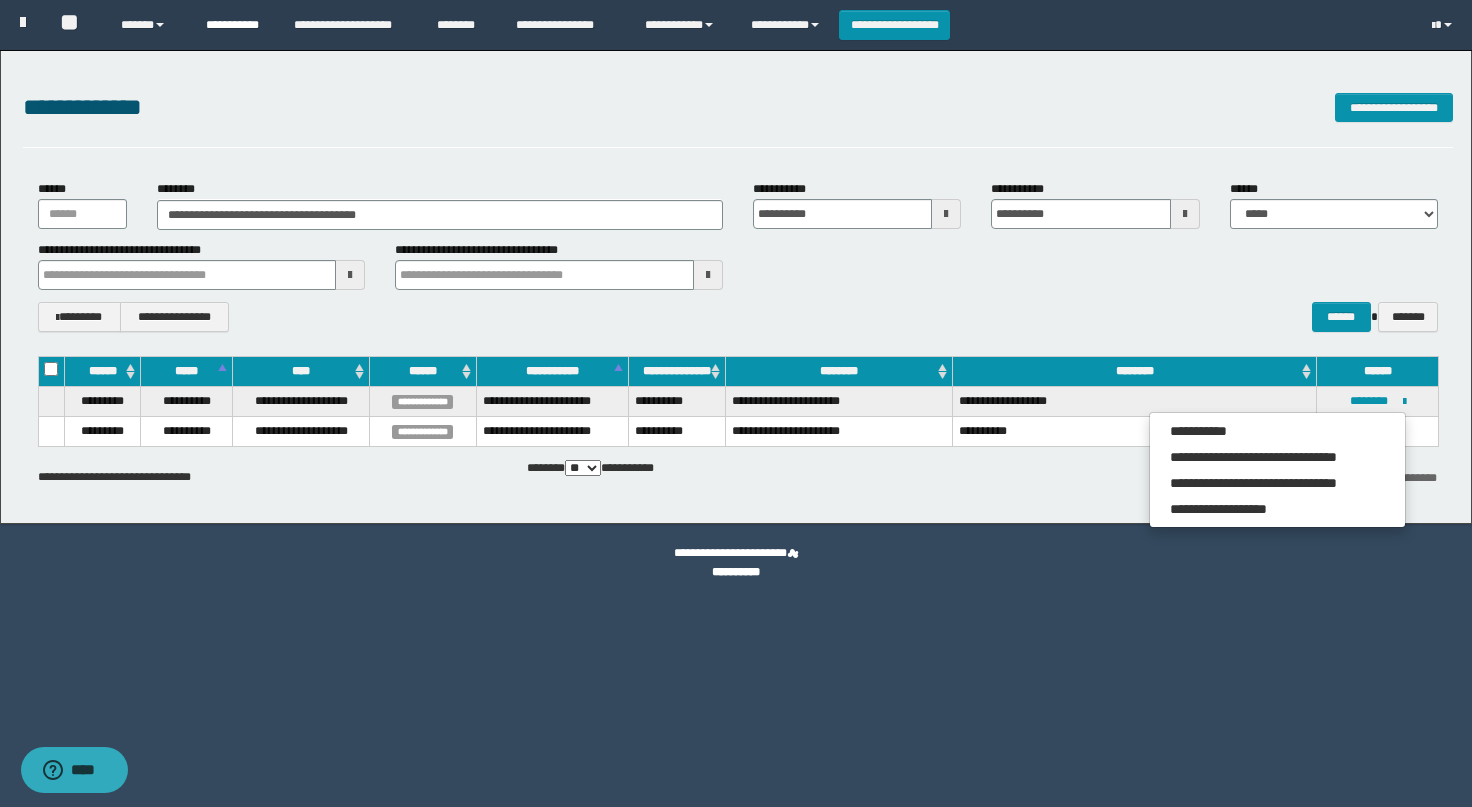 click on "**********" at bounding box center [235, 25] 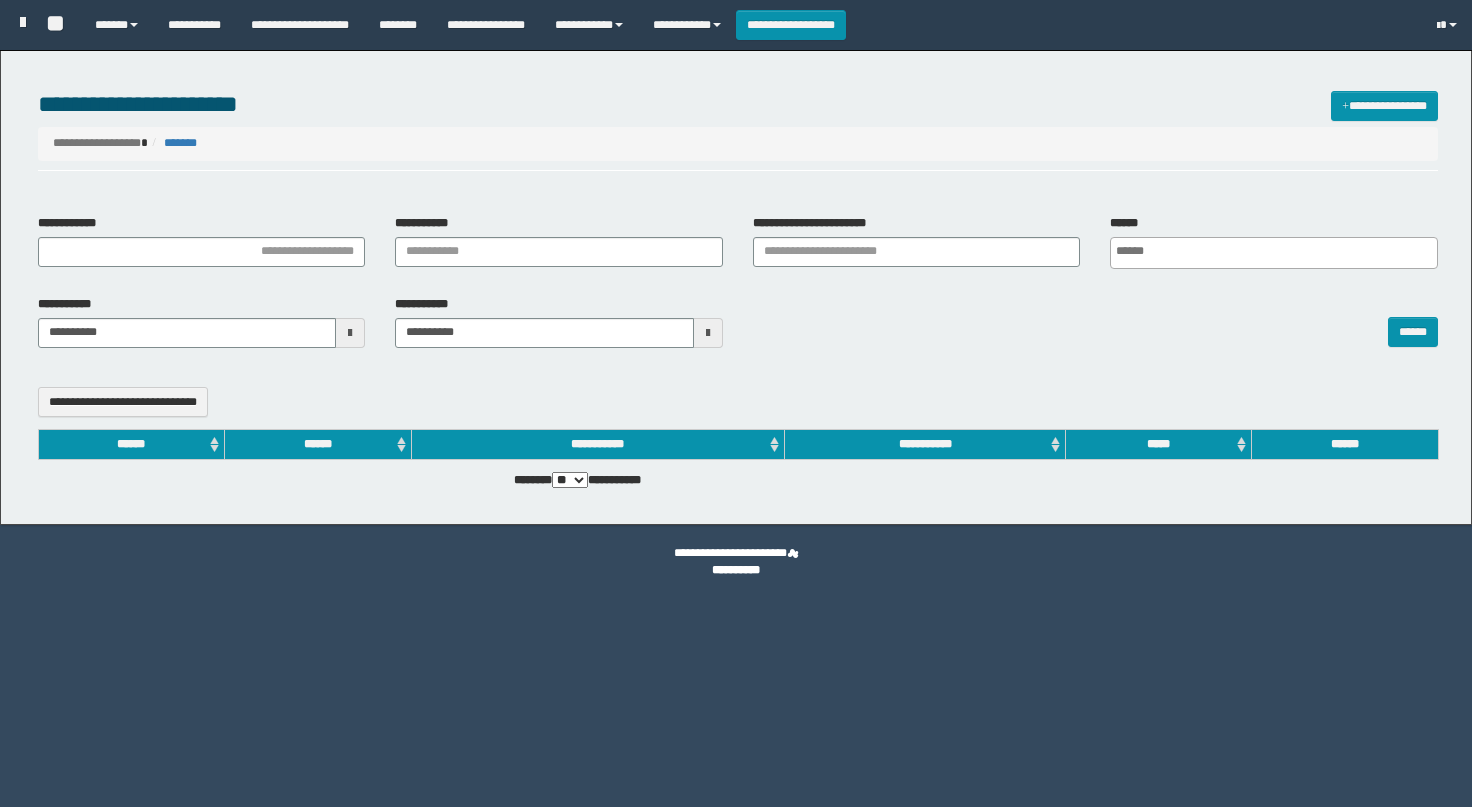 select 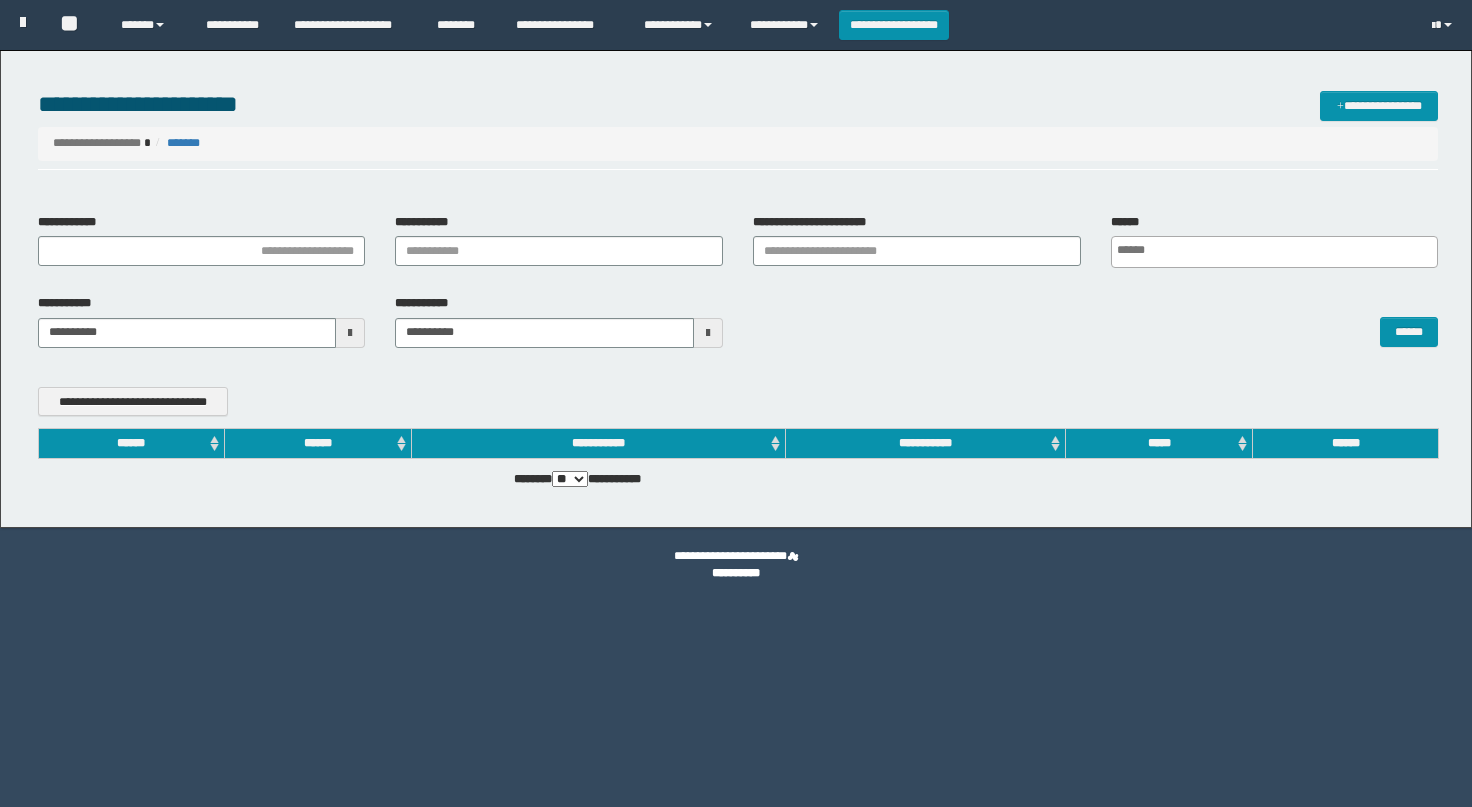 scroll, scrollTop: 0, scrollLeft: 0, axis: both 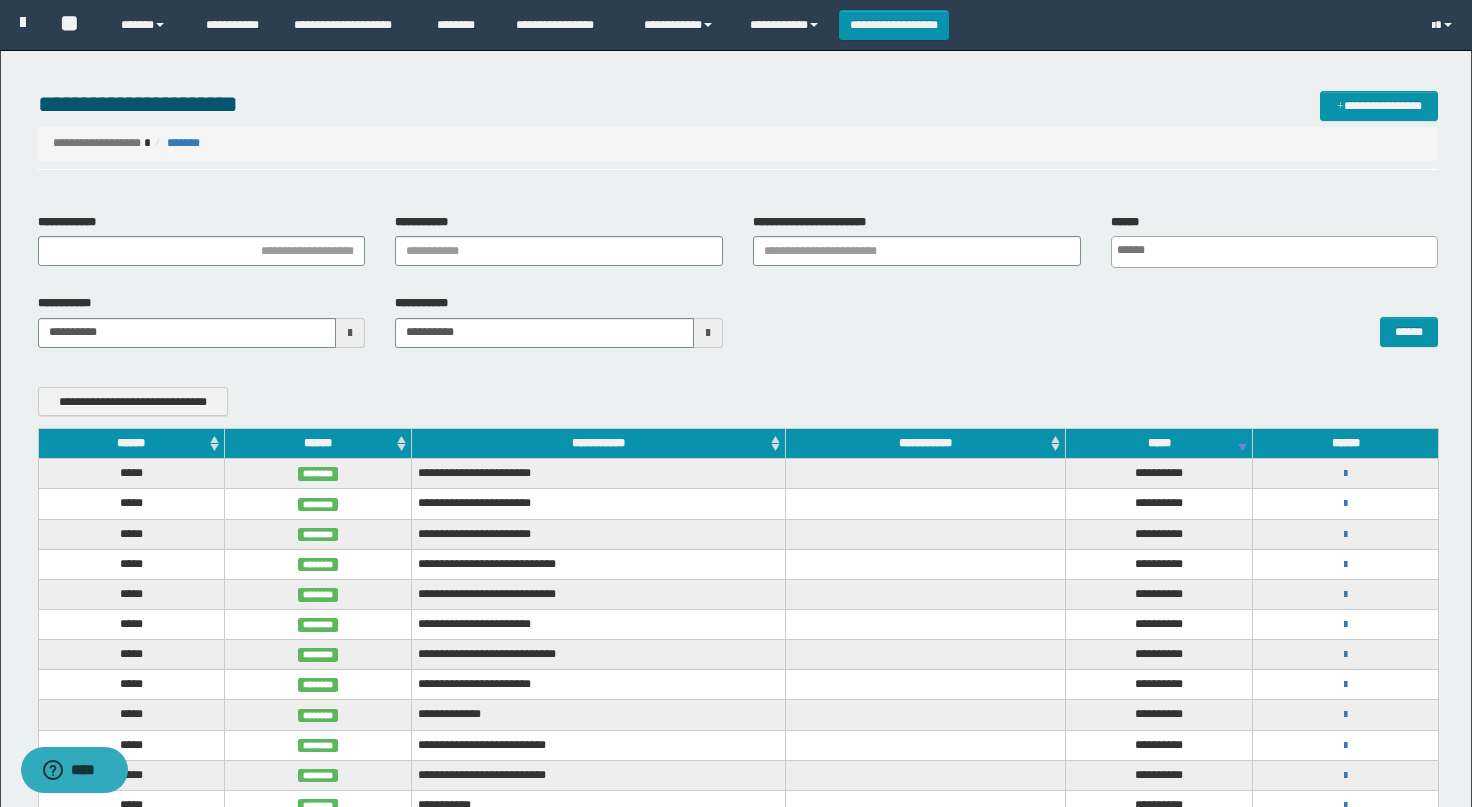 click on "**********" at bounding box center [1346, 473] 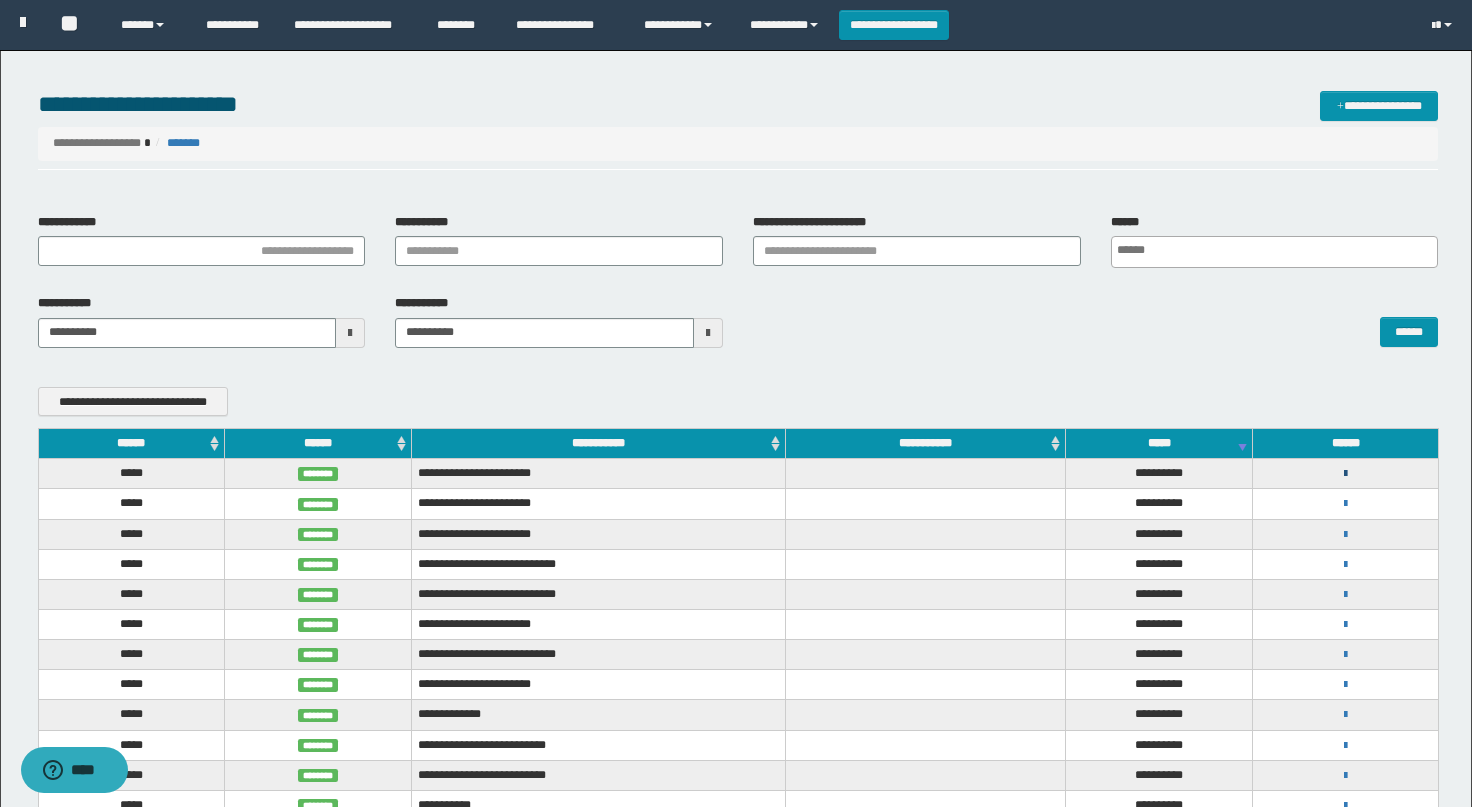 click at bounding box center [1345, 474] 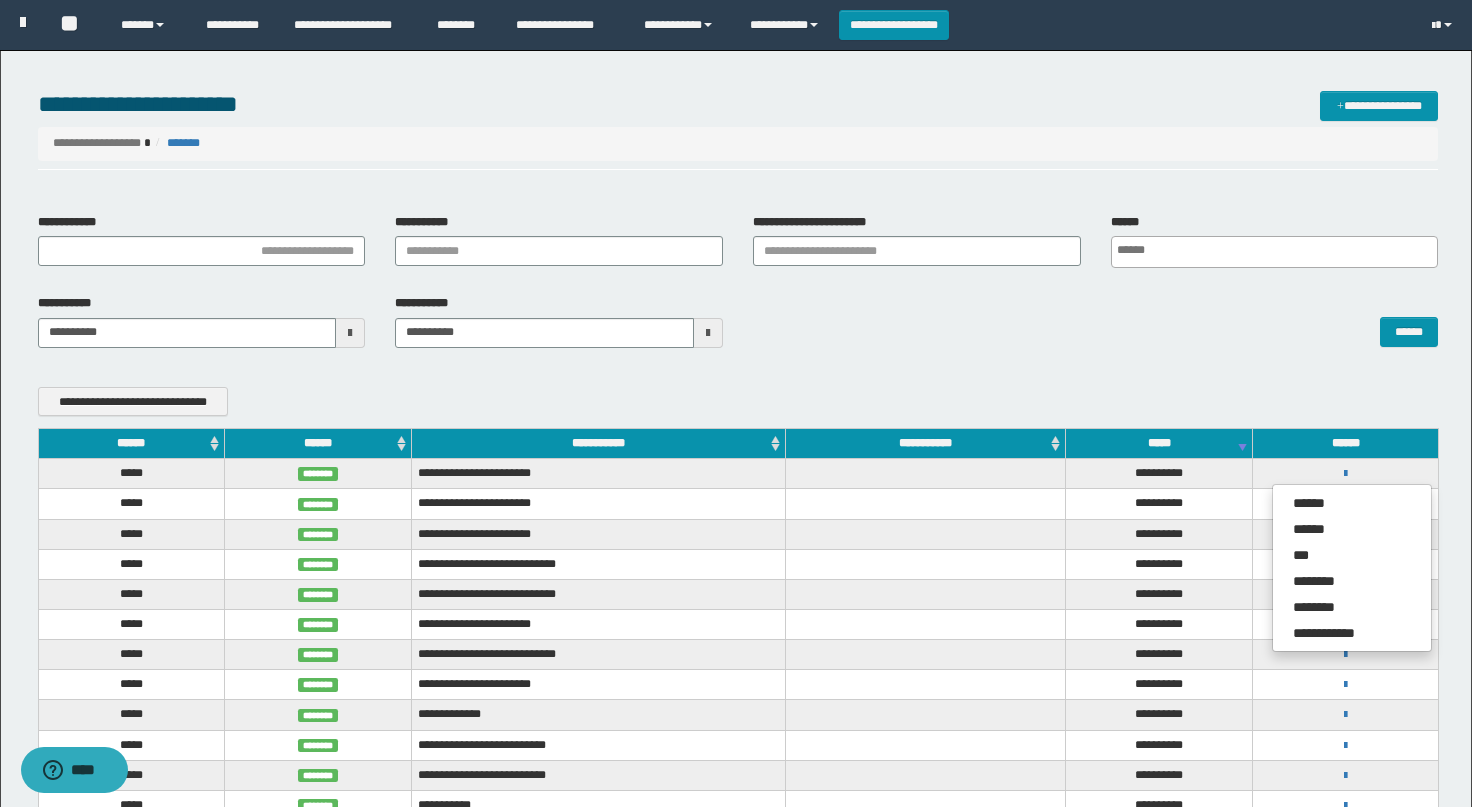 click on "**********" at bounding box center (738, 288) 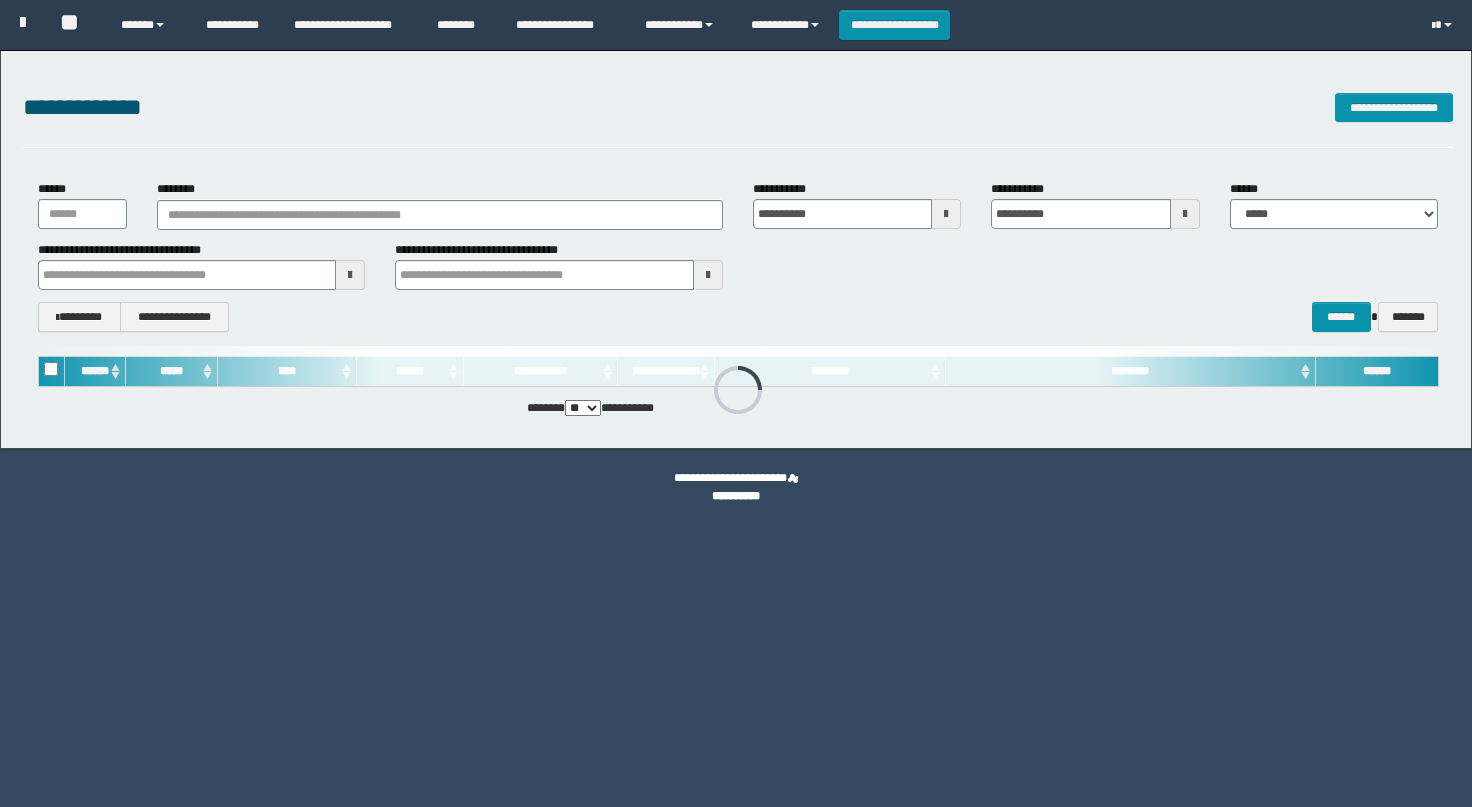 scroll, scrollTop: 0, scrollLeft: 0, axis: both 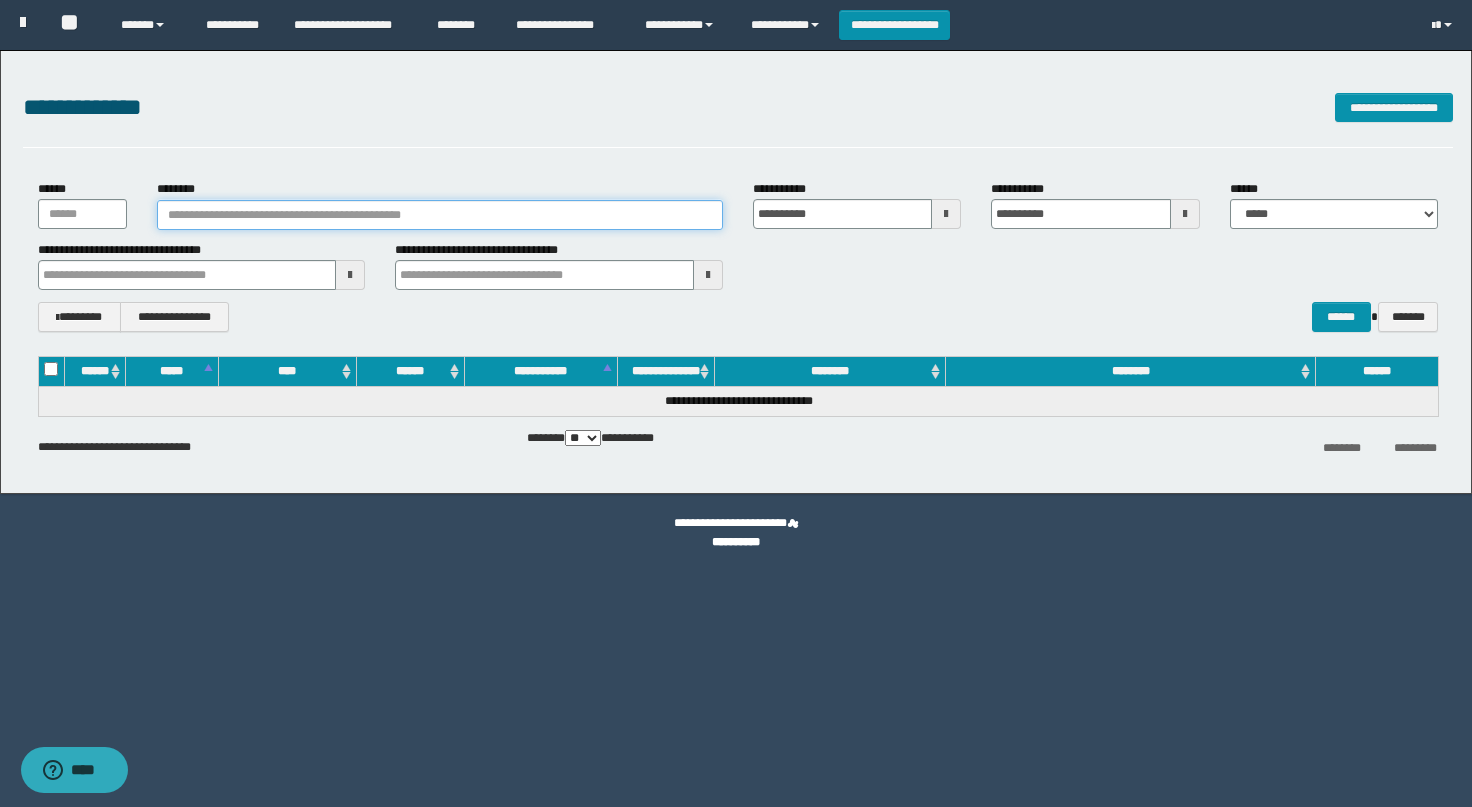 click on "********" at bounding box center [440, 215] 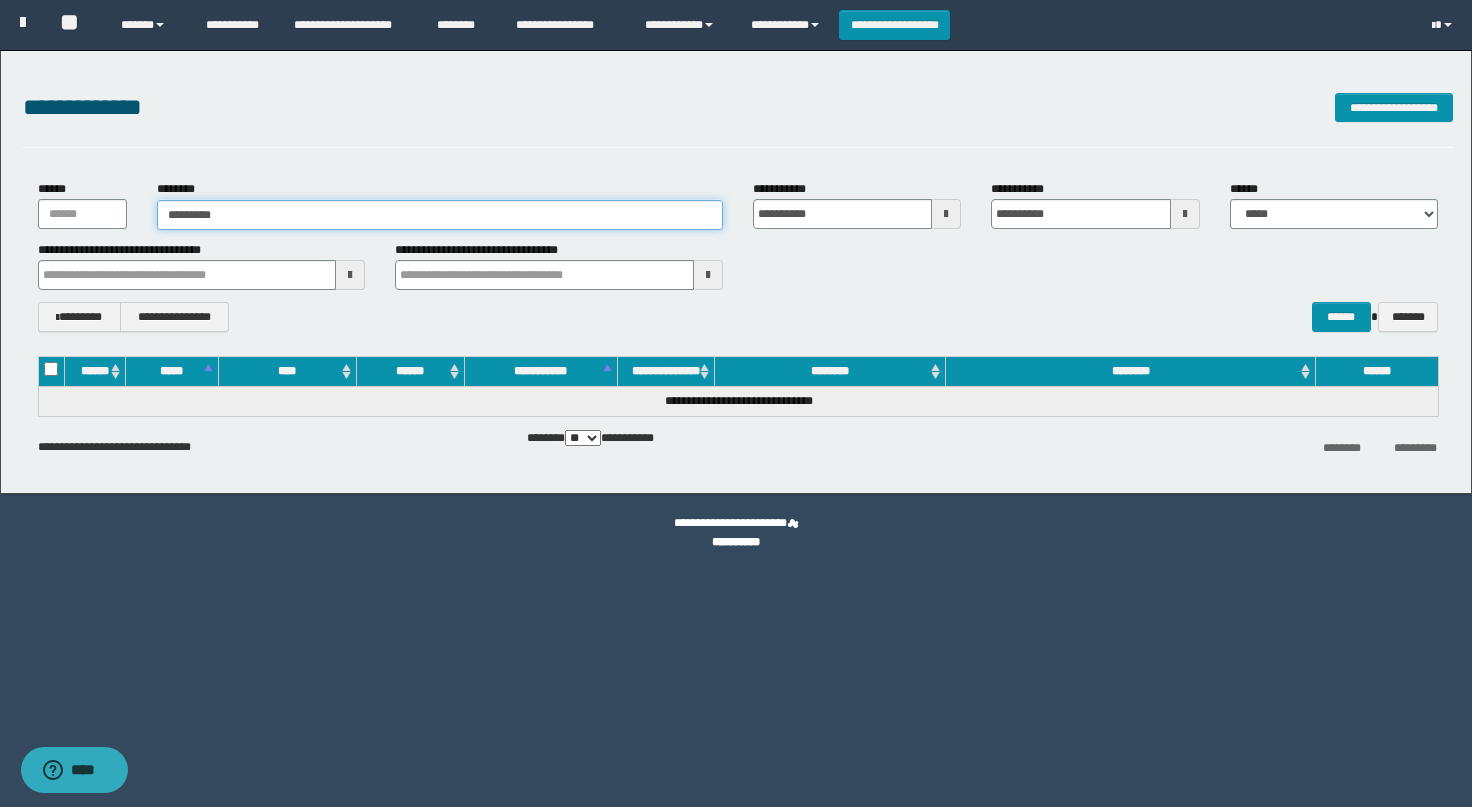 type on "**********" 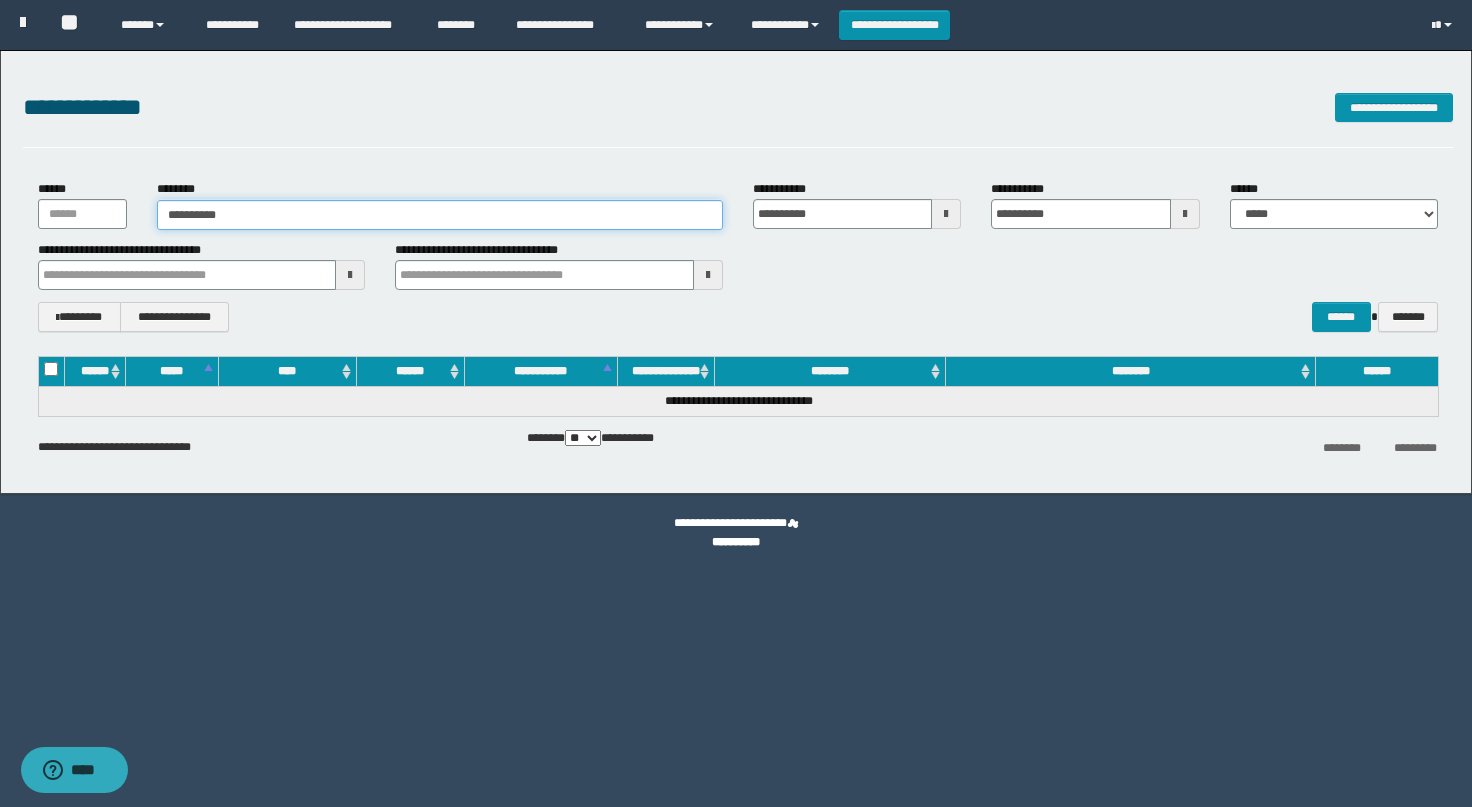type on "**********" 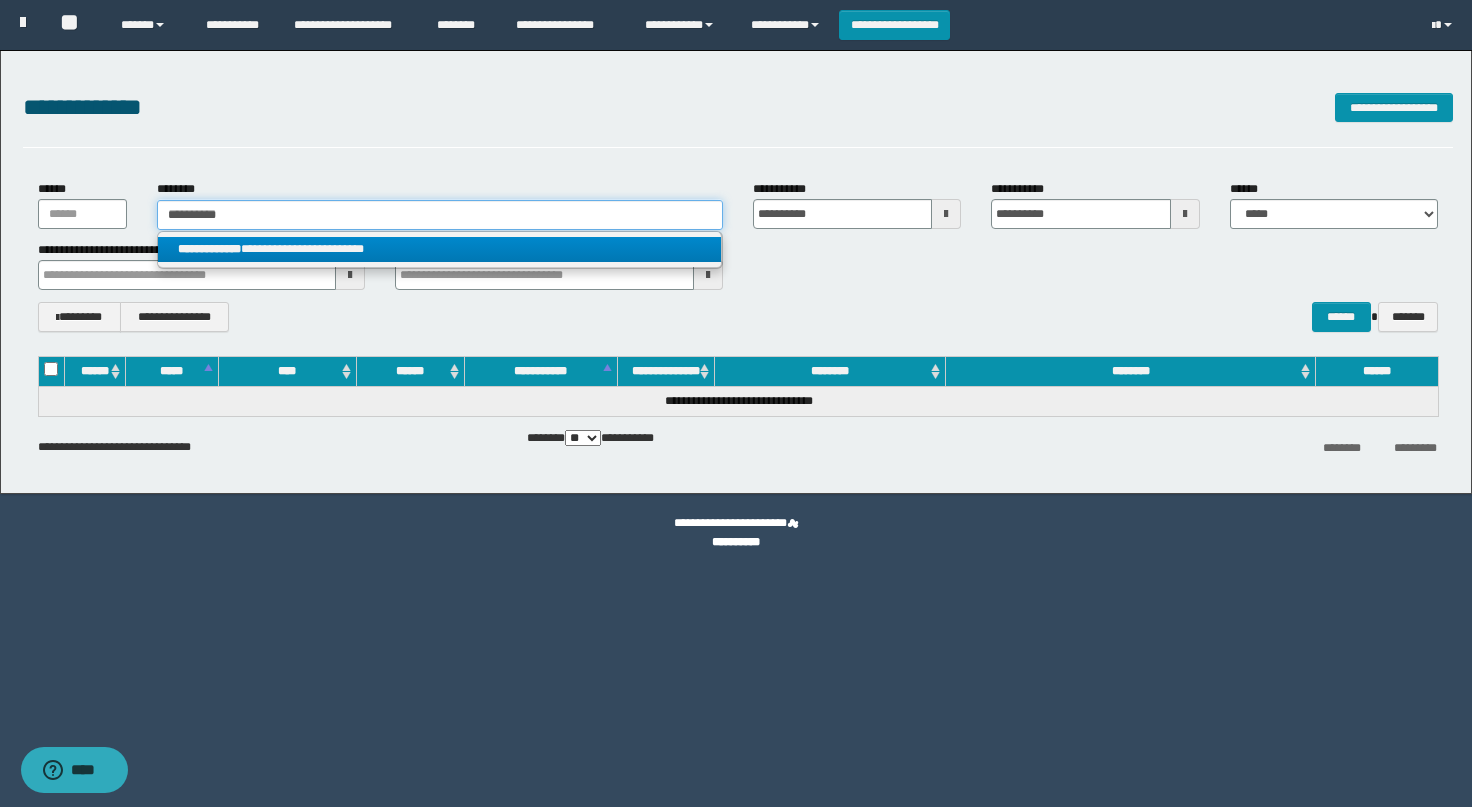 type on "**********" 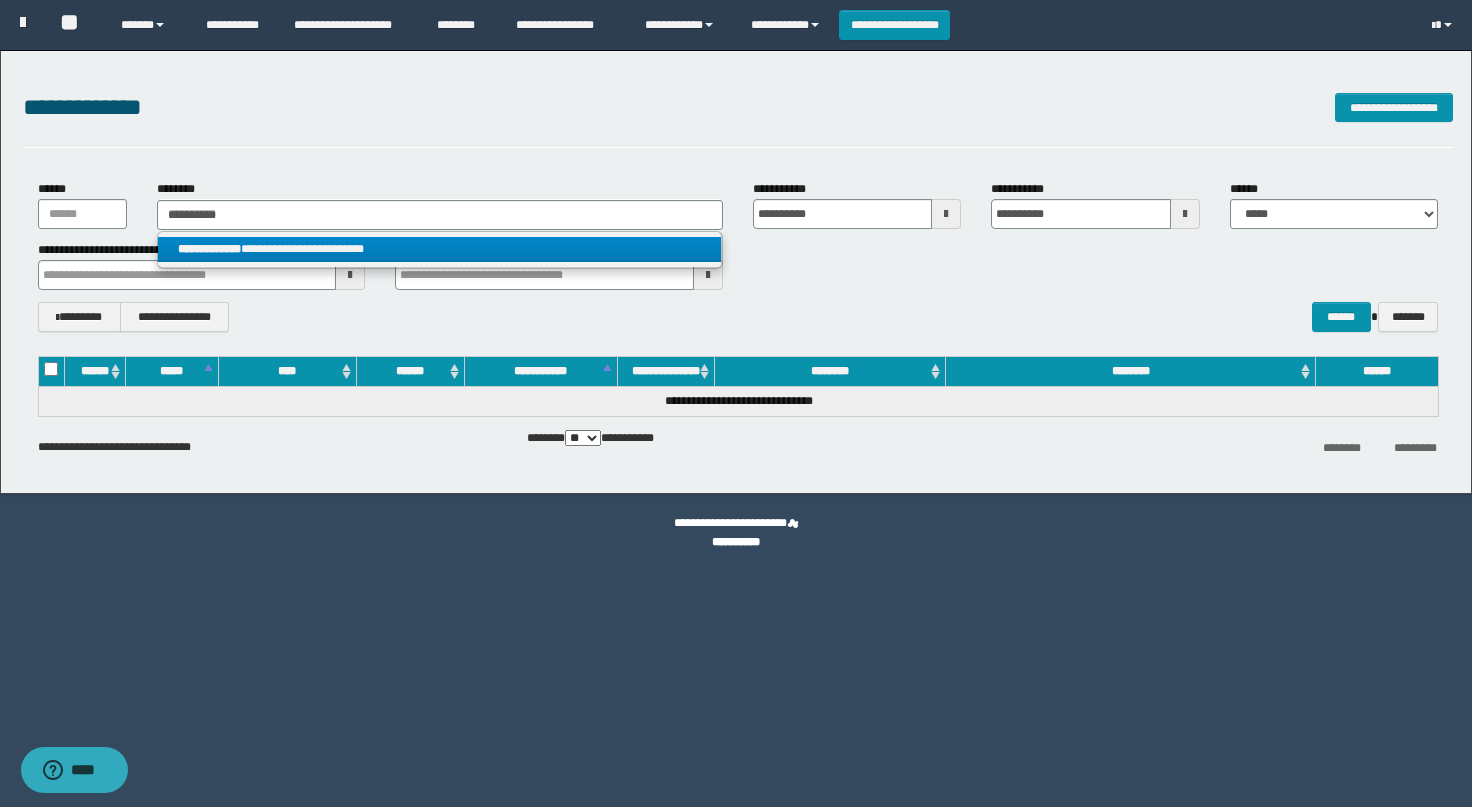 click on "**********" at bounding box center (440, 249) 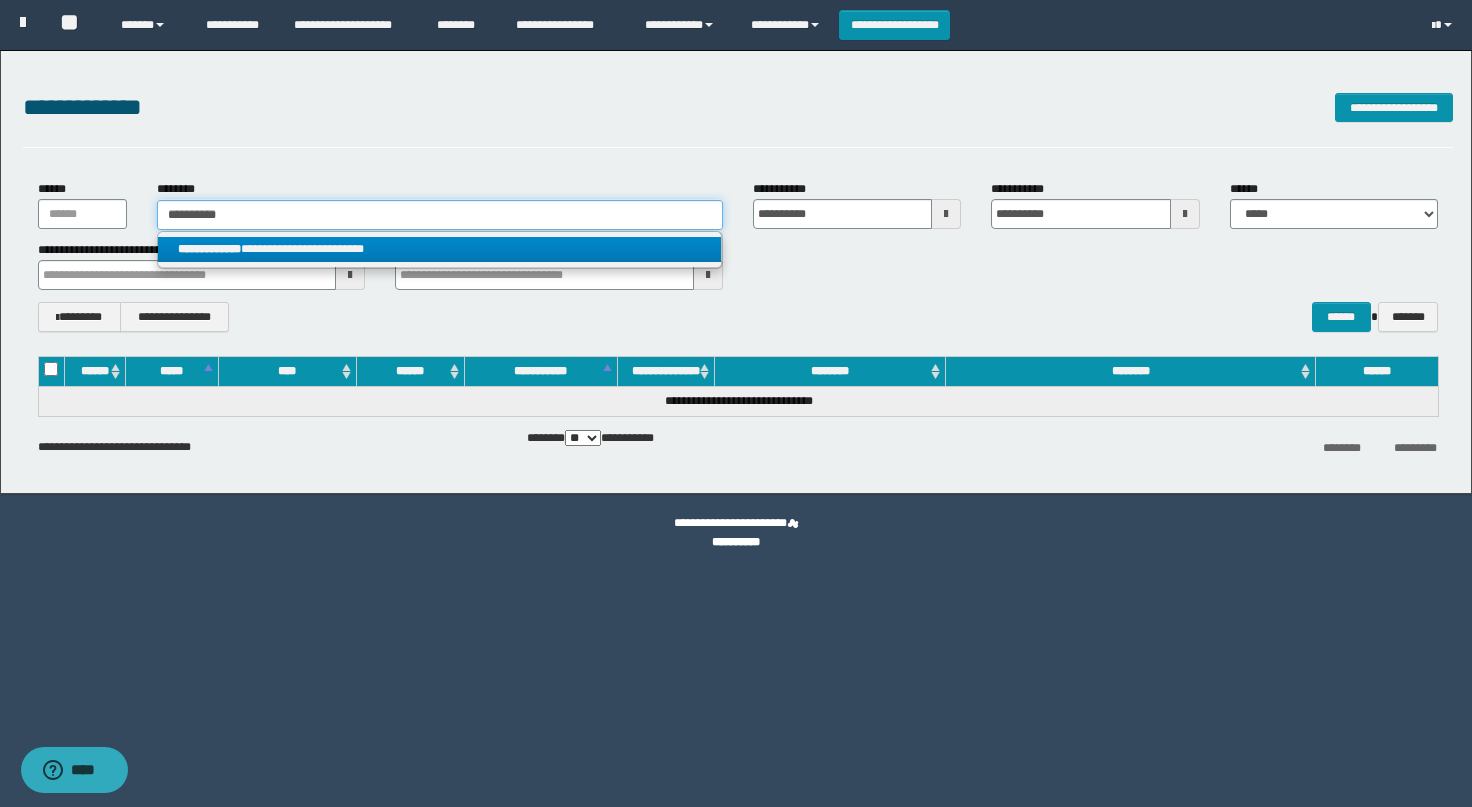 type 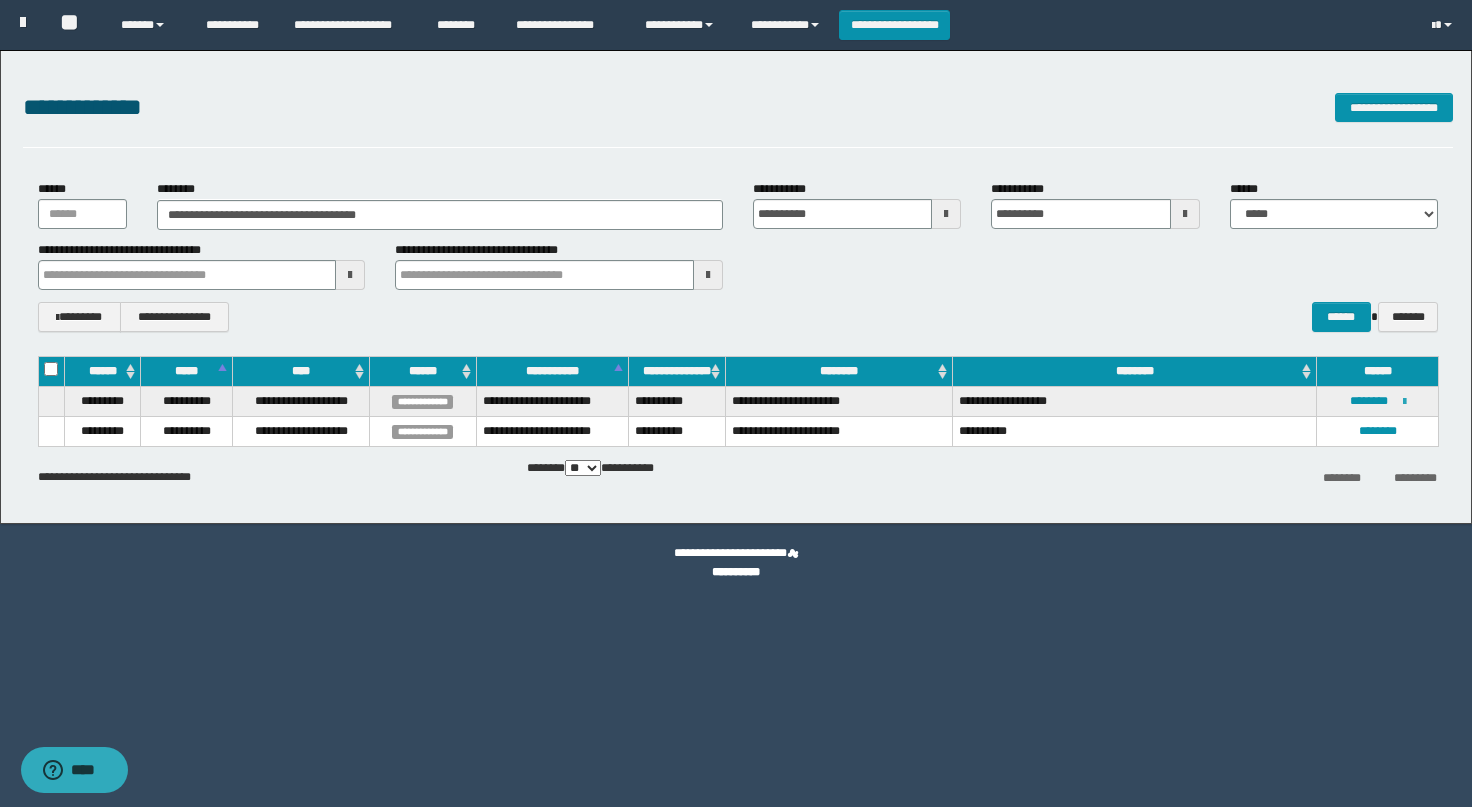 click at bounding box center (1404, 402) 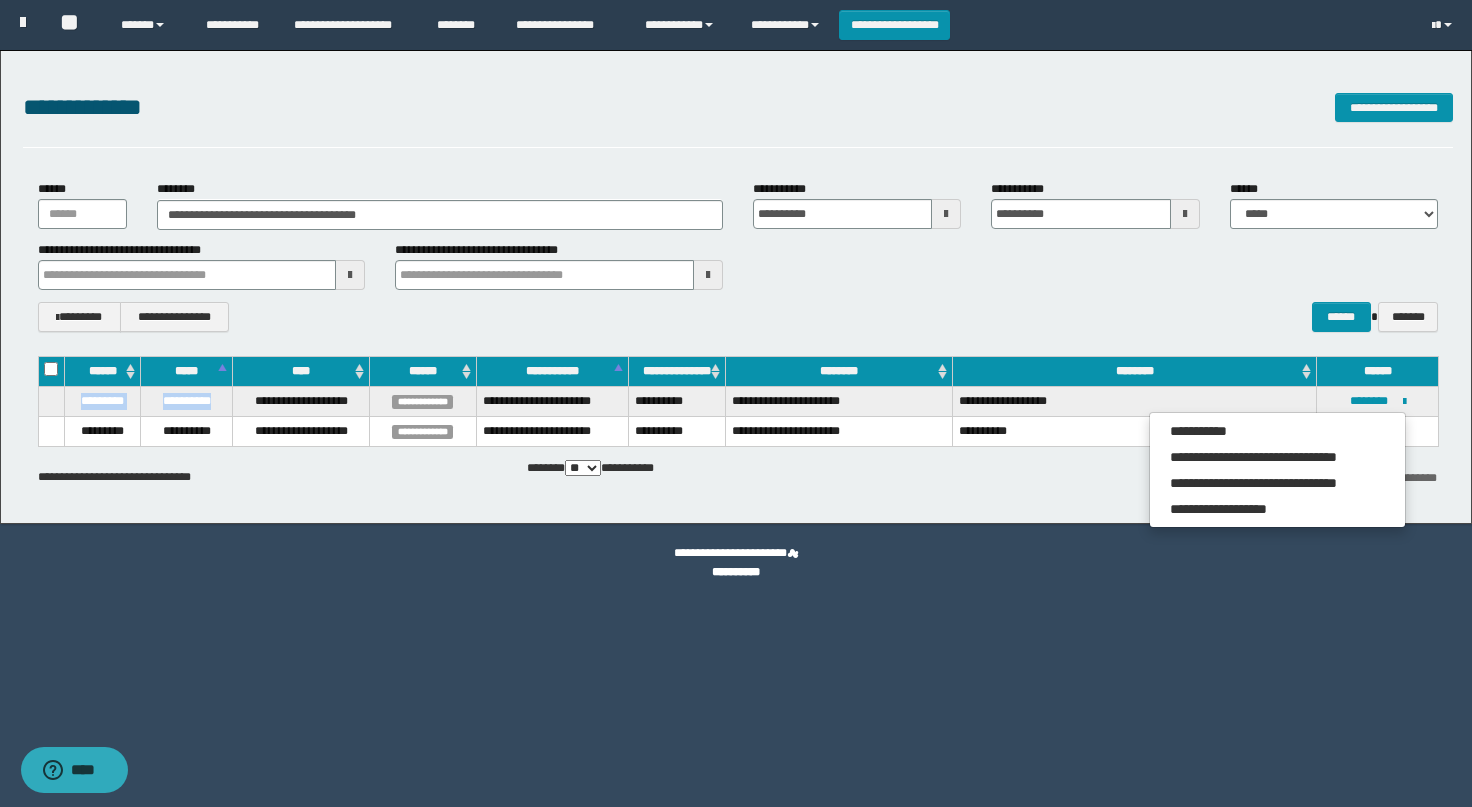 drag, startPoint x: 71, startPoint y: 402, endPoint x: 140, endPoint y: 409, distance: 69.354164 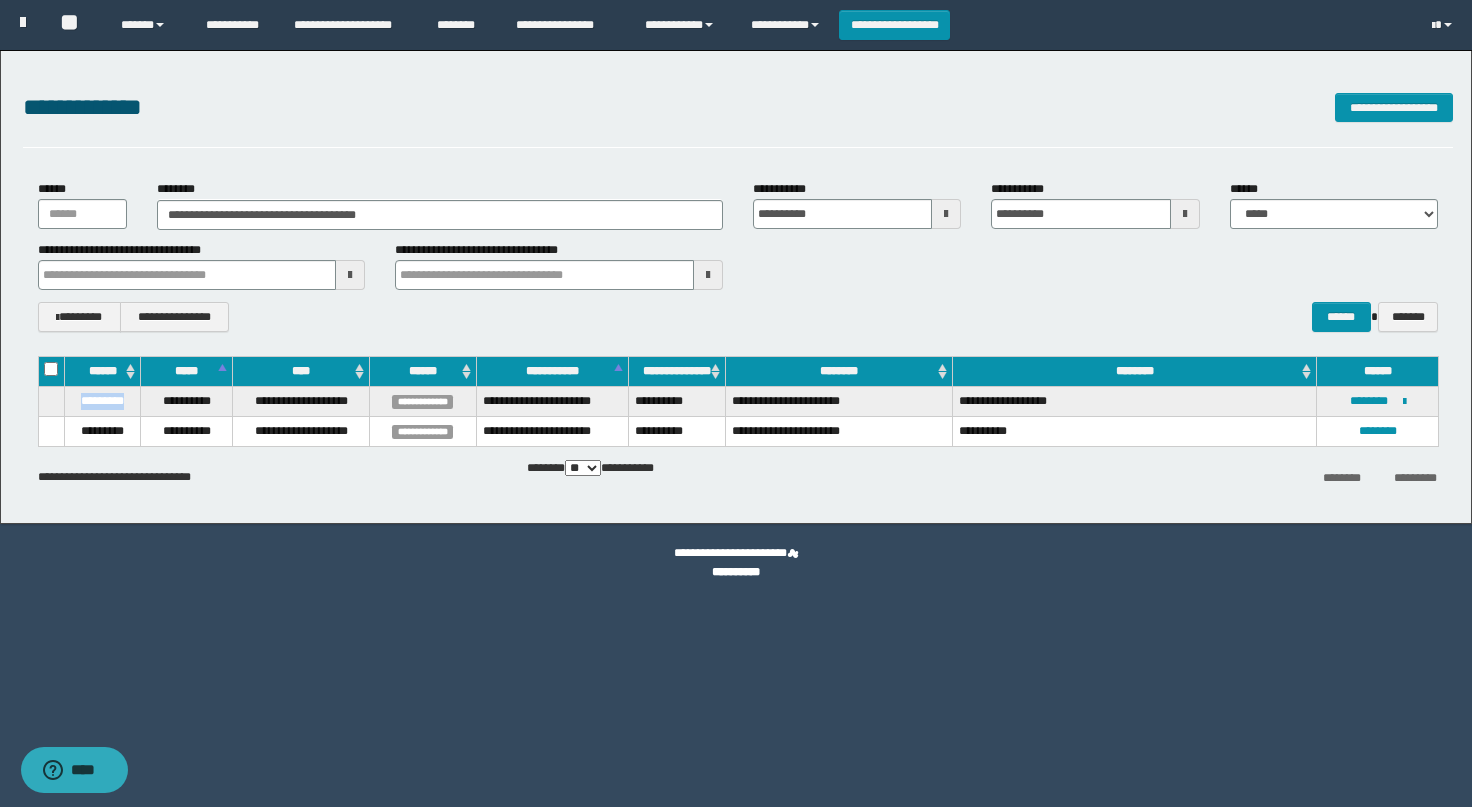 copy on "*********" 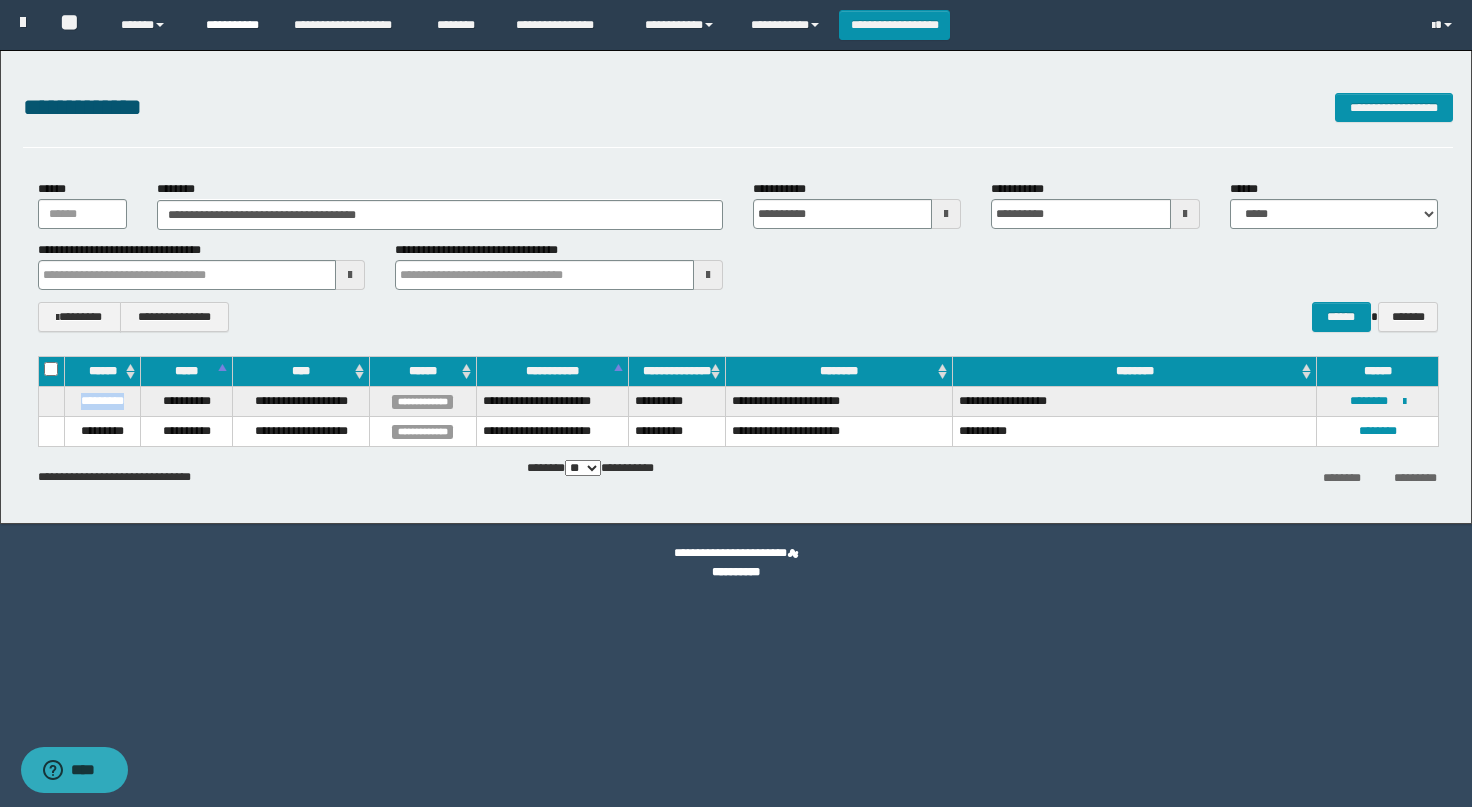 click on "**********" at bounding box center (235, 25) 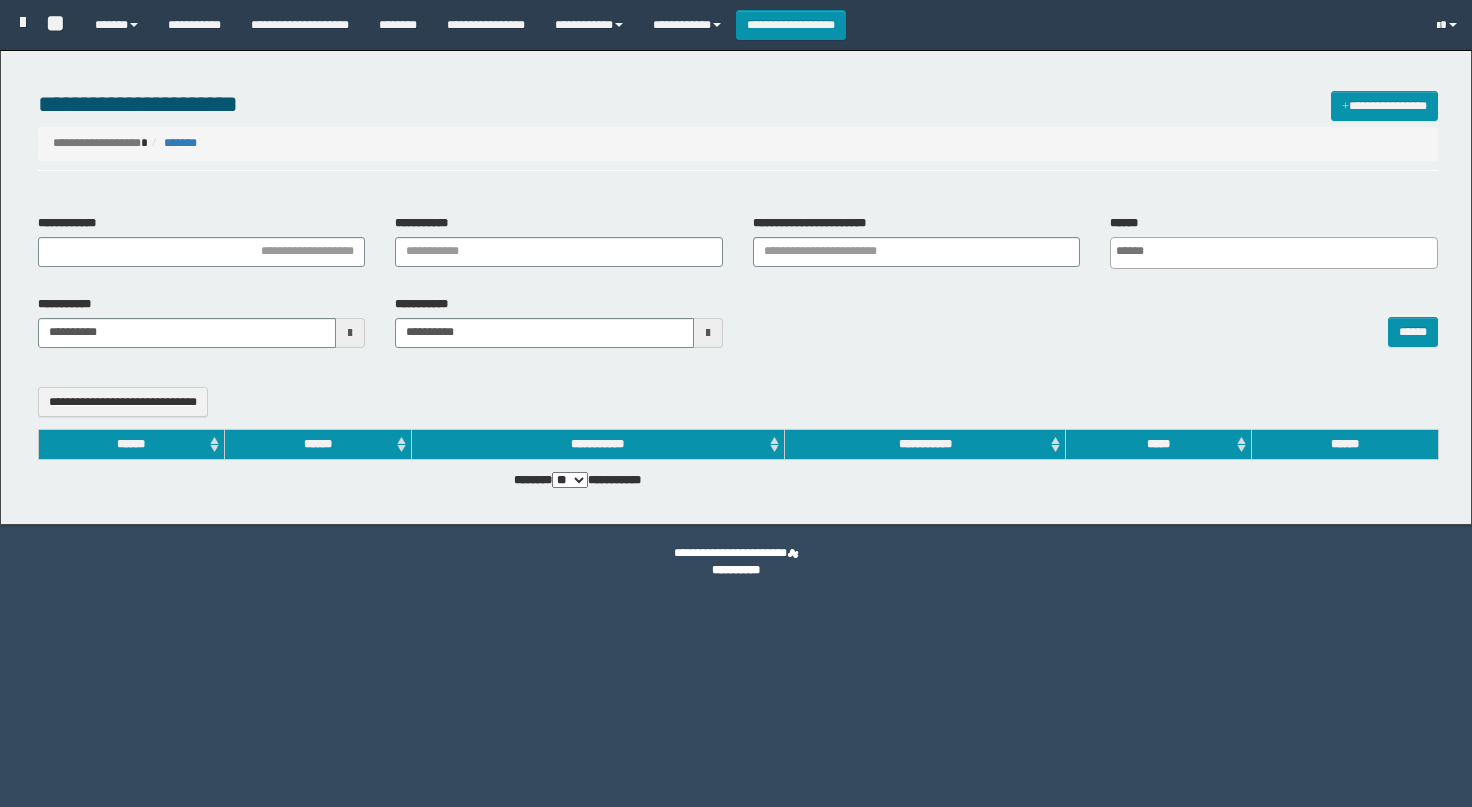 select 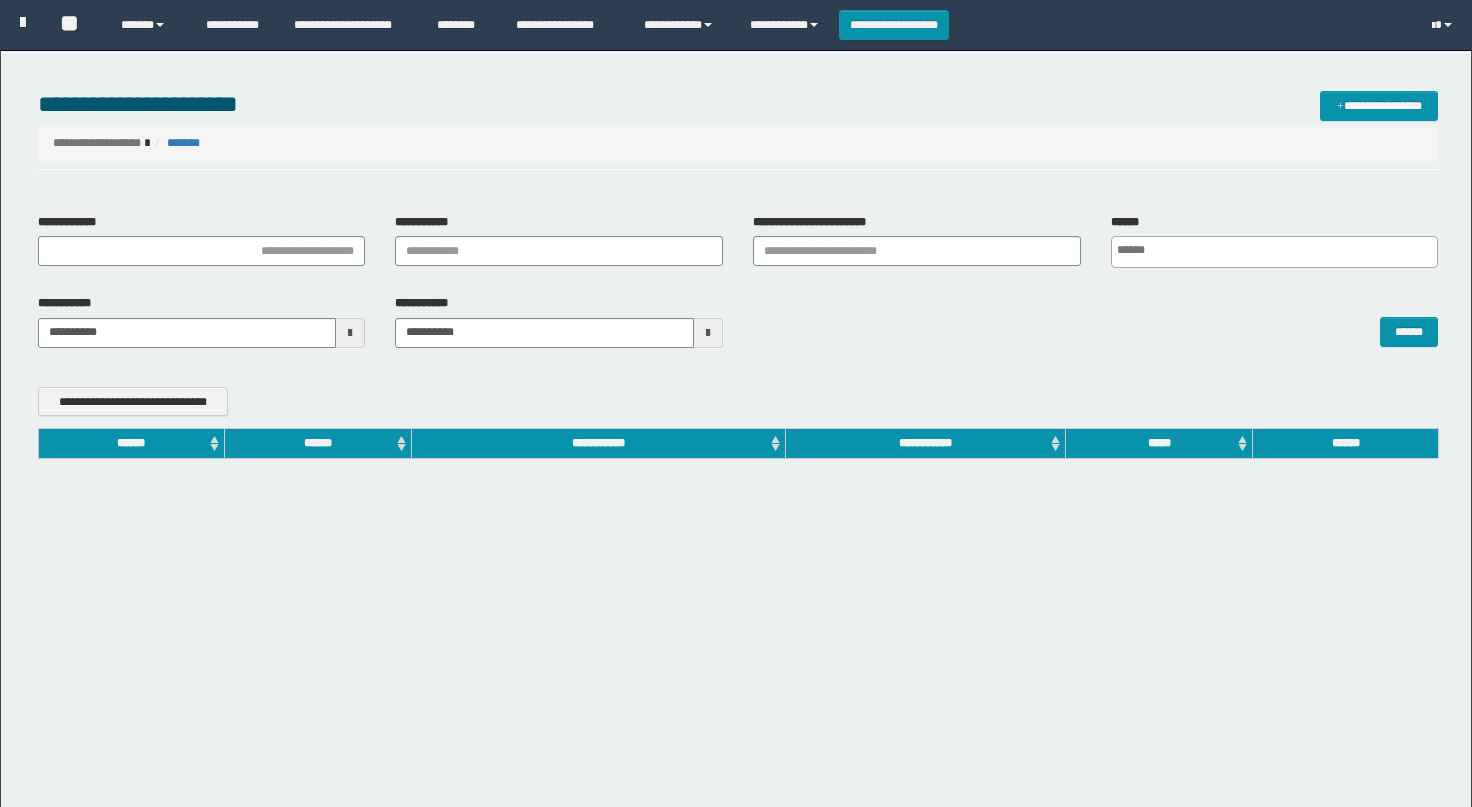 scroll, scrollTop: 0, scrollLeft: 0, axis: both 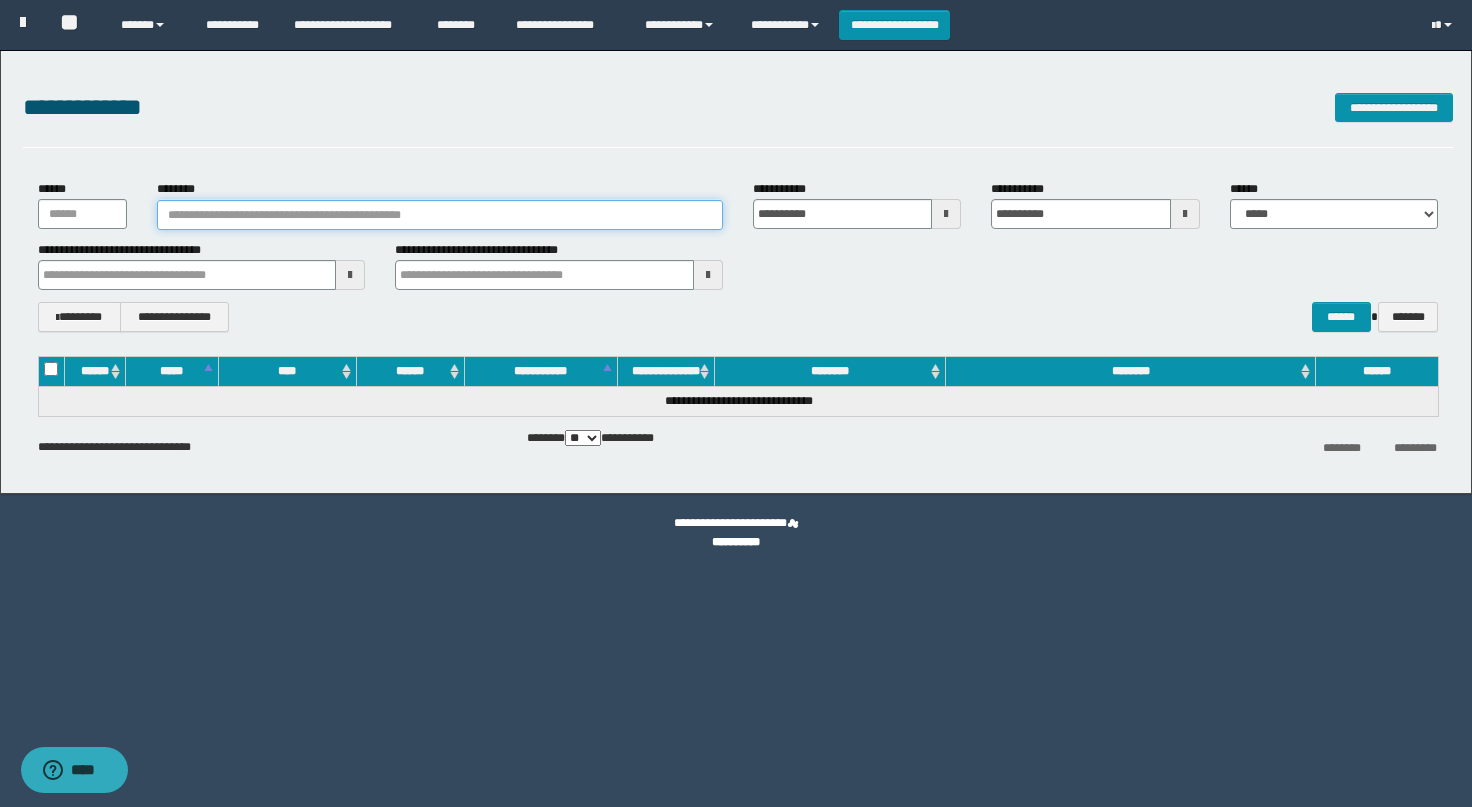 click on "********" at bounding box center [440, 215] 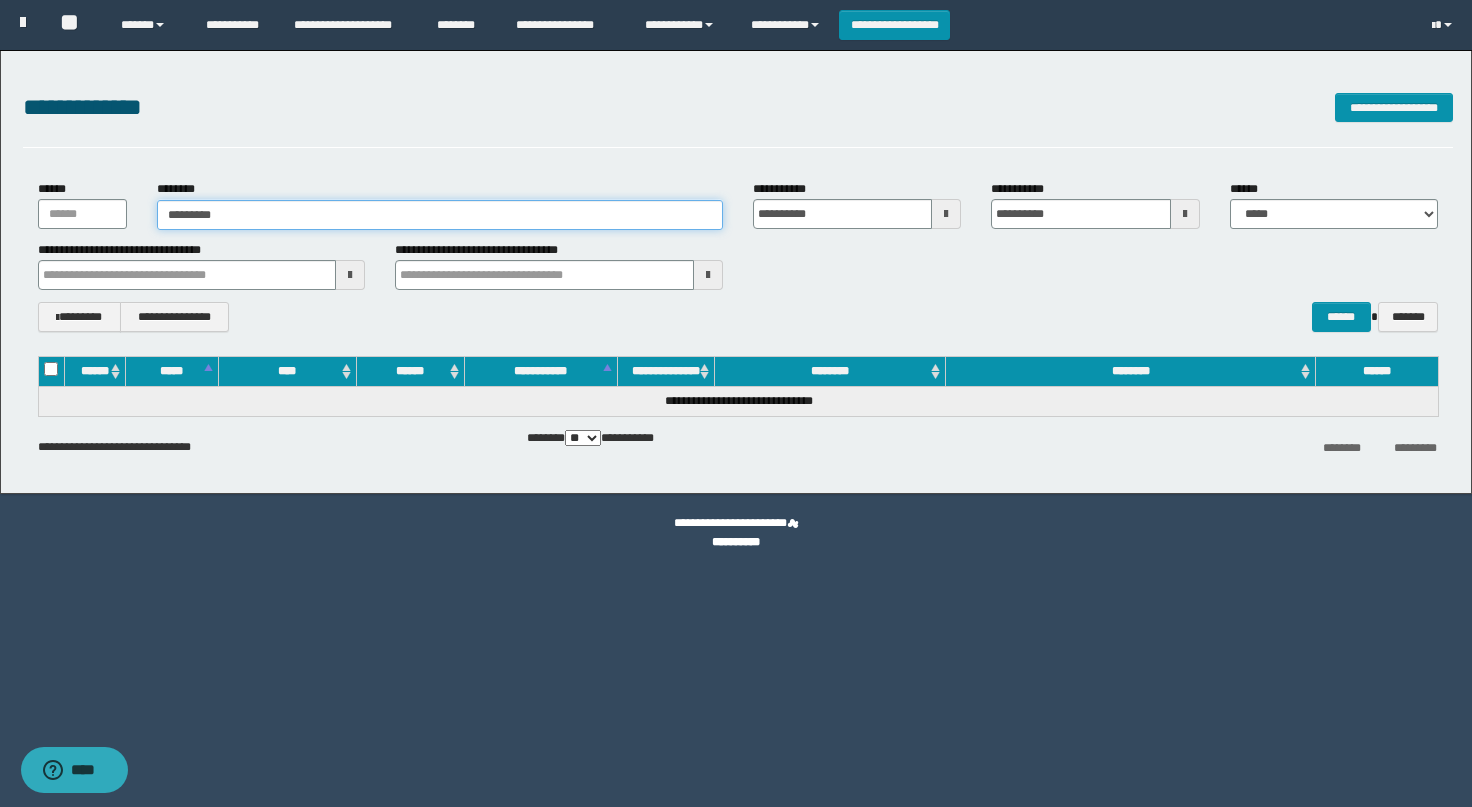 type on "**********" 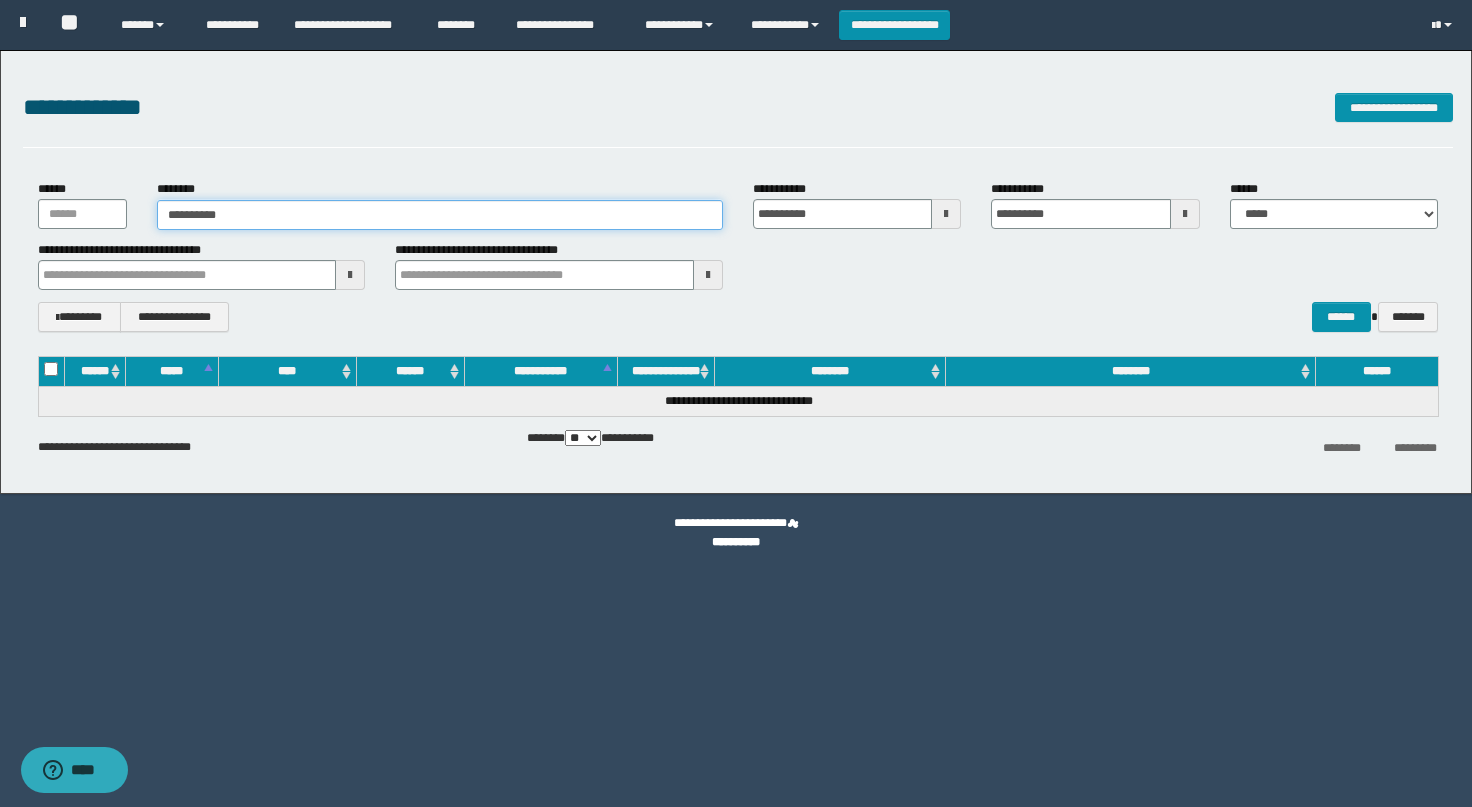 type on "**********" 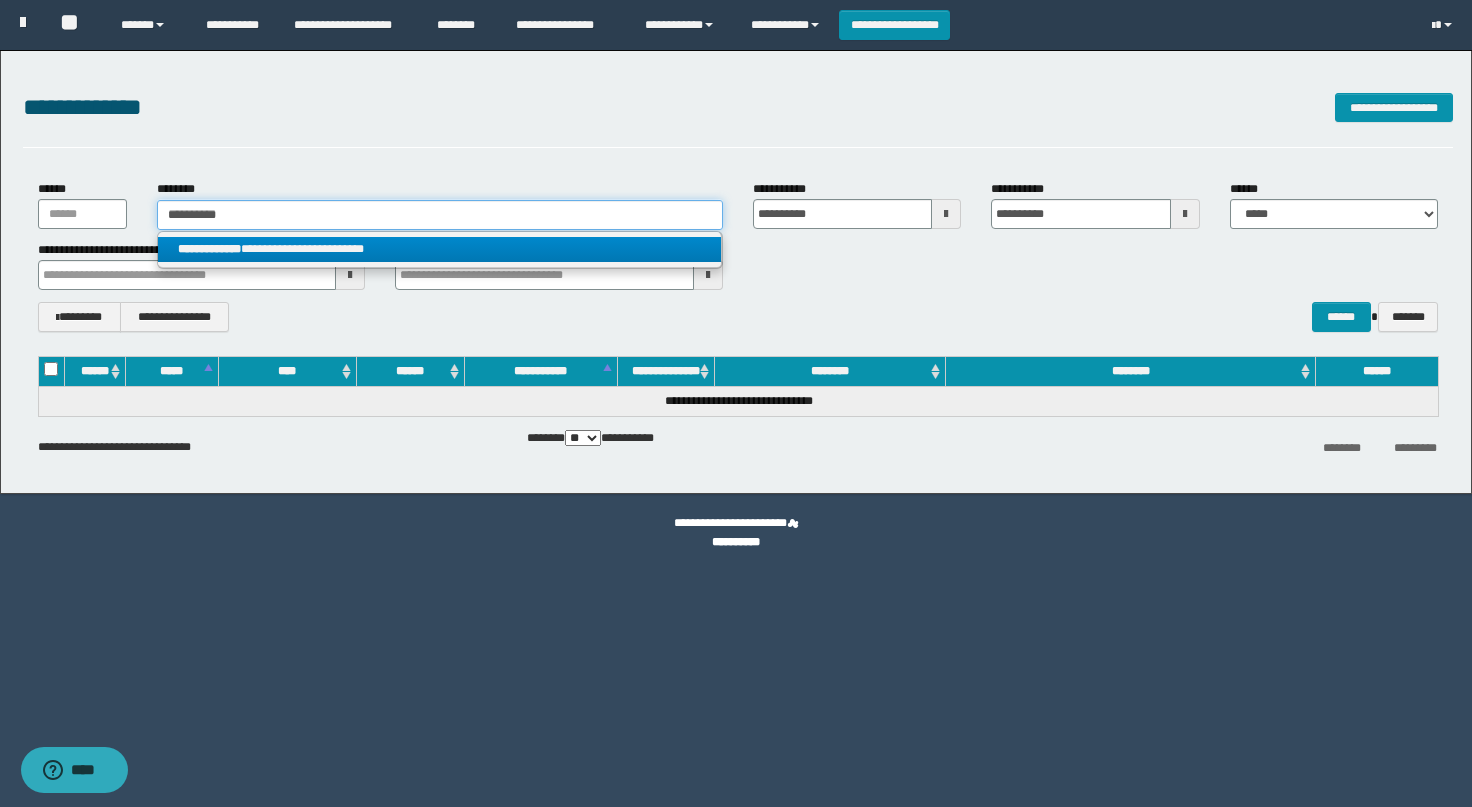 type on "**********" 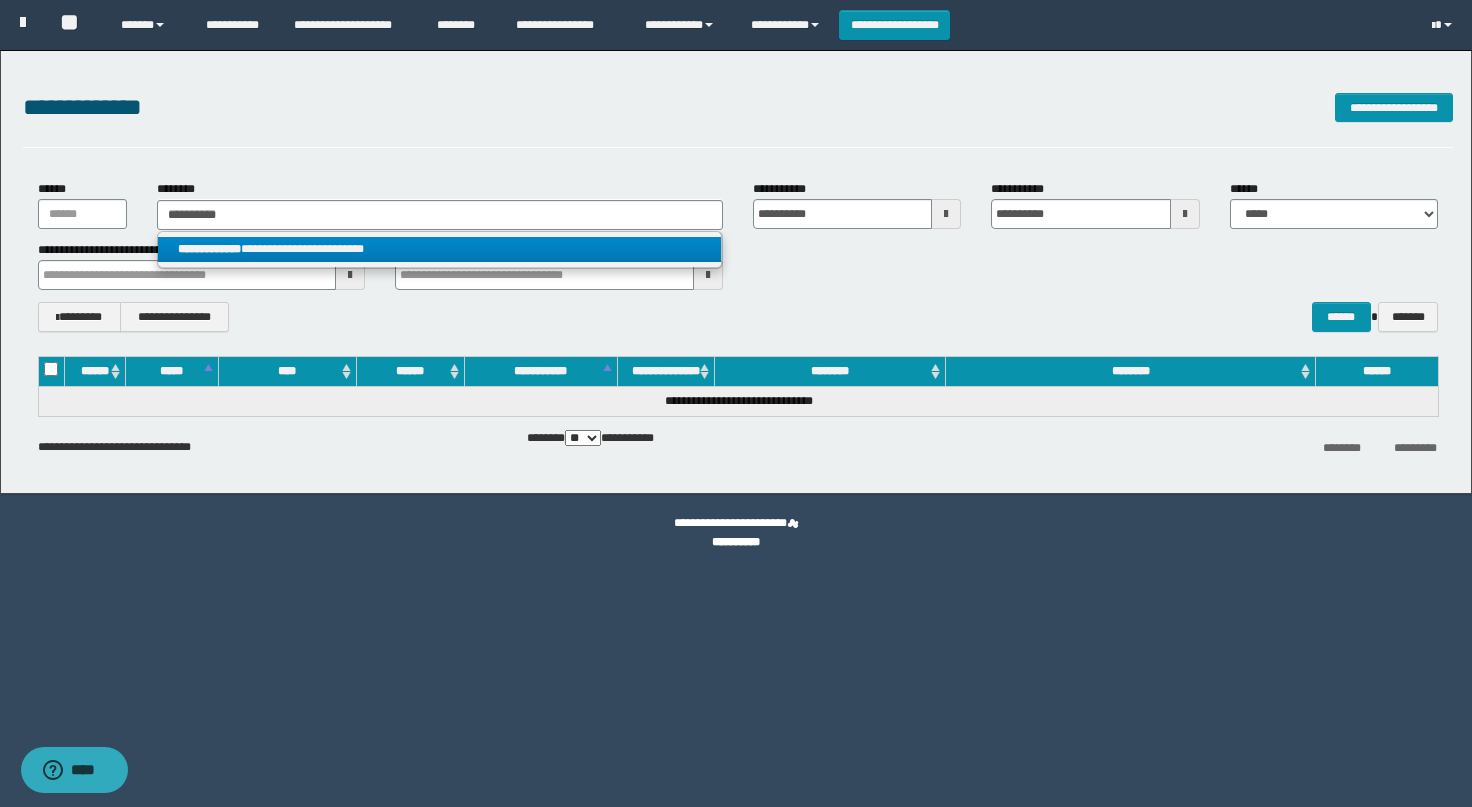click on "**********" at bounding box center (440, 249) 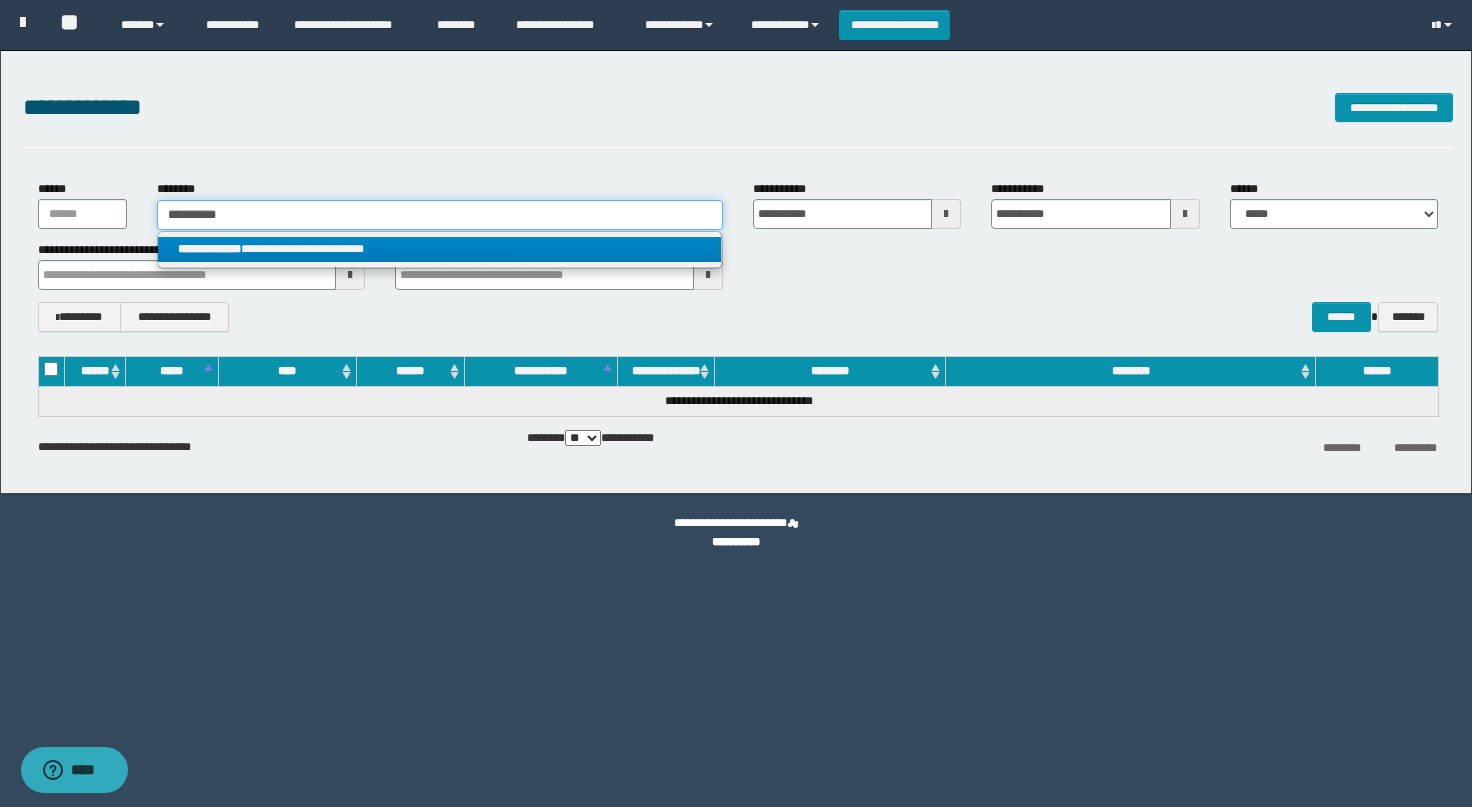 type 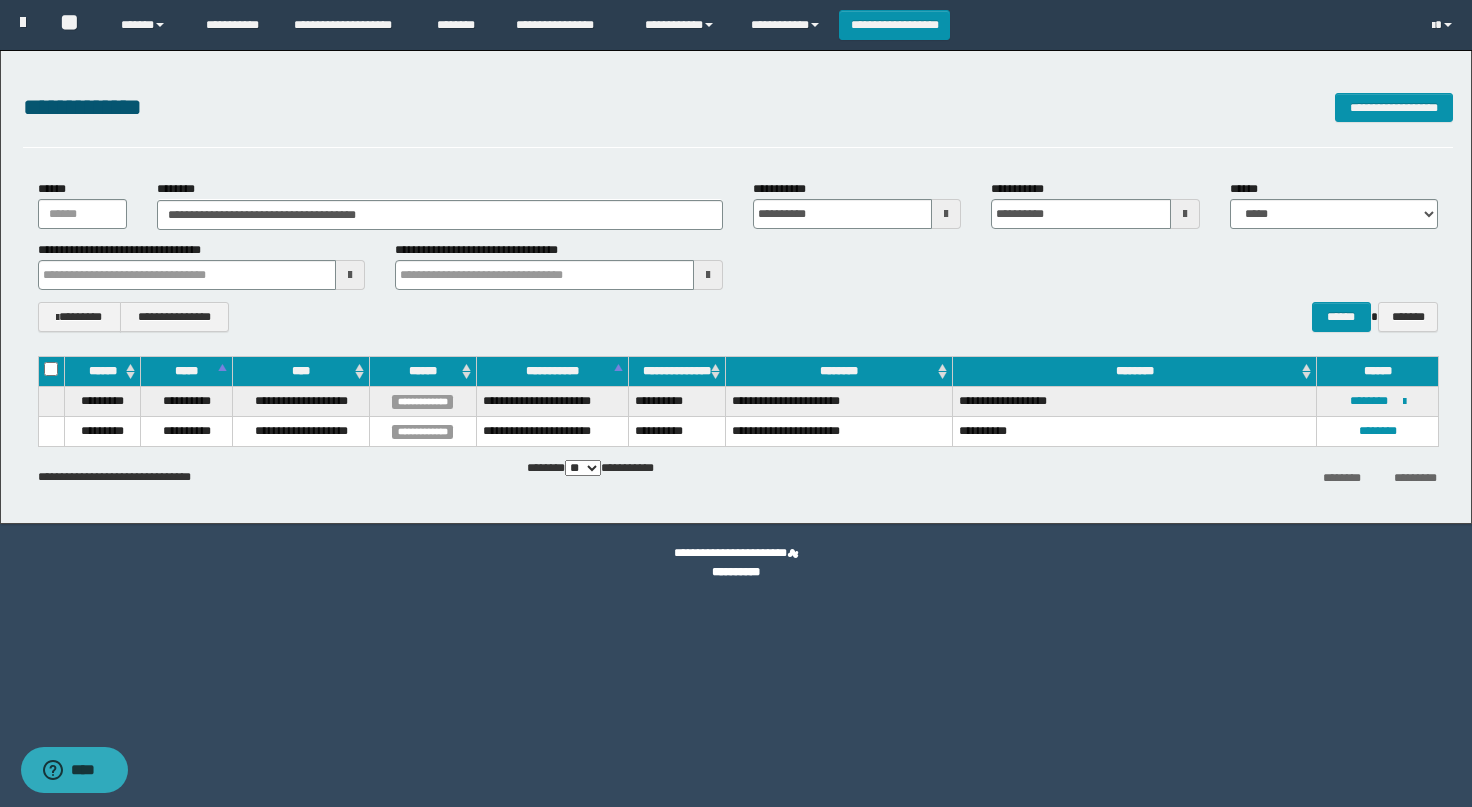 drag, startPoint x: 133, startPoint y: 399, endPoint x: 62, endPoint y: 387, distance: 72.00694 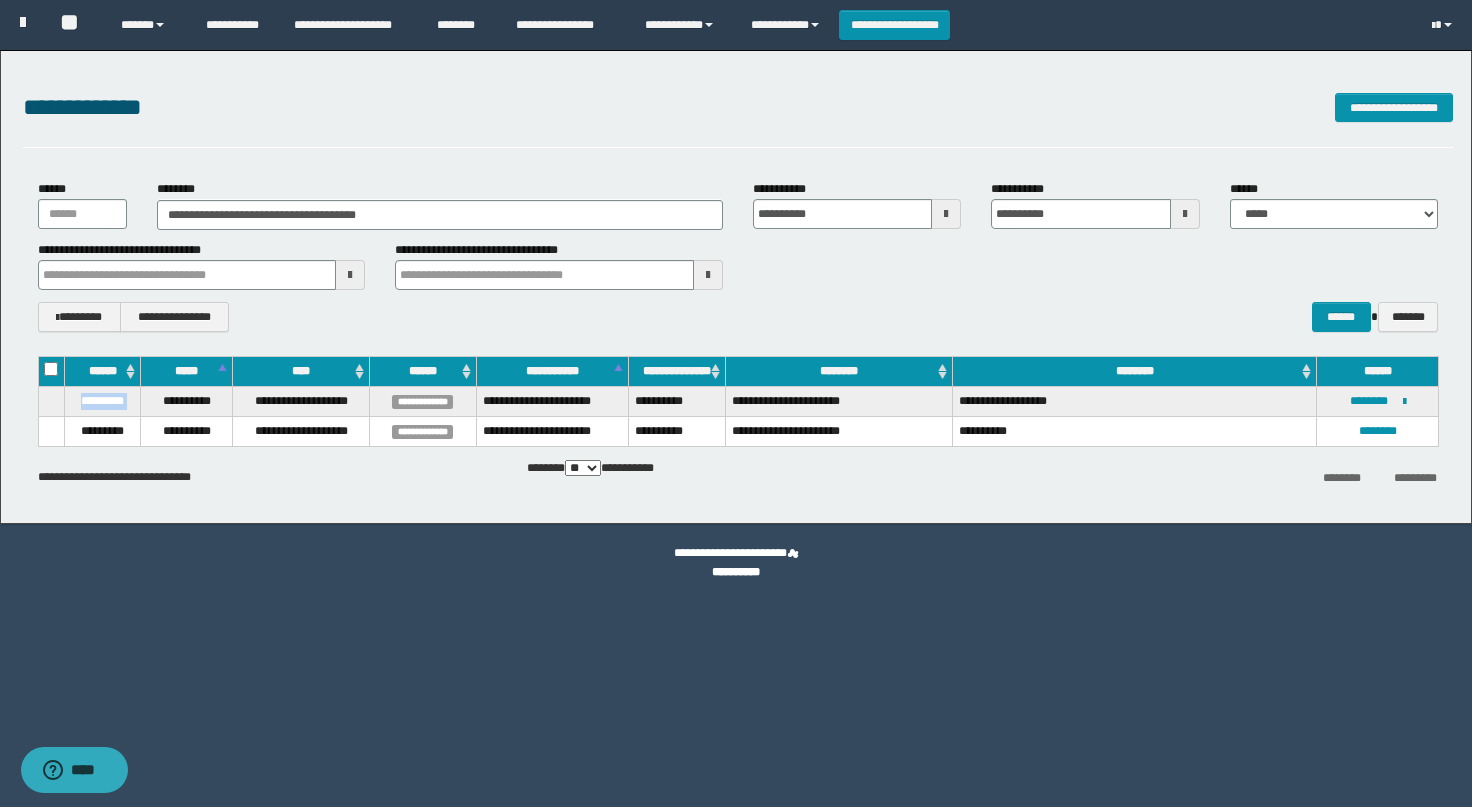 drag, startPoint x: 68, startPoint y: 396, endPoint x: 140, endPoint y: 398, distance: 72.02777 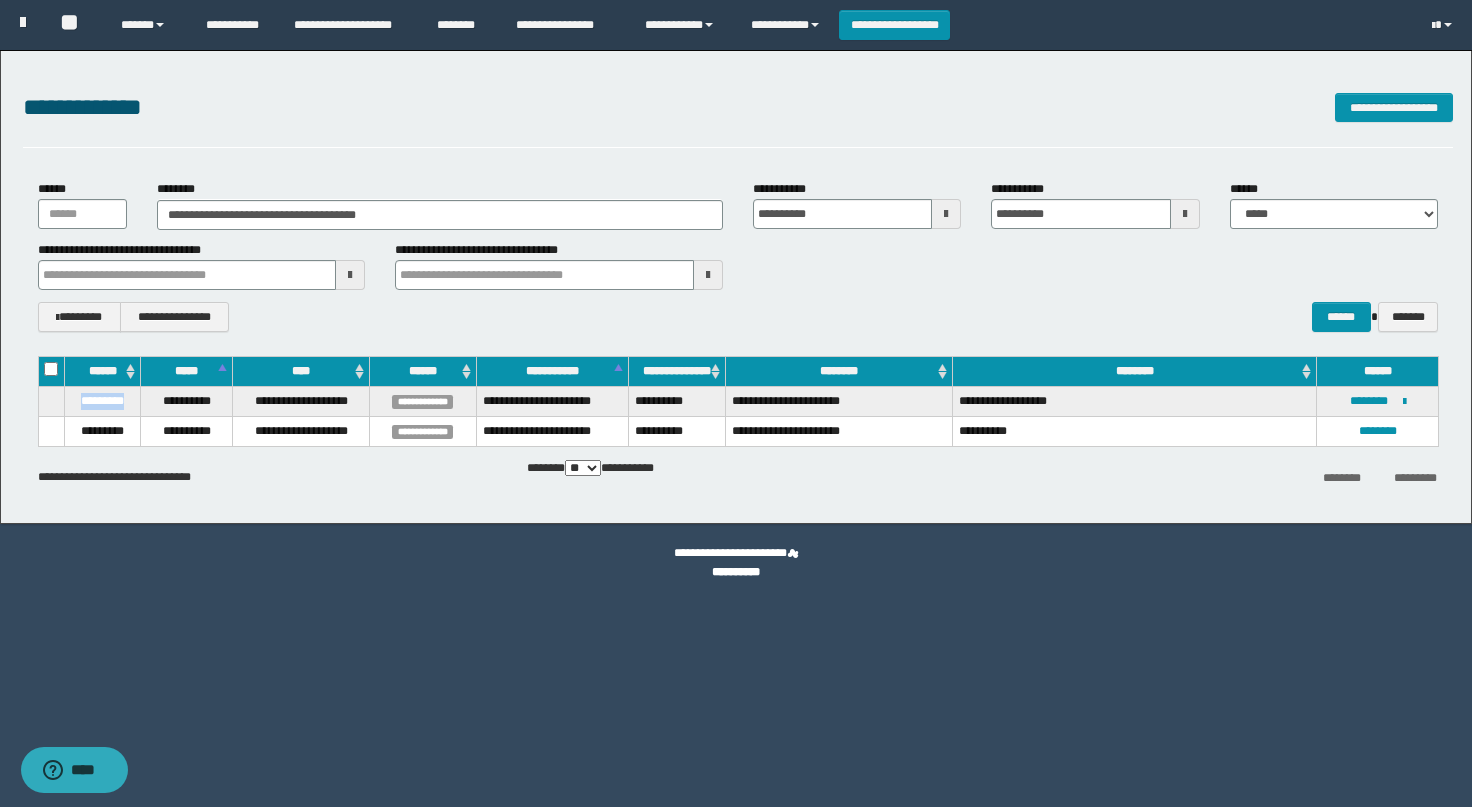 copy on "*********" 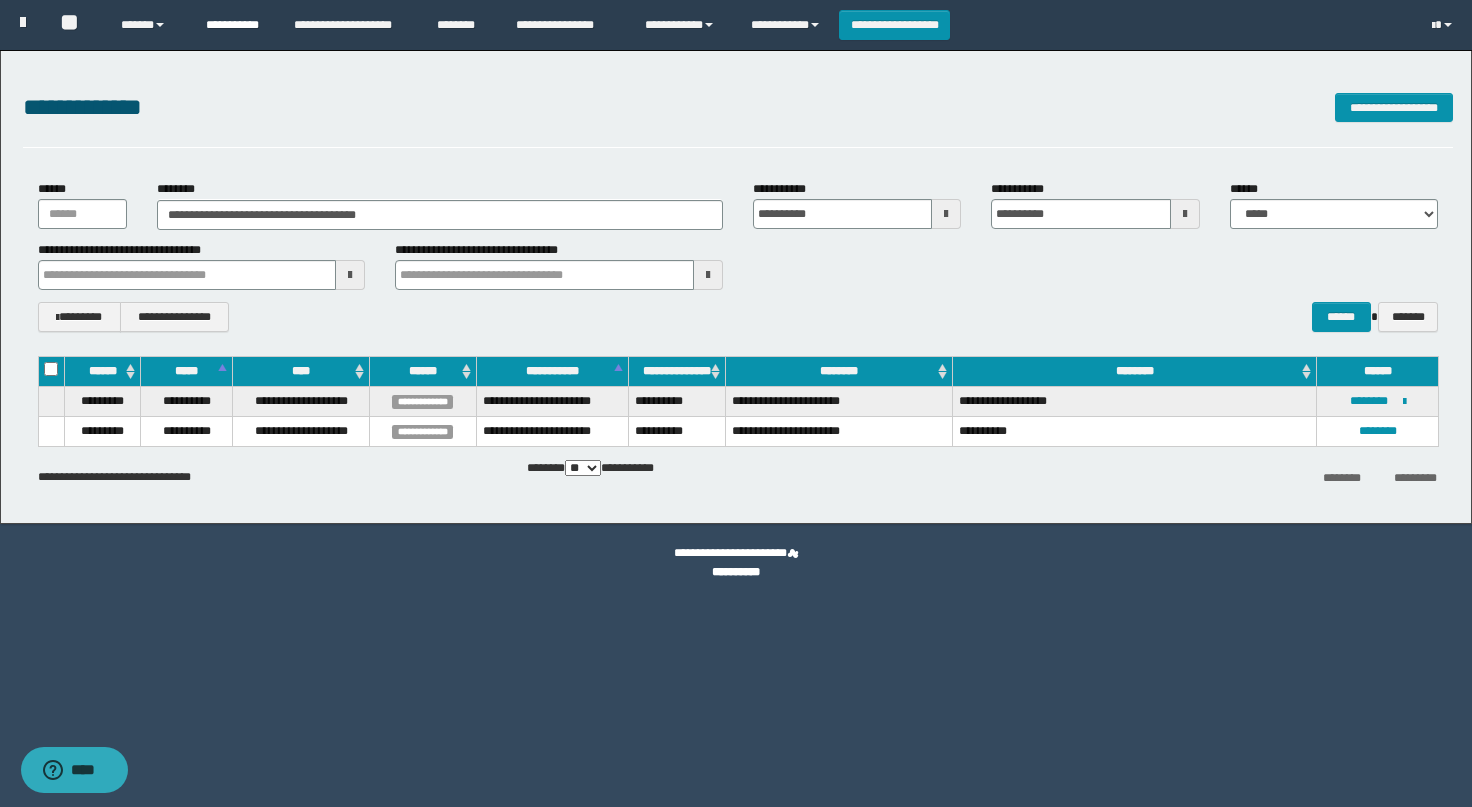 click on "**********" at bounding box center (235, 25) 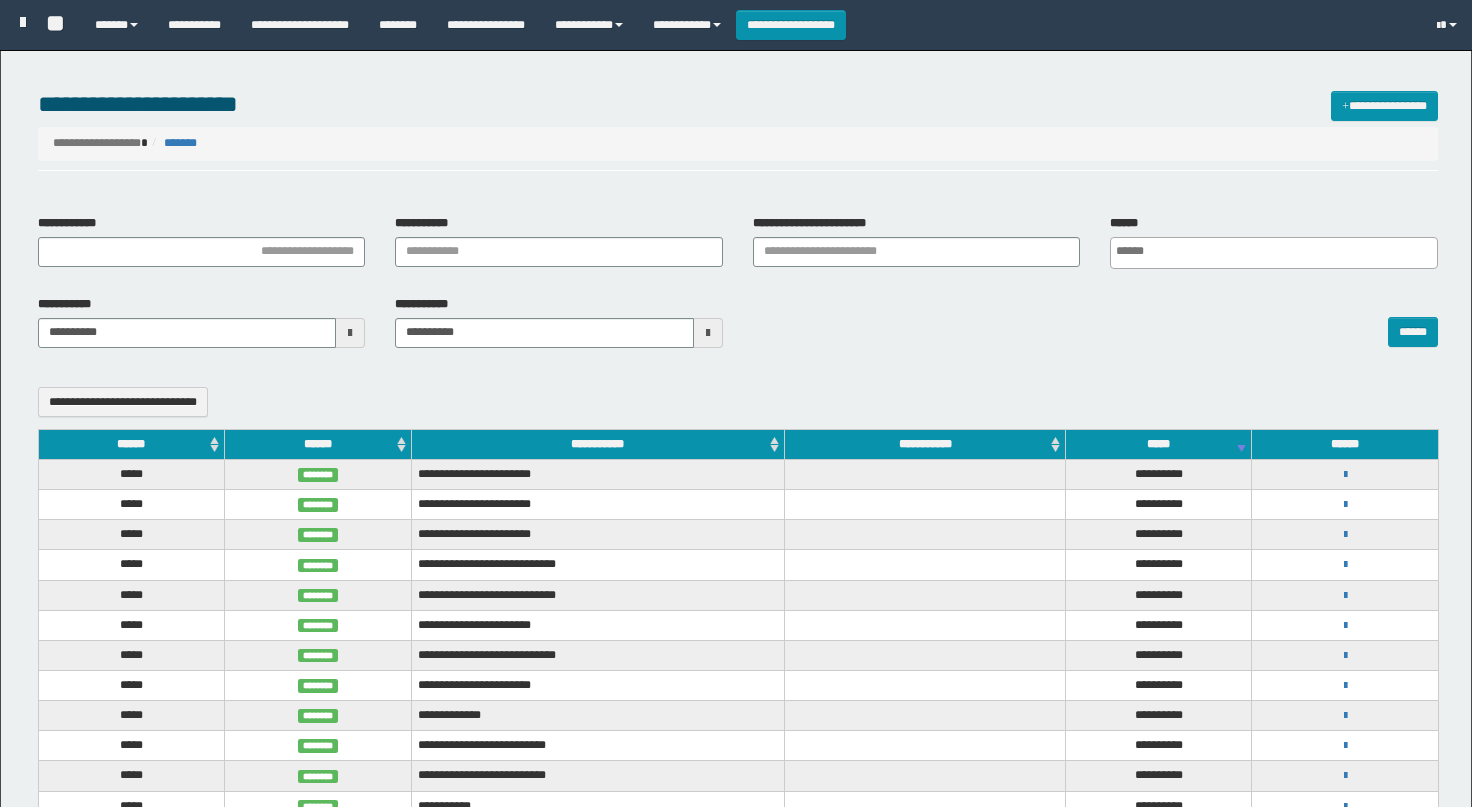 select 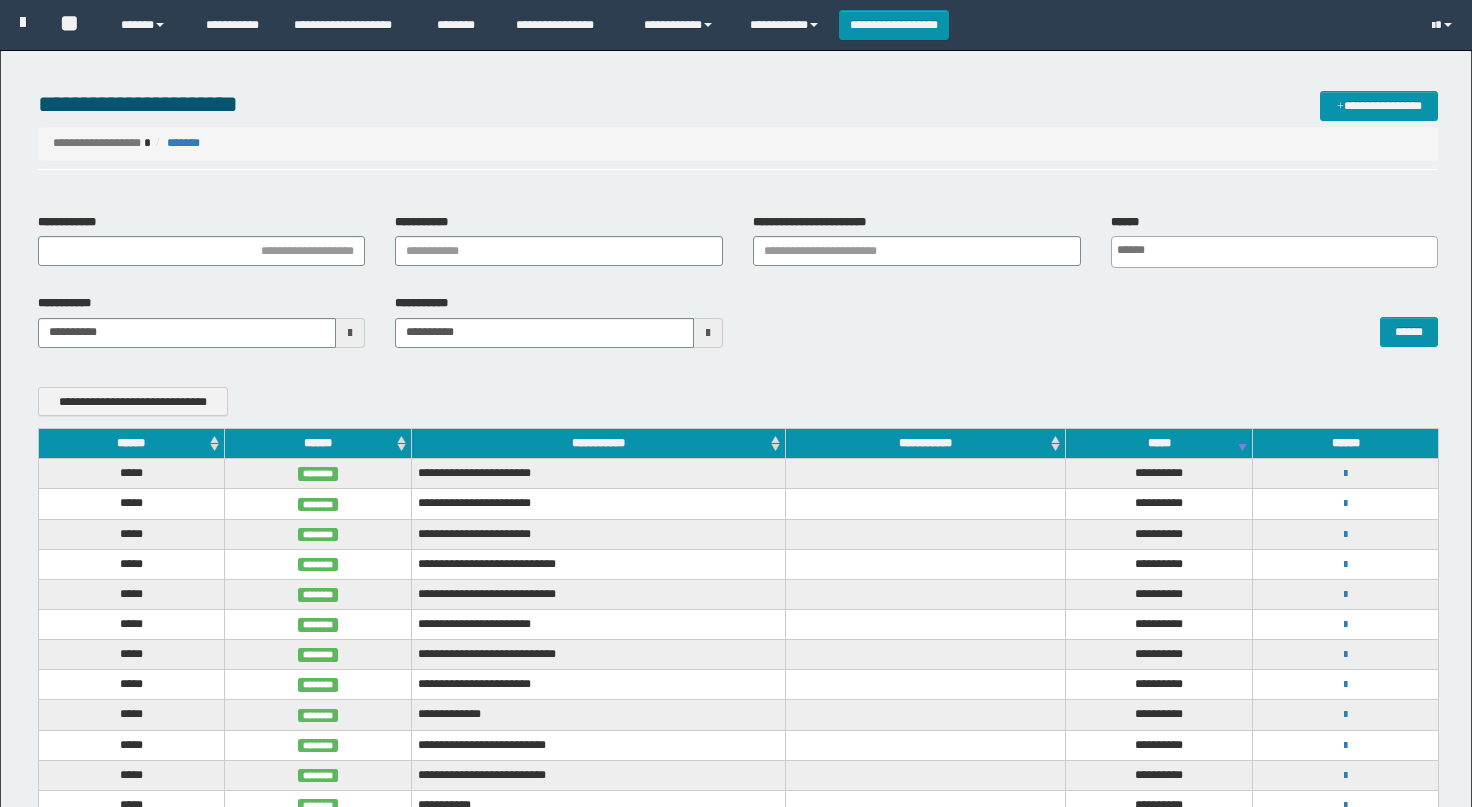 scroll, scrollTop: 0, scrollLeft: 0, axis: both 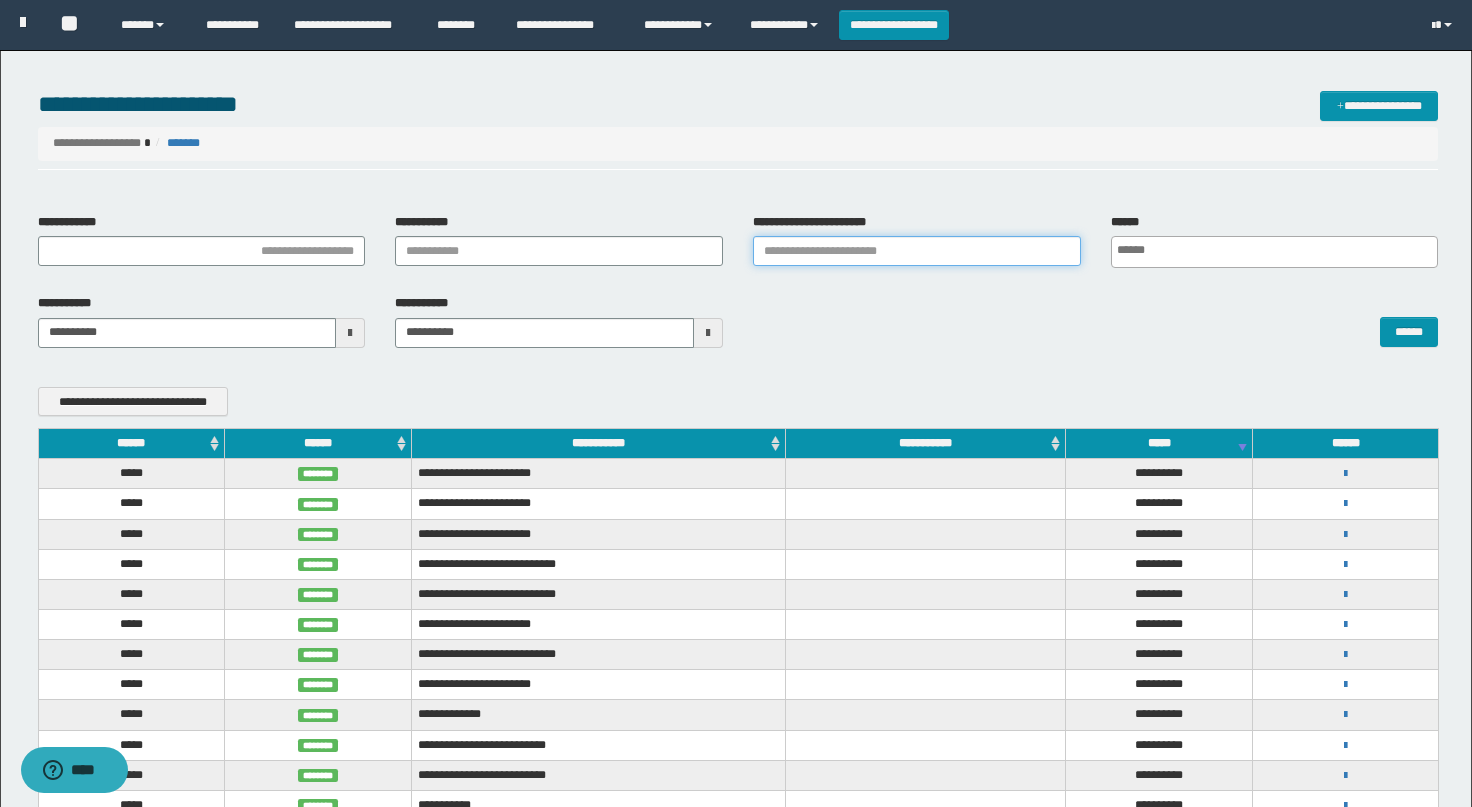 click on "**********" at bounding box center [917, 251] 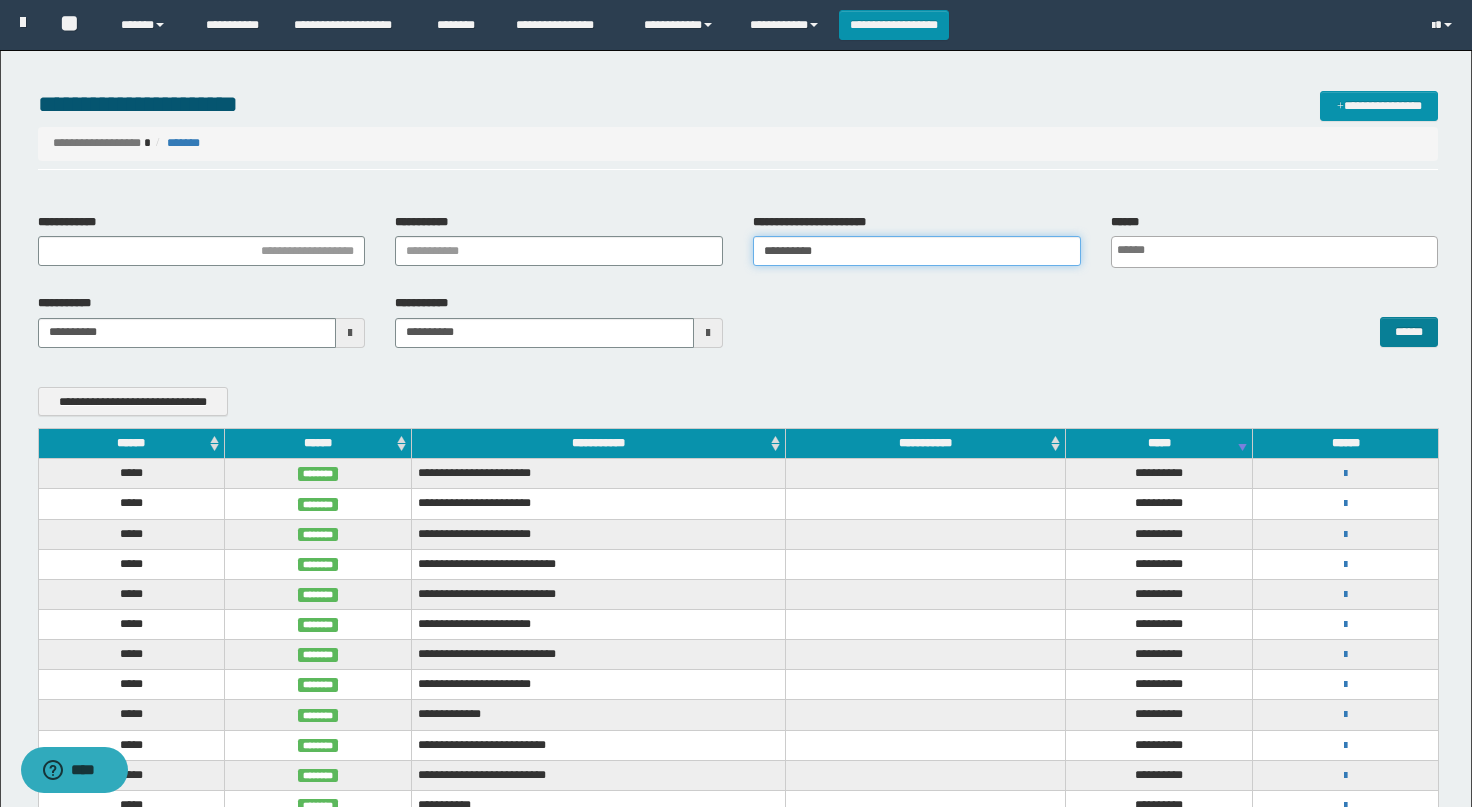 type on "**********" 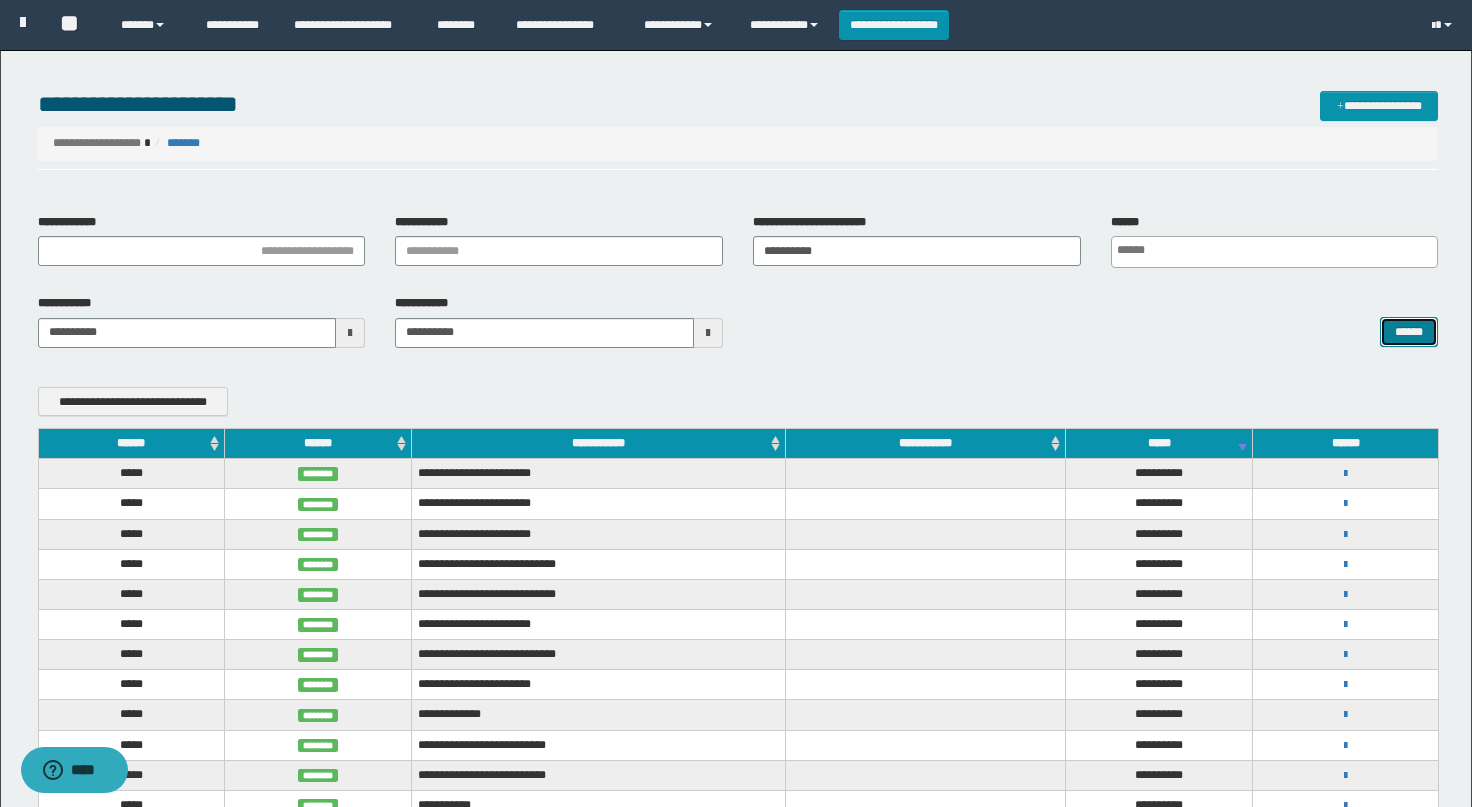 click on "******" at bounding box center [1409, 332] 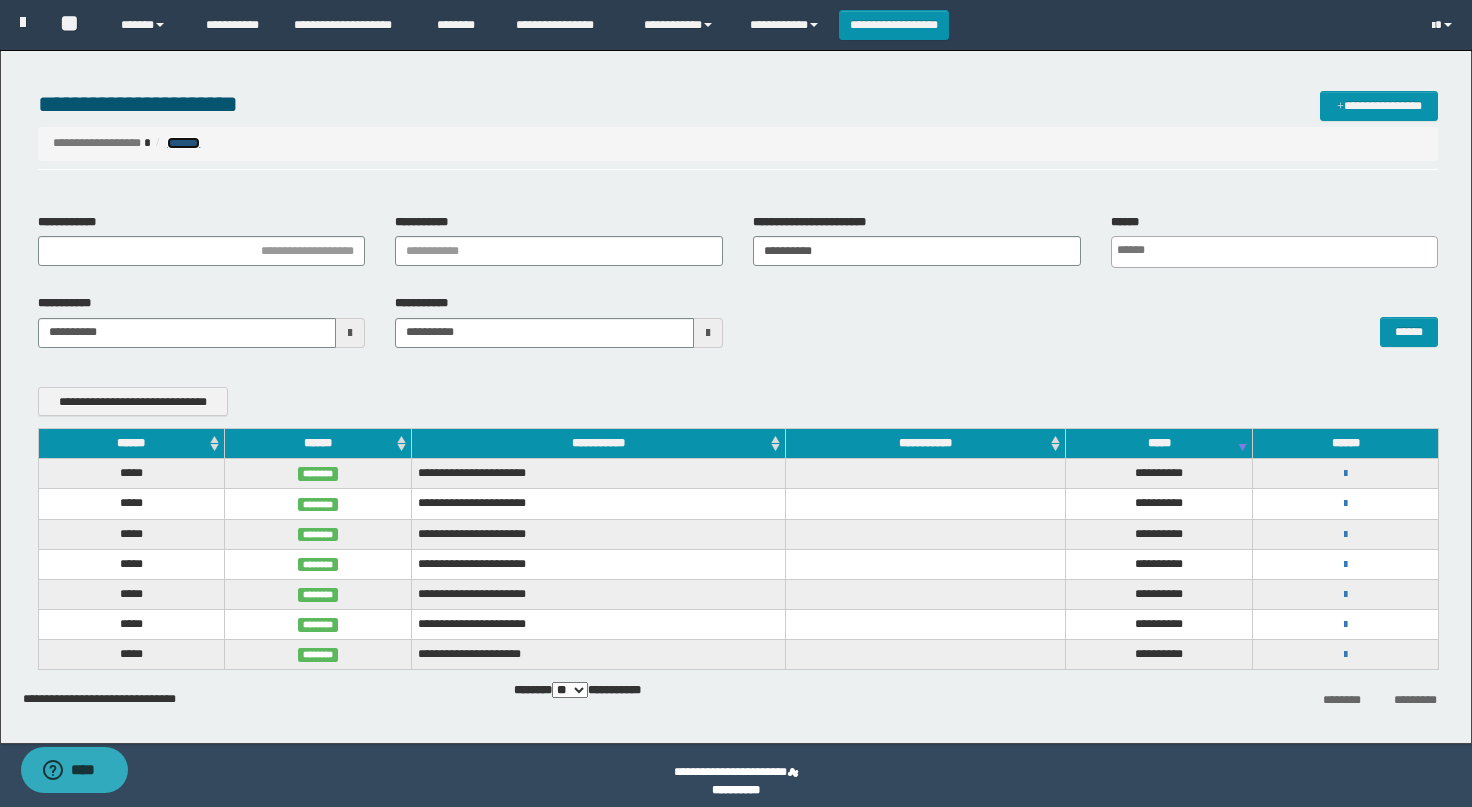 click on "*******" at bounding box center (183, 143) 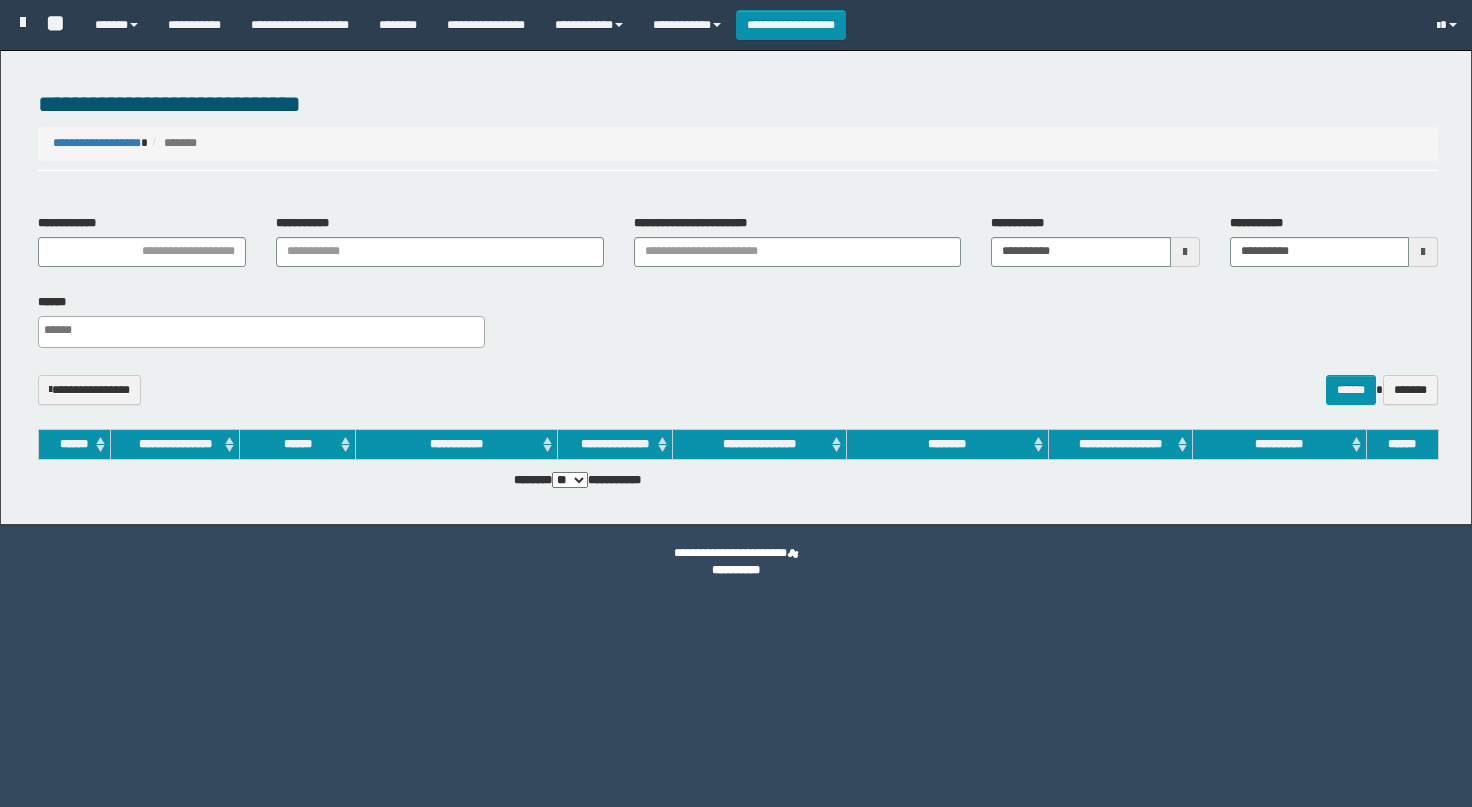 select 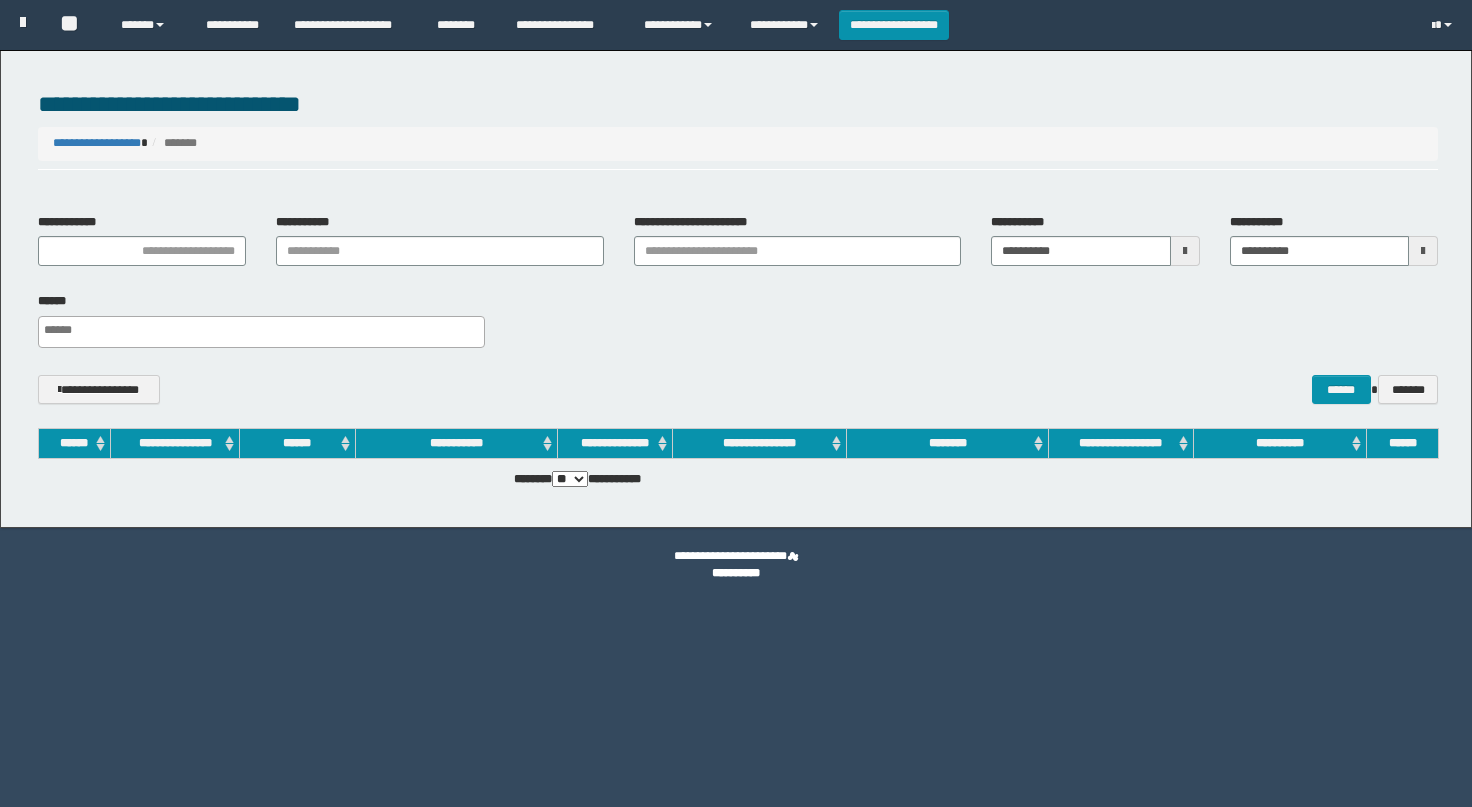 scroll, scrollTop: 0, scrollLeft: 0, axis: both 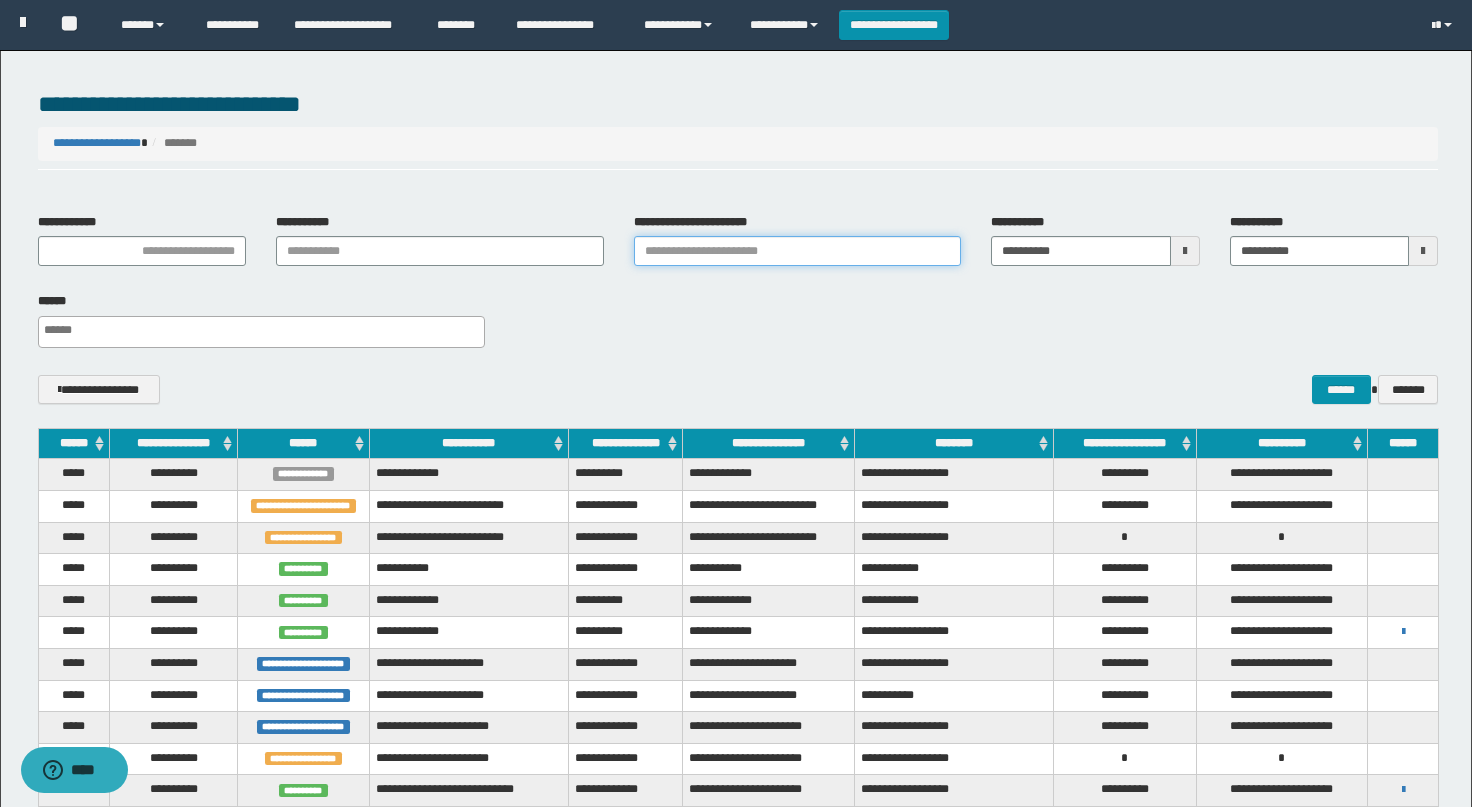 click on "**********" at bounding box center (798, 251) 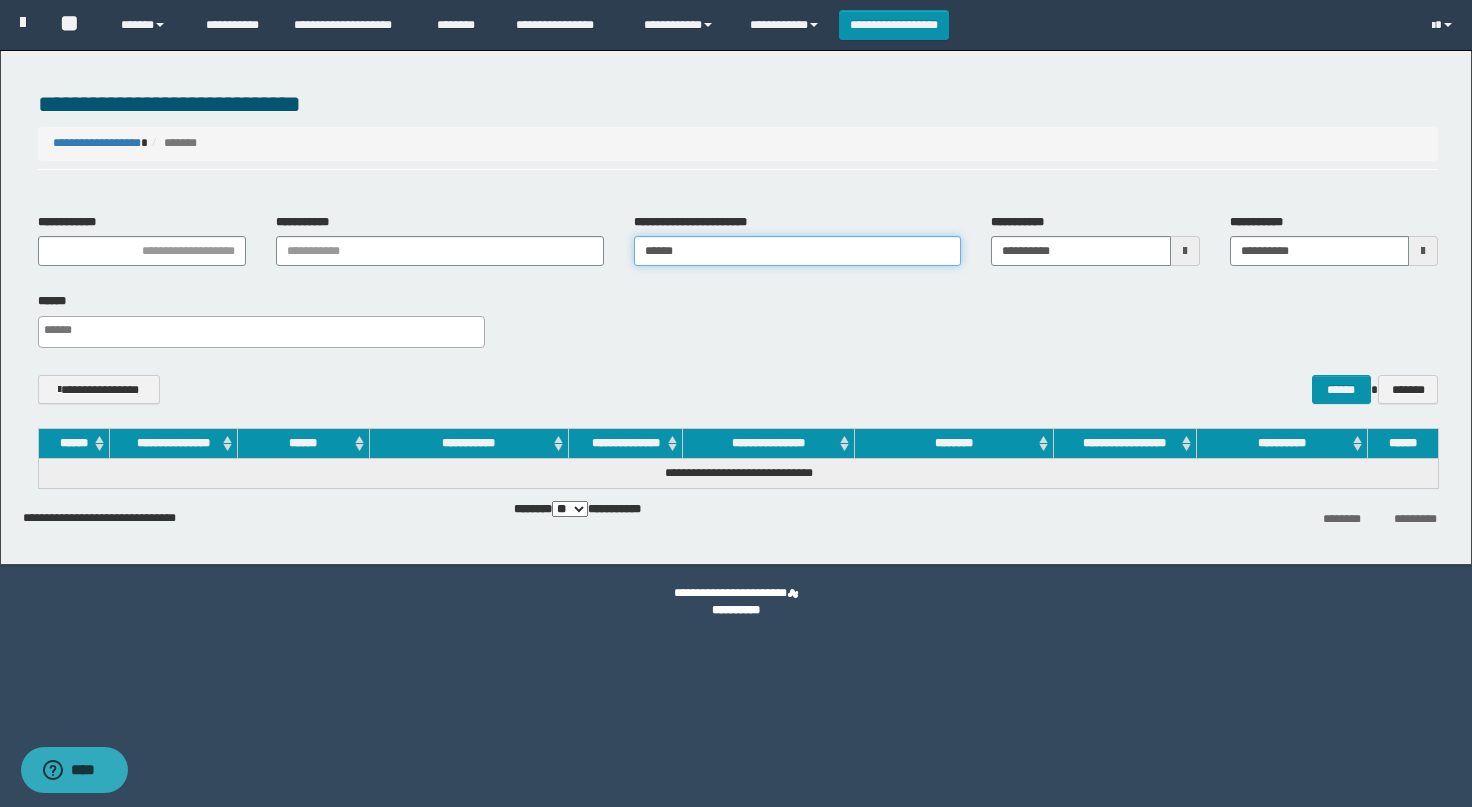 drag, startPoint x: 710, startPoint y: 248, endPoint x: 543, endPoint y: 240, distance: 167.19151 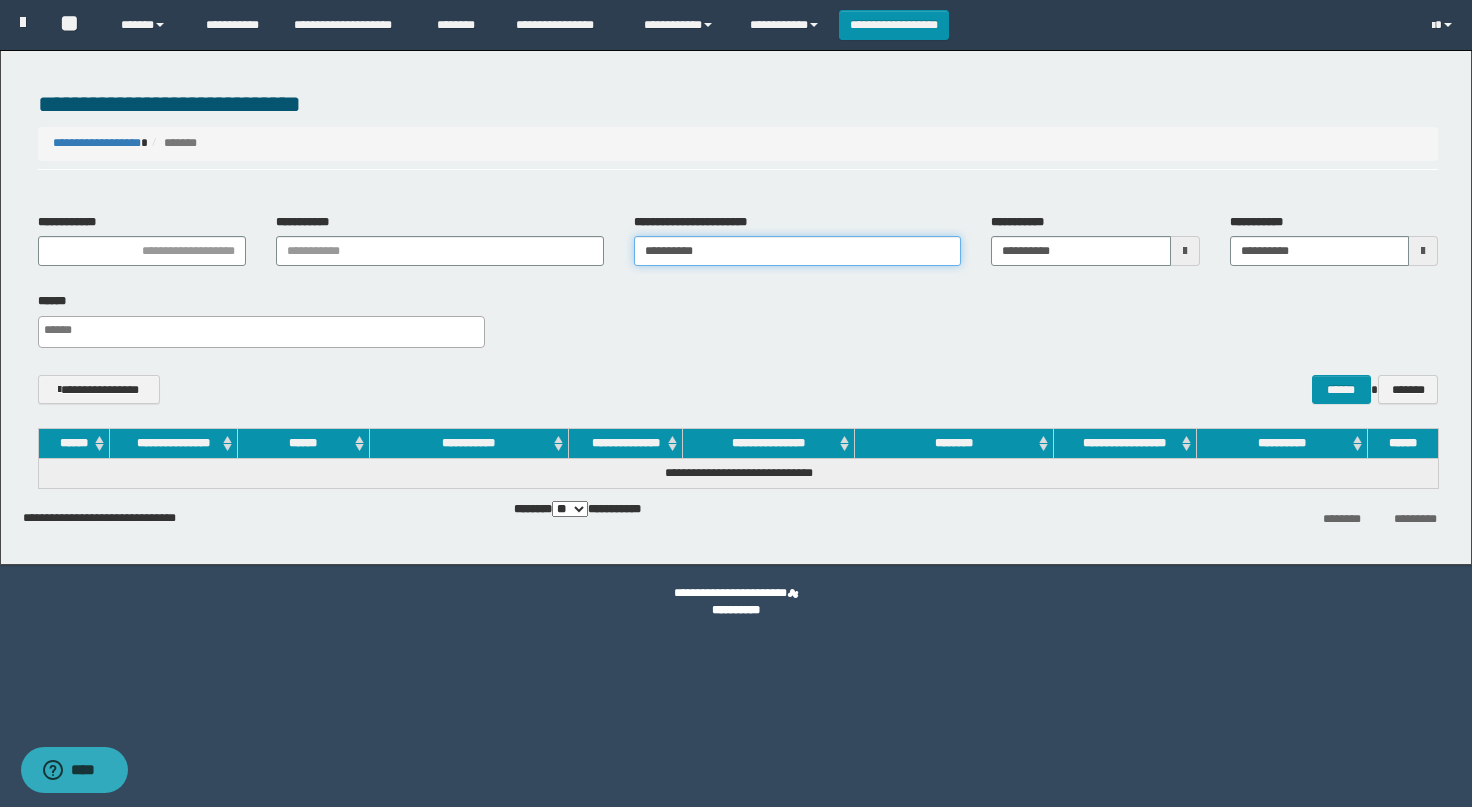 type on "**********" 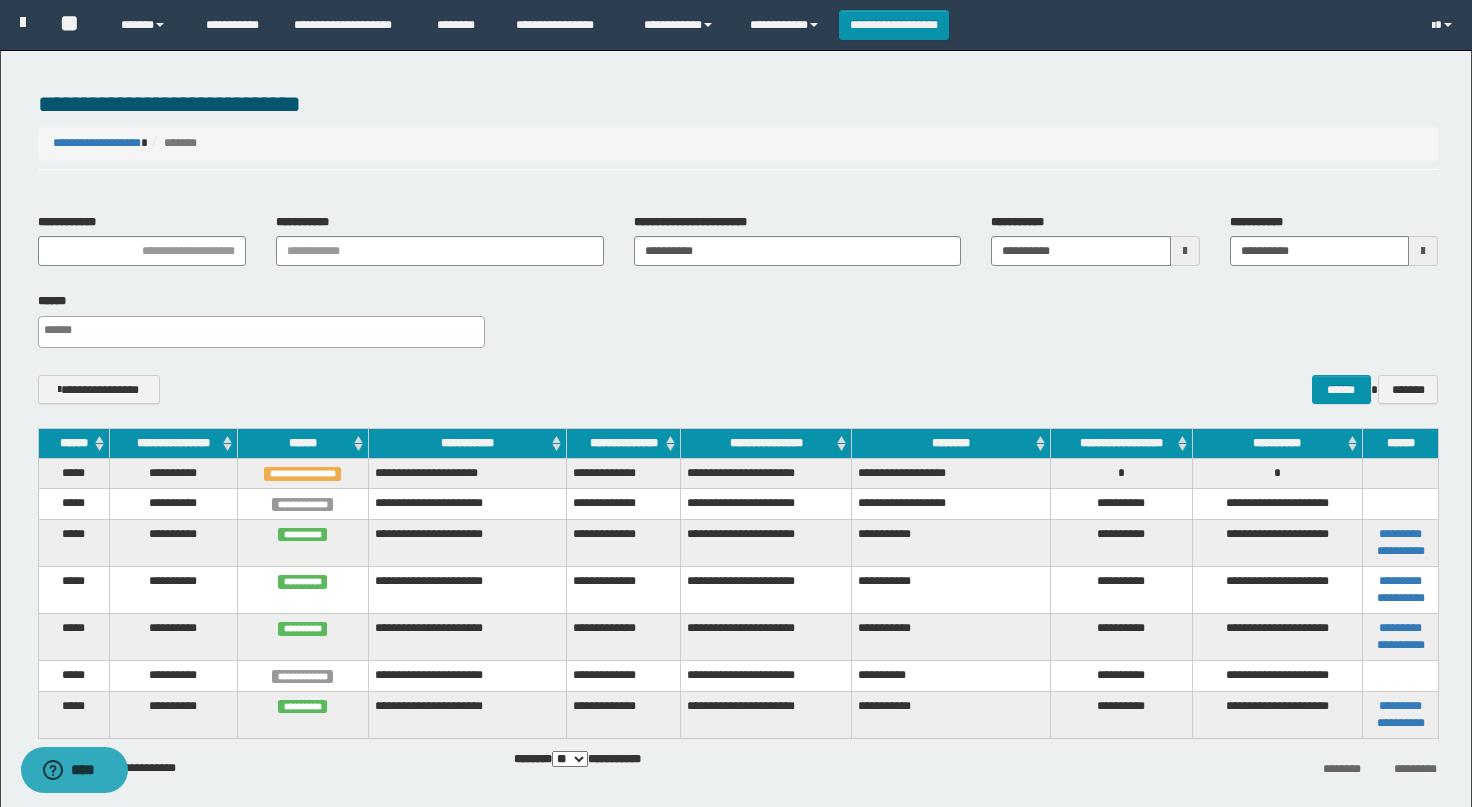 click on "**********" at bounding box center (738, 327) 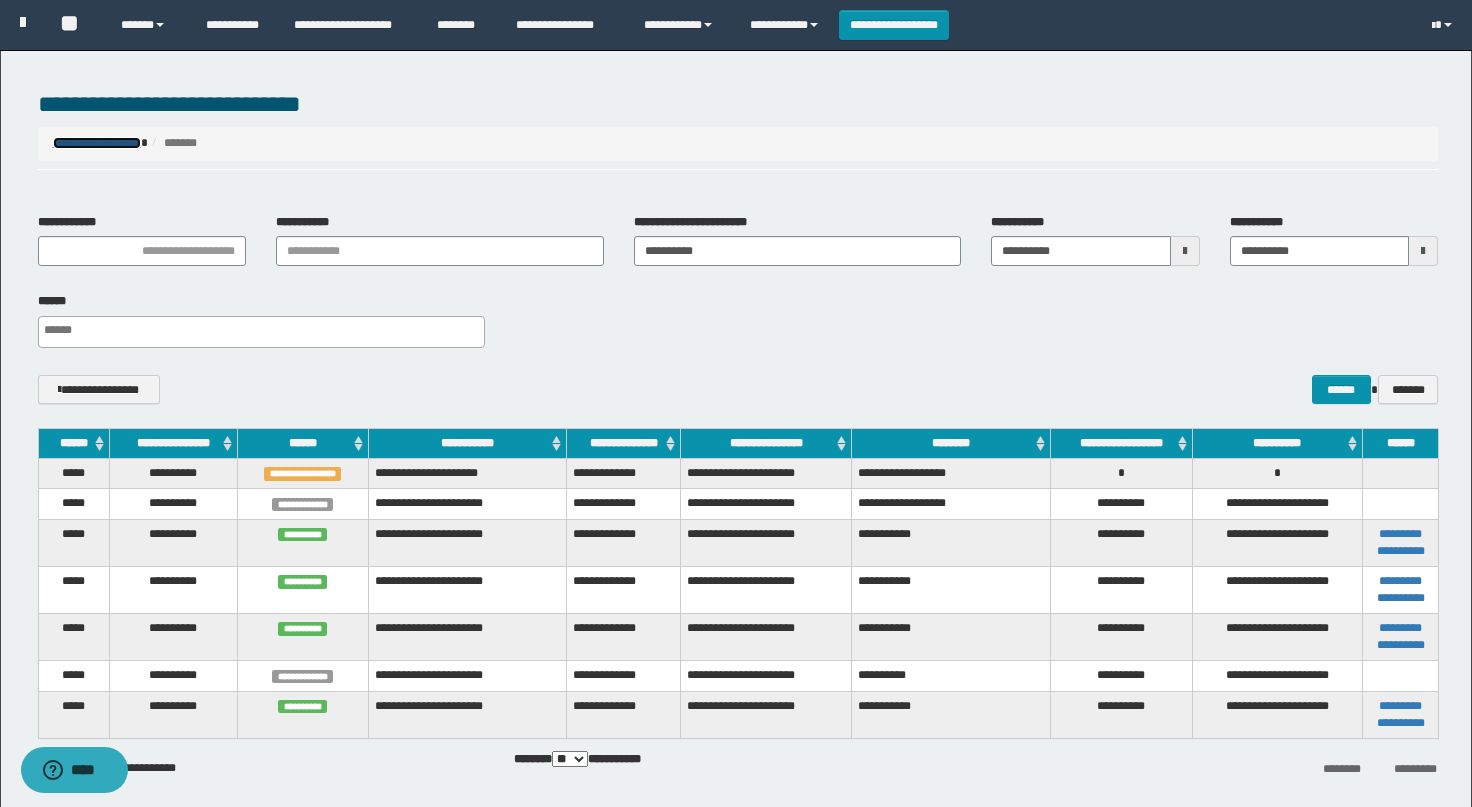 click on "**********" at bounding box center (97, 143) 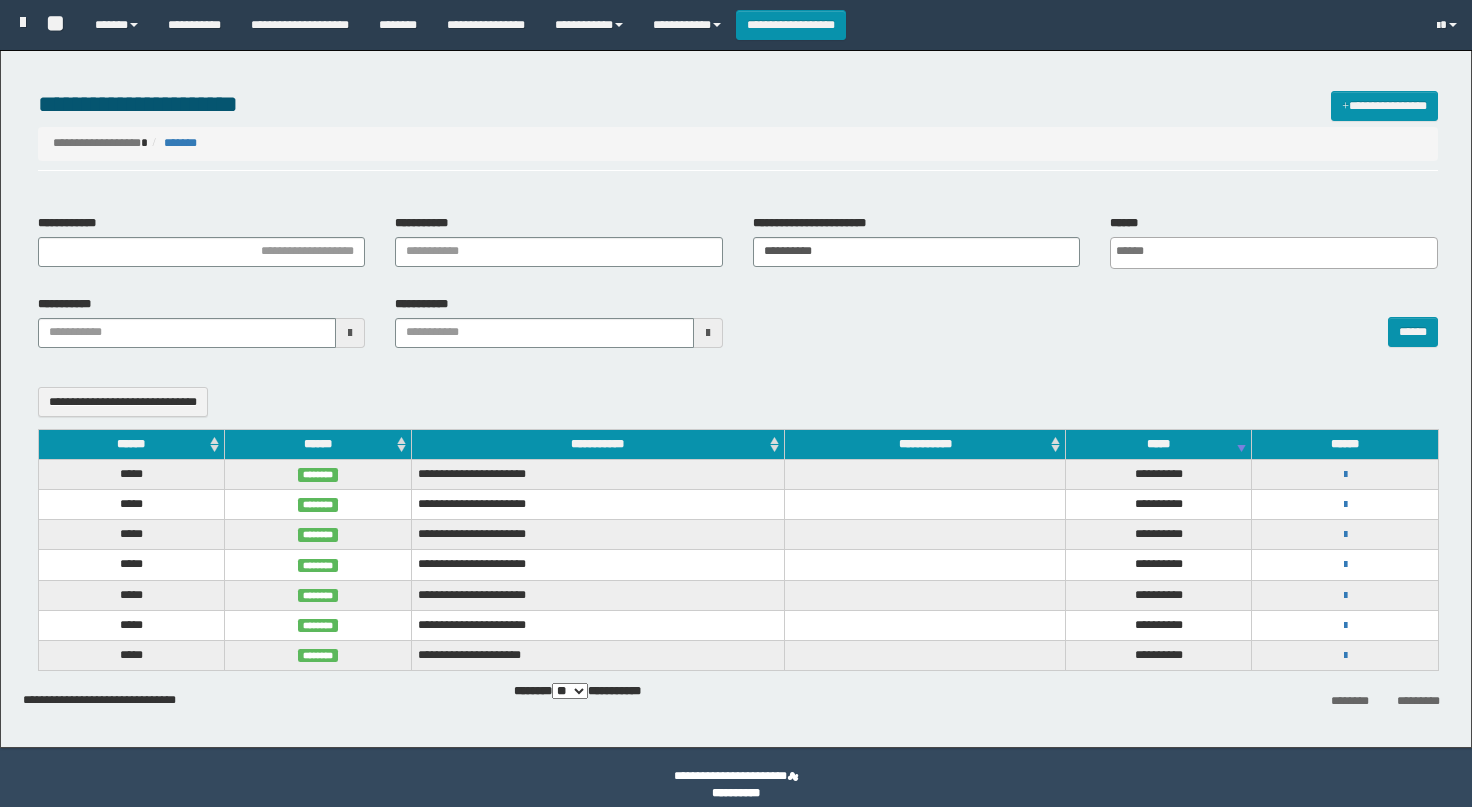 select 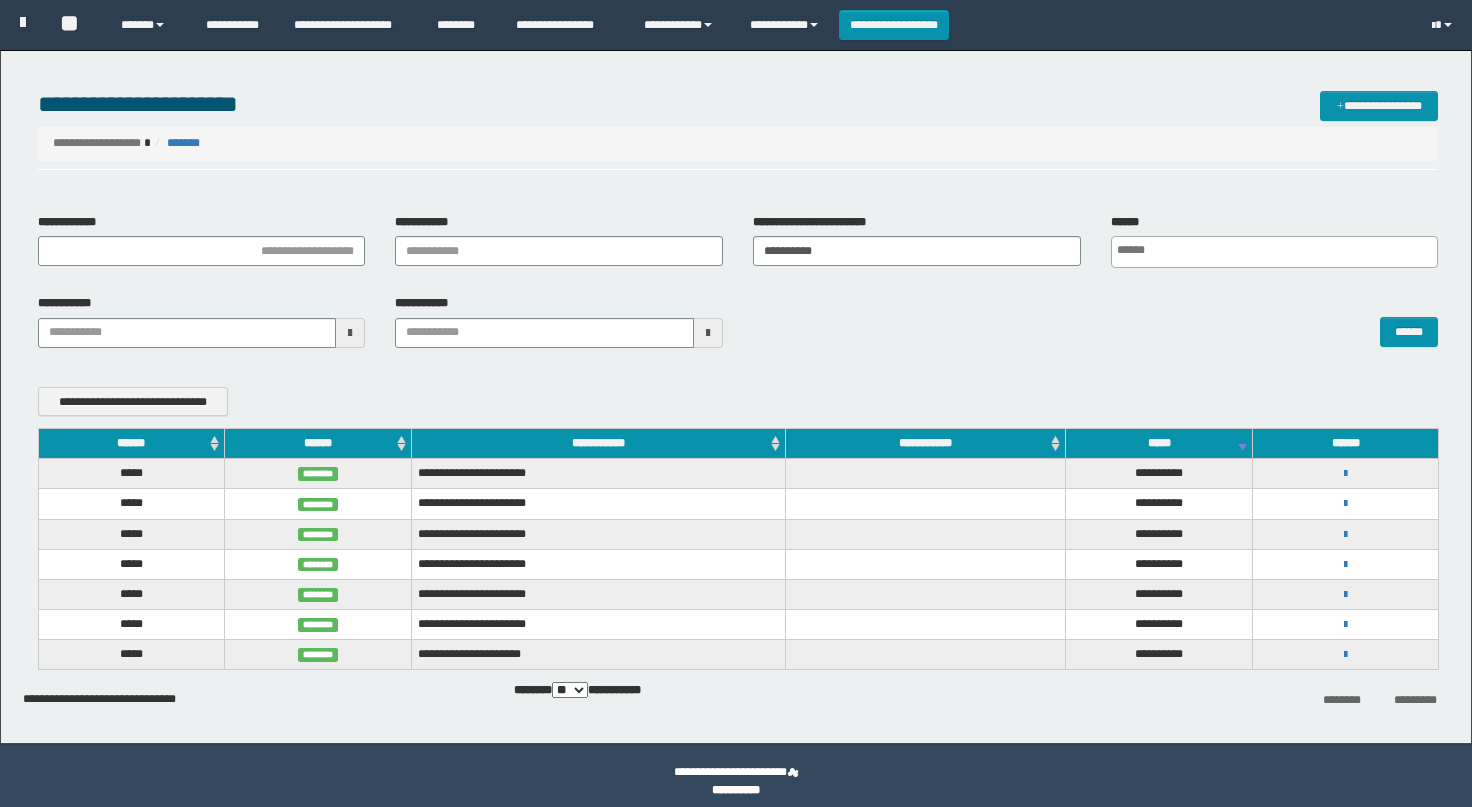 scroll, scrollTop: 0, scrollLeft: 0, axis: both 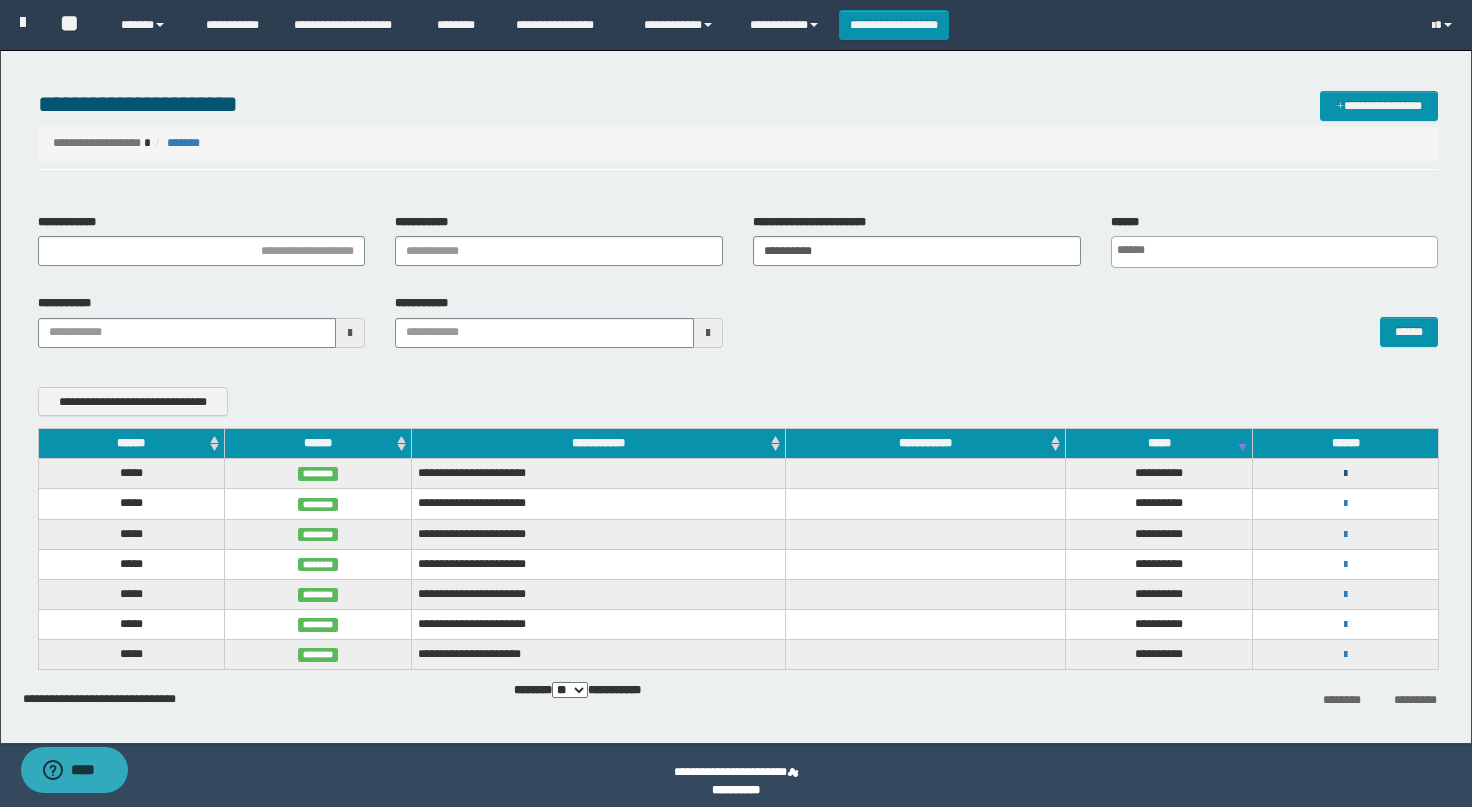 click at bounding box center [1345, 474] 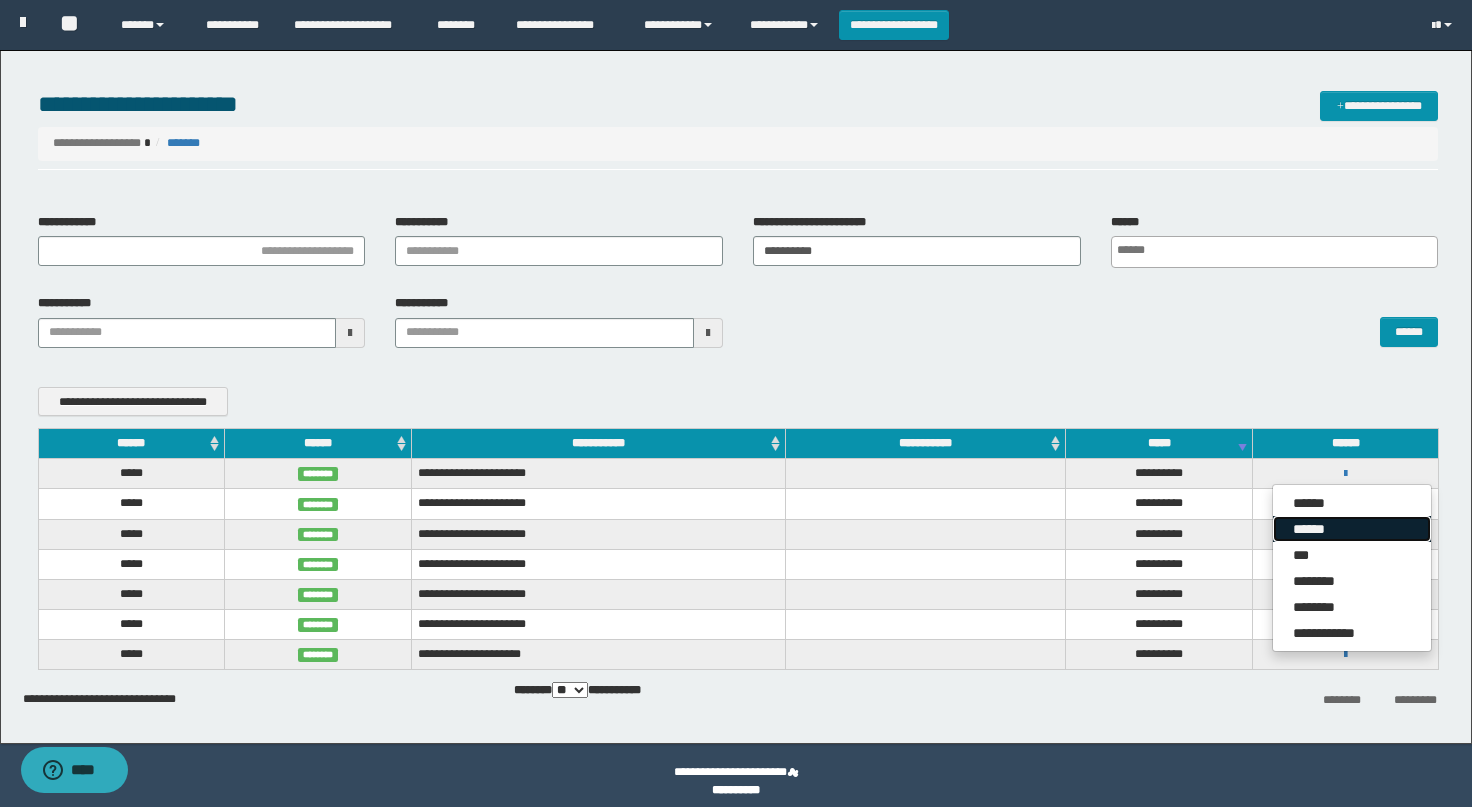click on "******" at bounding box center [1352, 529] 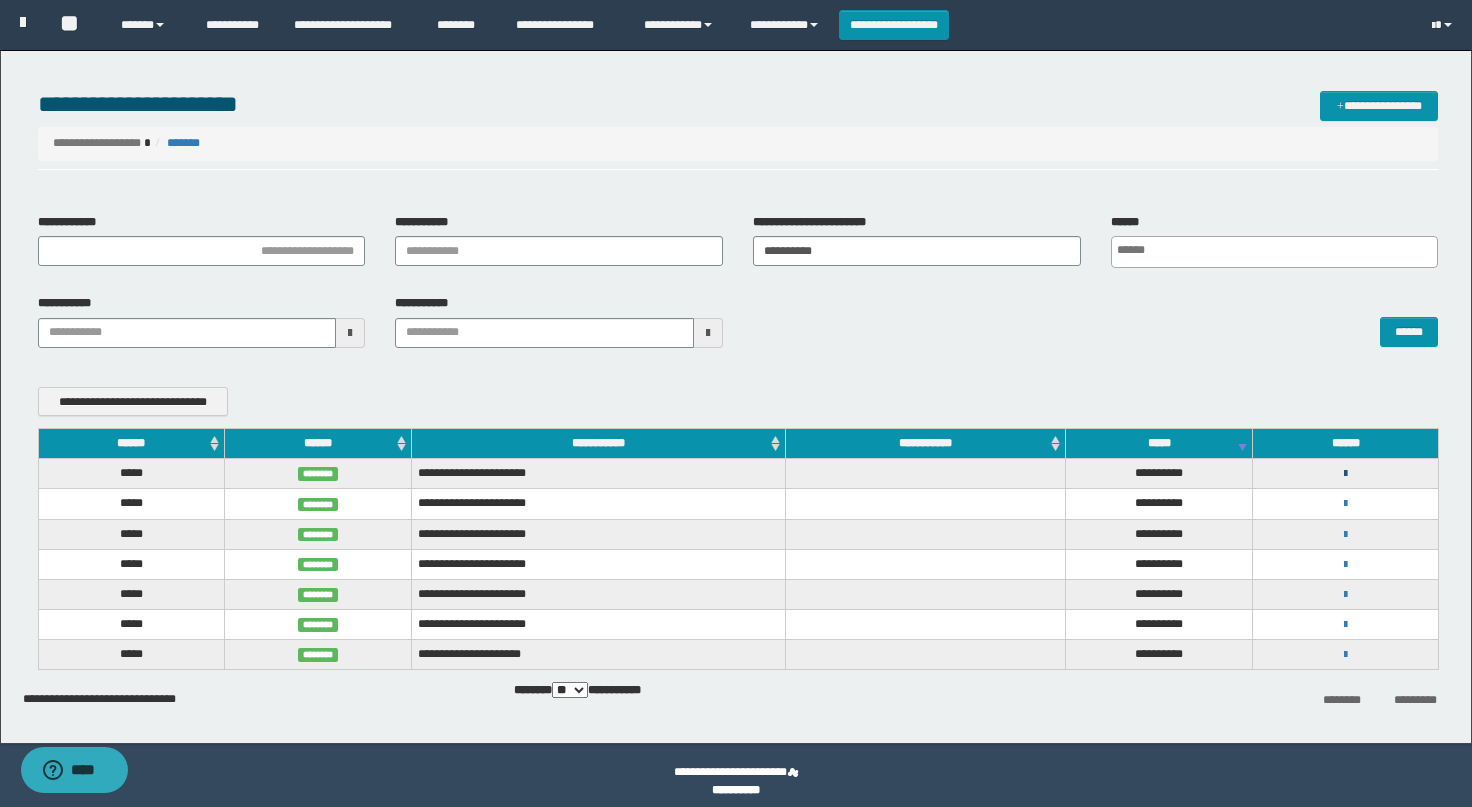 click at bounding box center (1345, 474) 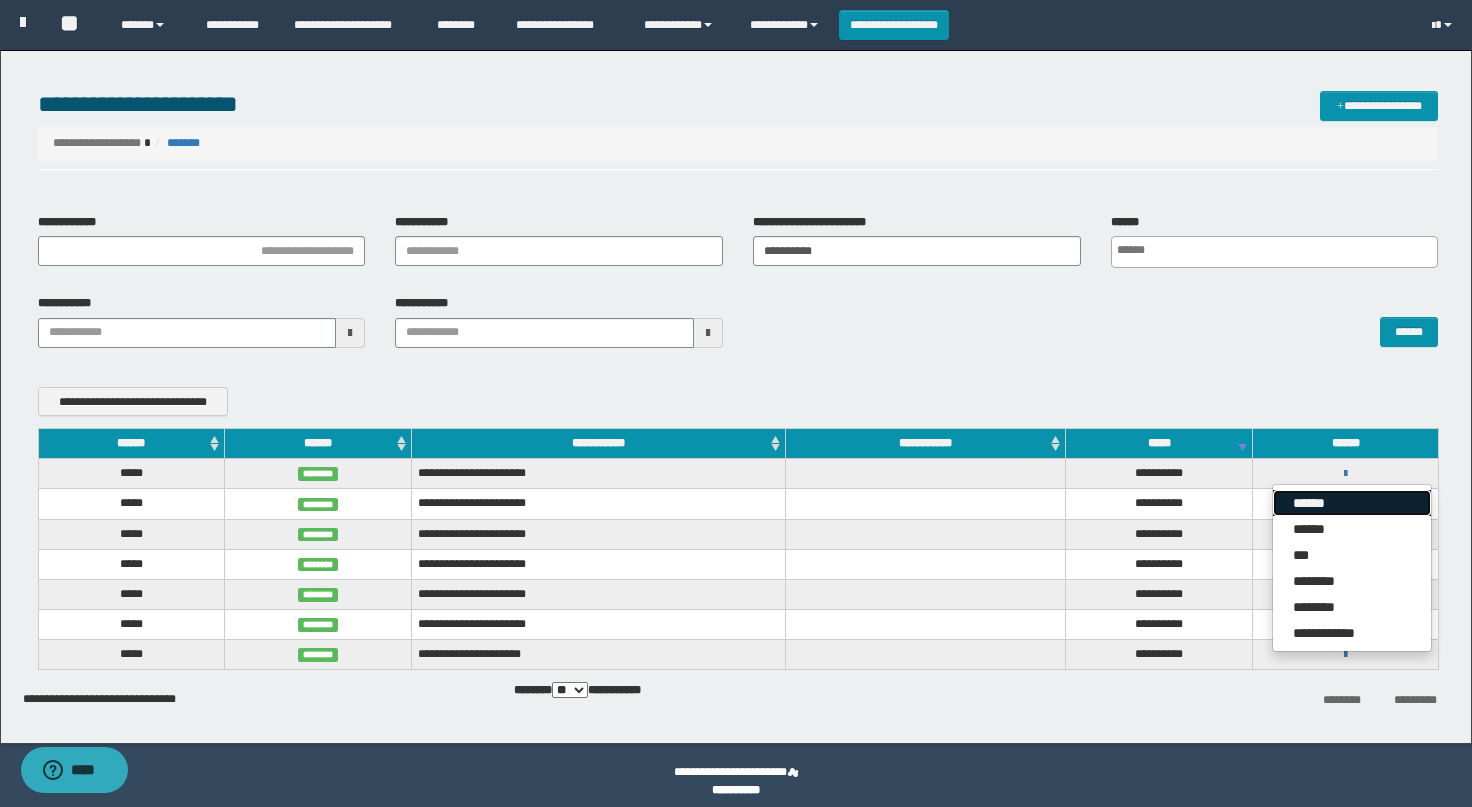 click on "******" at bounding box center [1352, 503] 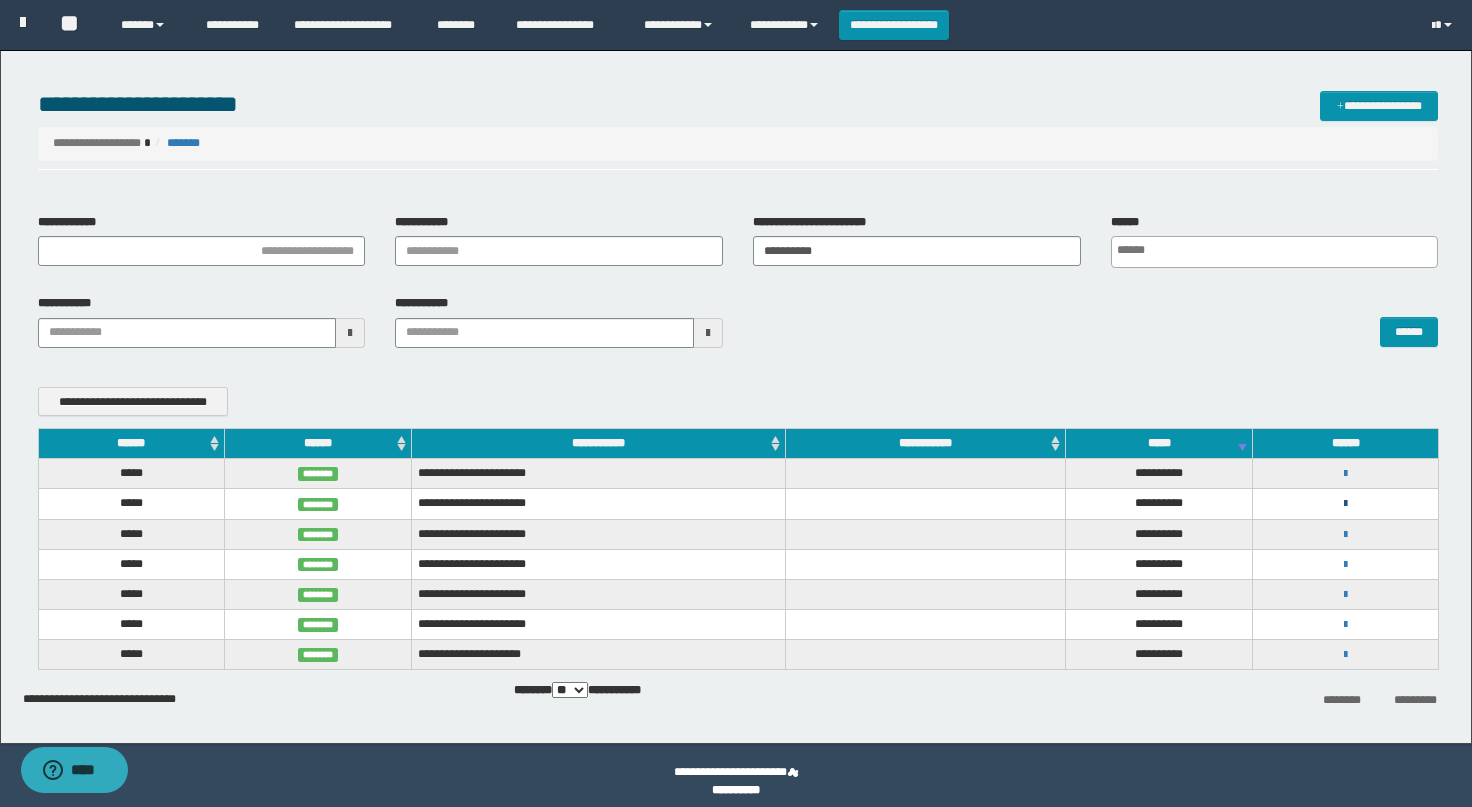 click at bounding box center (1345, 504) 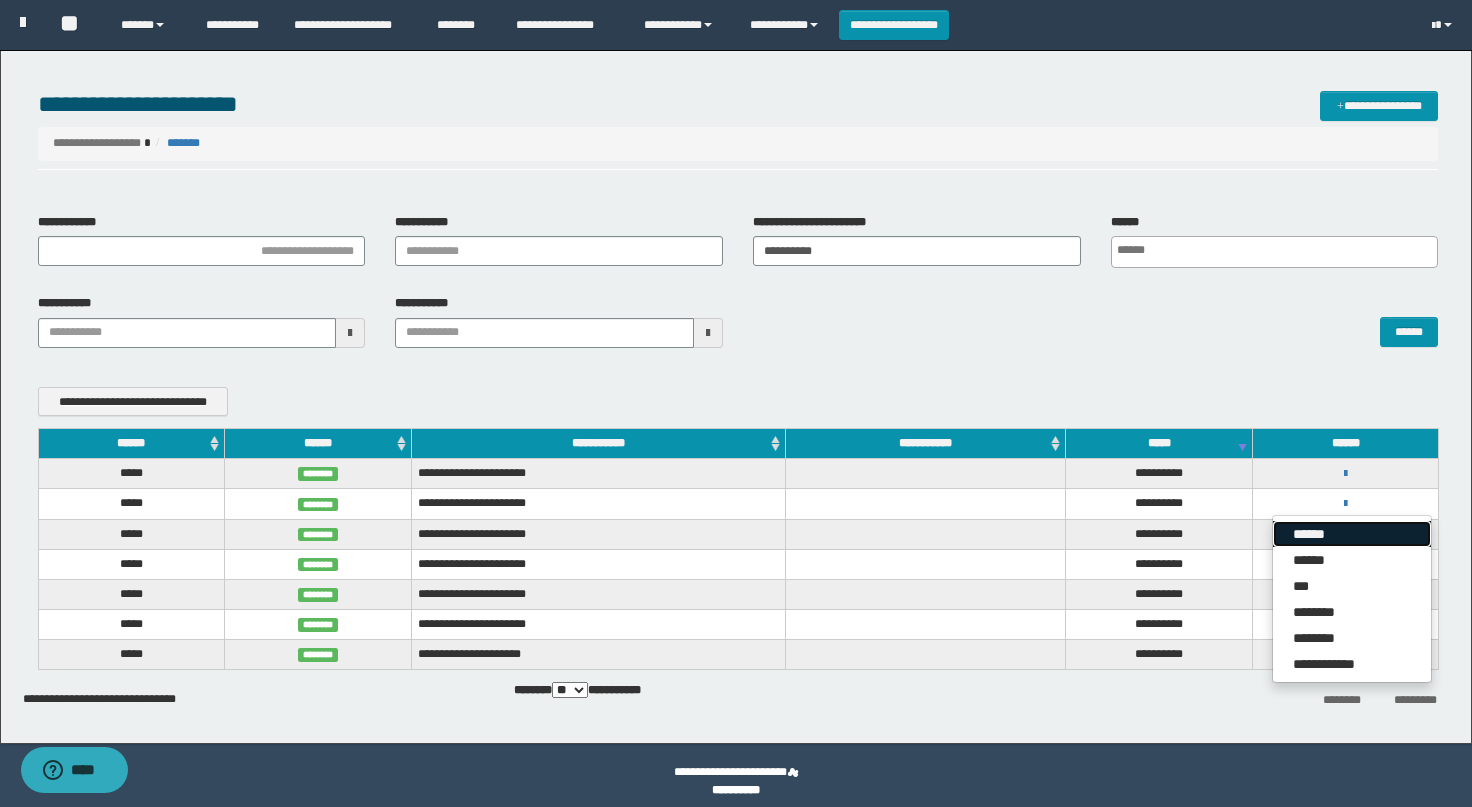 click on "******" at bounding box center [1352, 534] 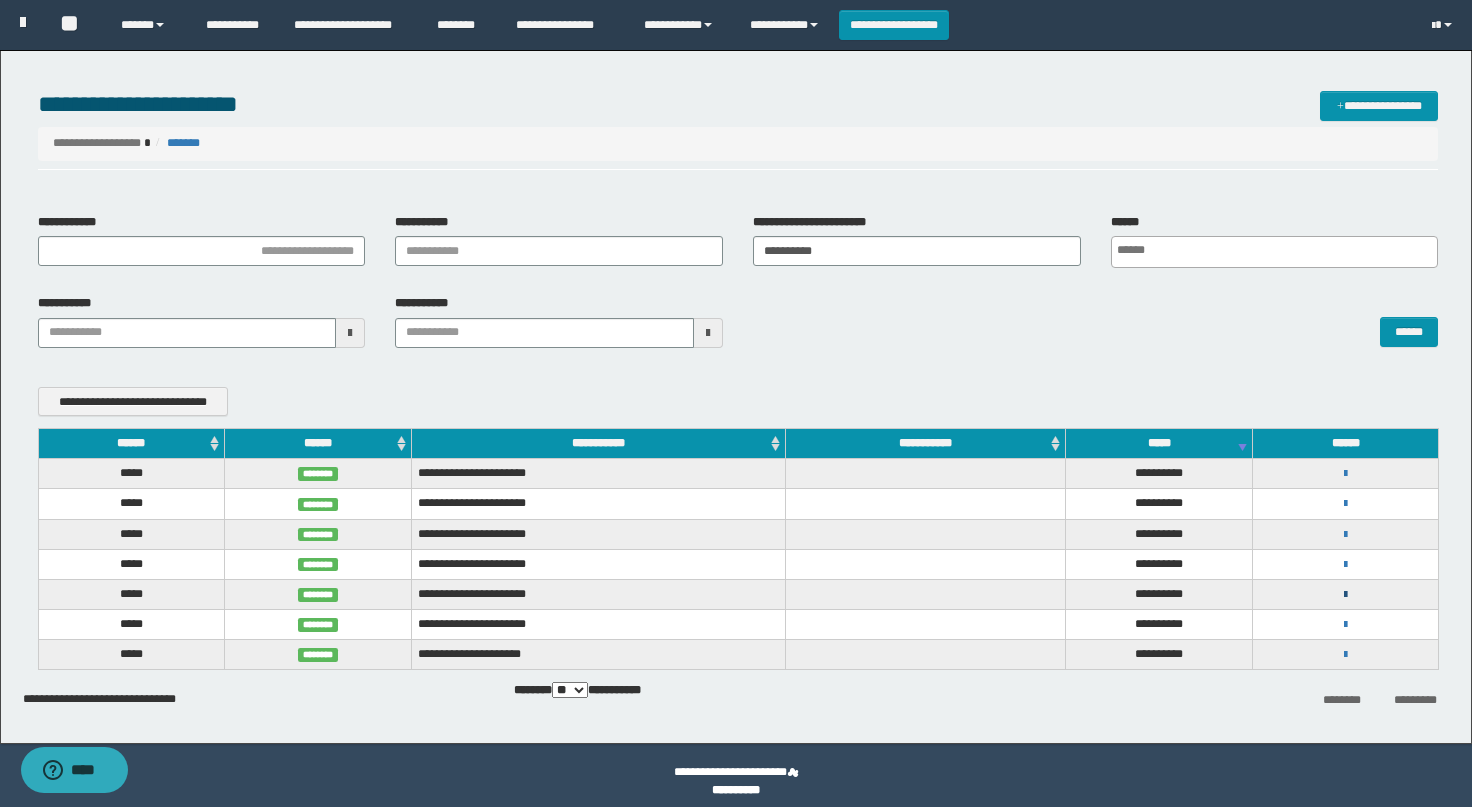click at bounding box center [1345, 595] 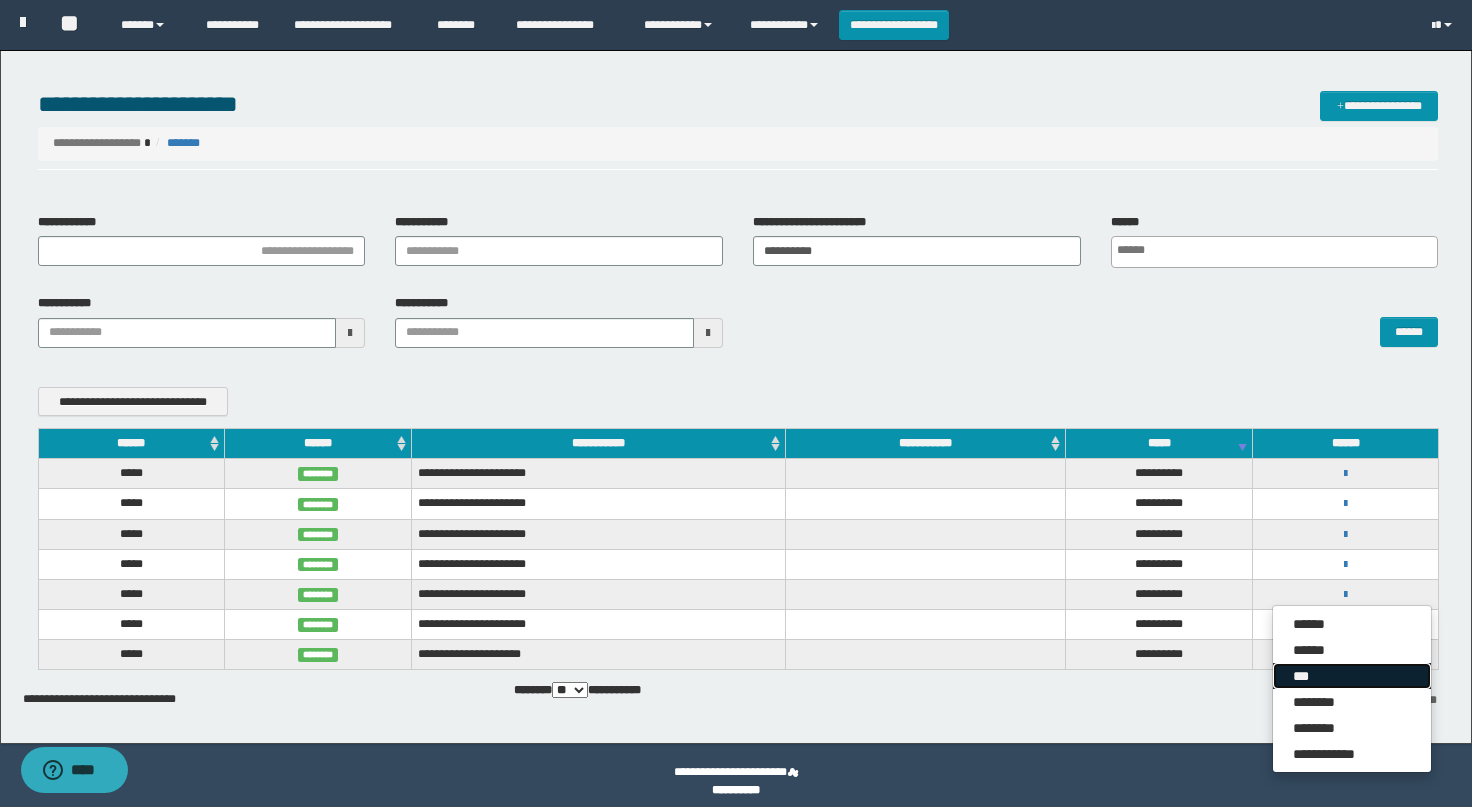 click on "***" at bounding box center (1352, 676) 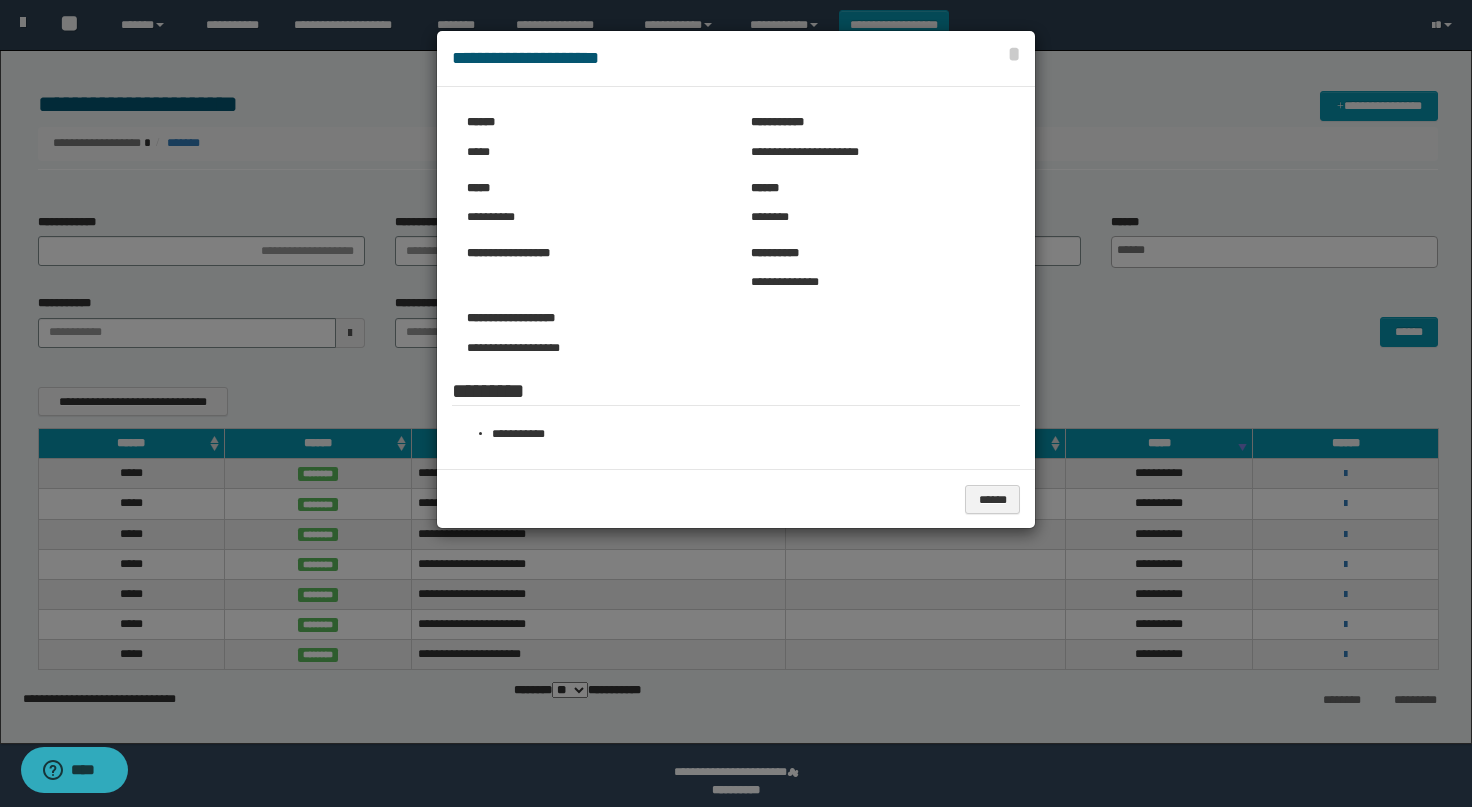 click at bounding box center (736, 403) 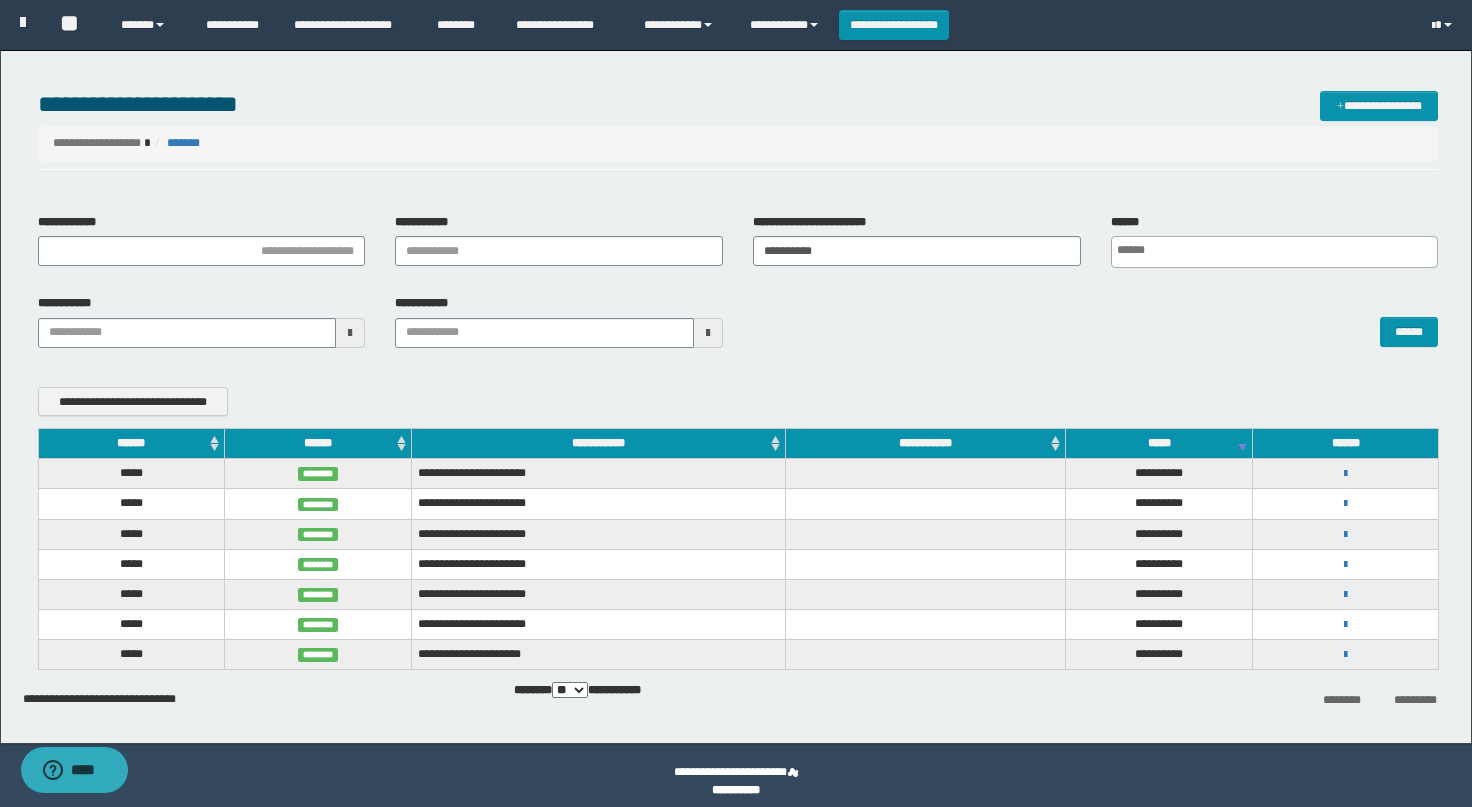 click on "**********" at bounding box center [1346, 594] 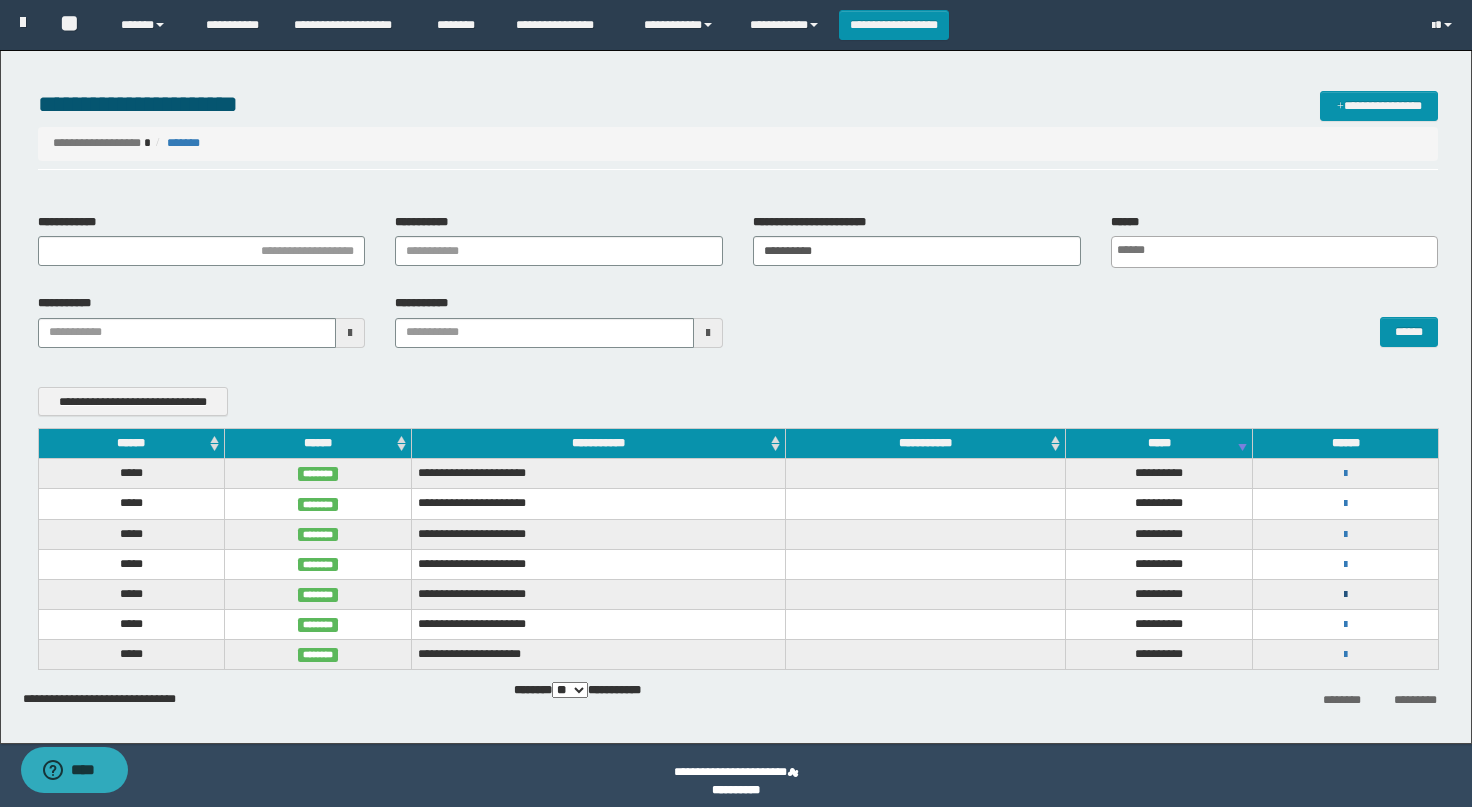 click at bounding box center [1345, 595] 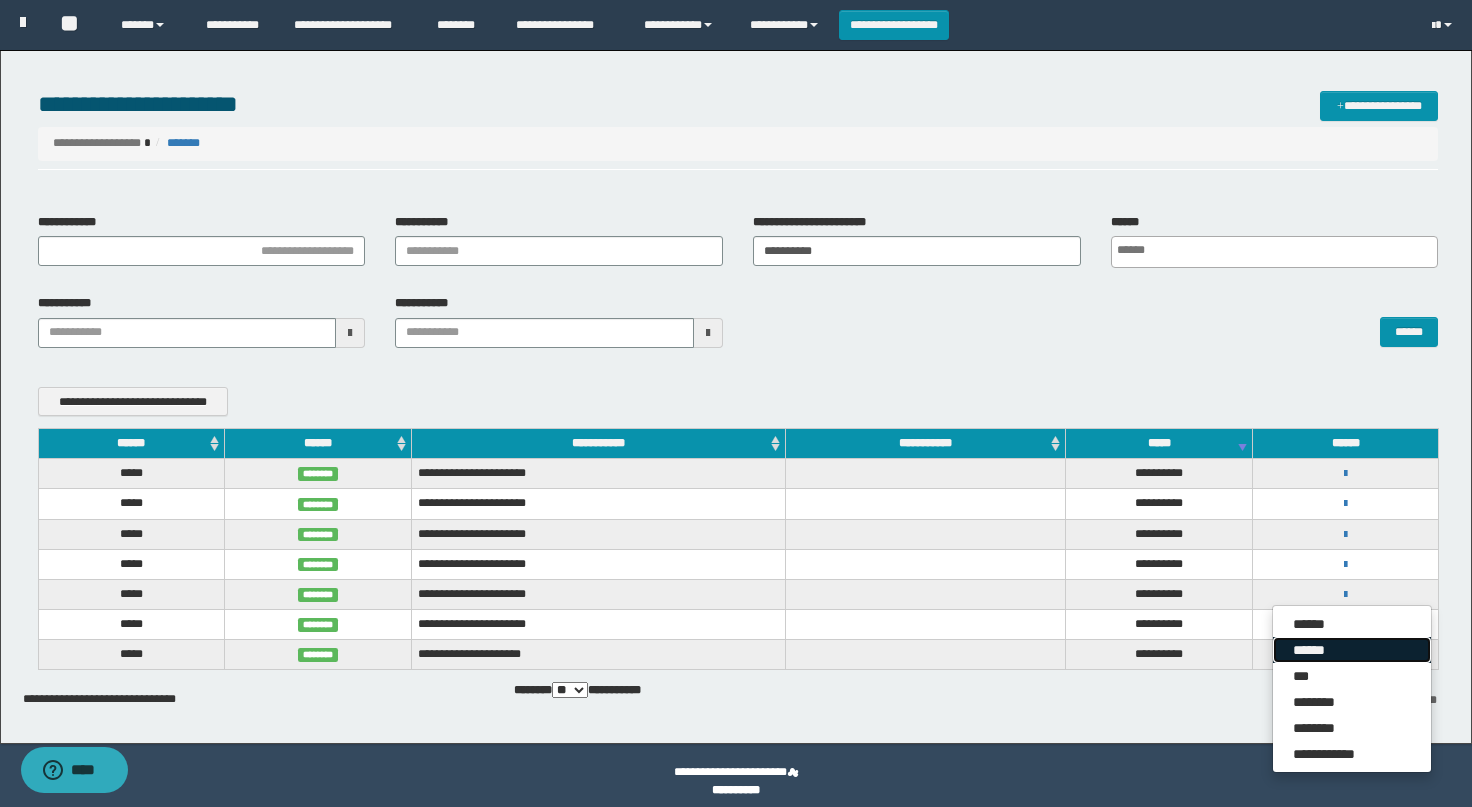 click on "******" at bounding box center (1352, 650) 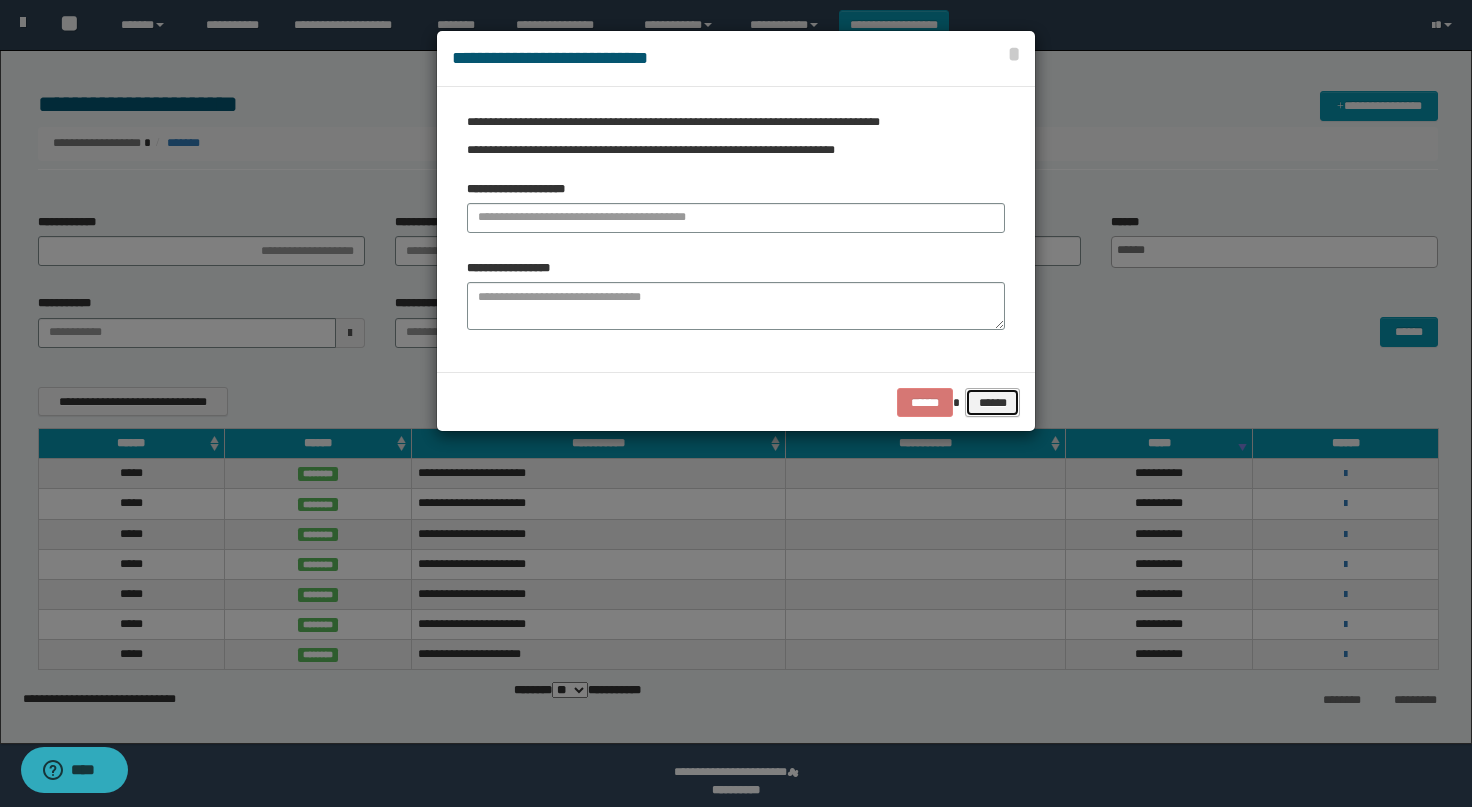 click on "******" at bounding box center [993, 403] 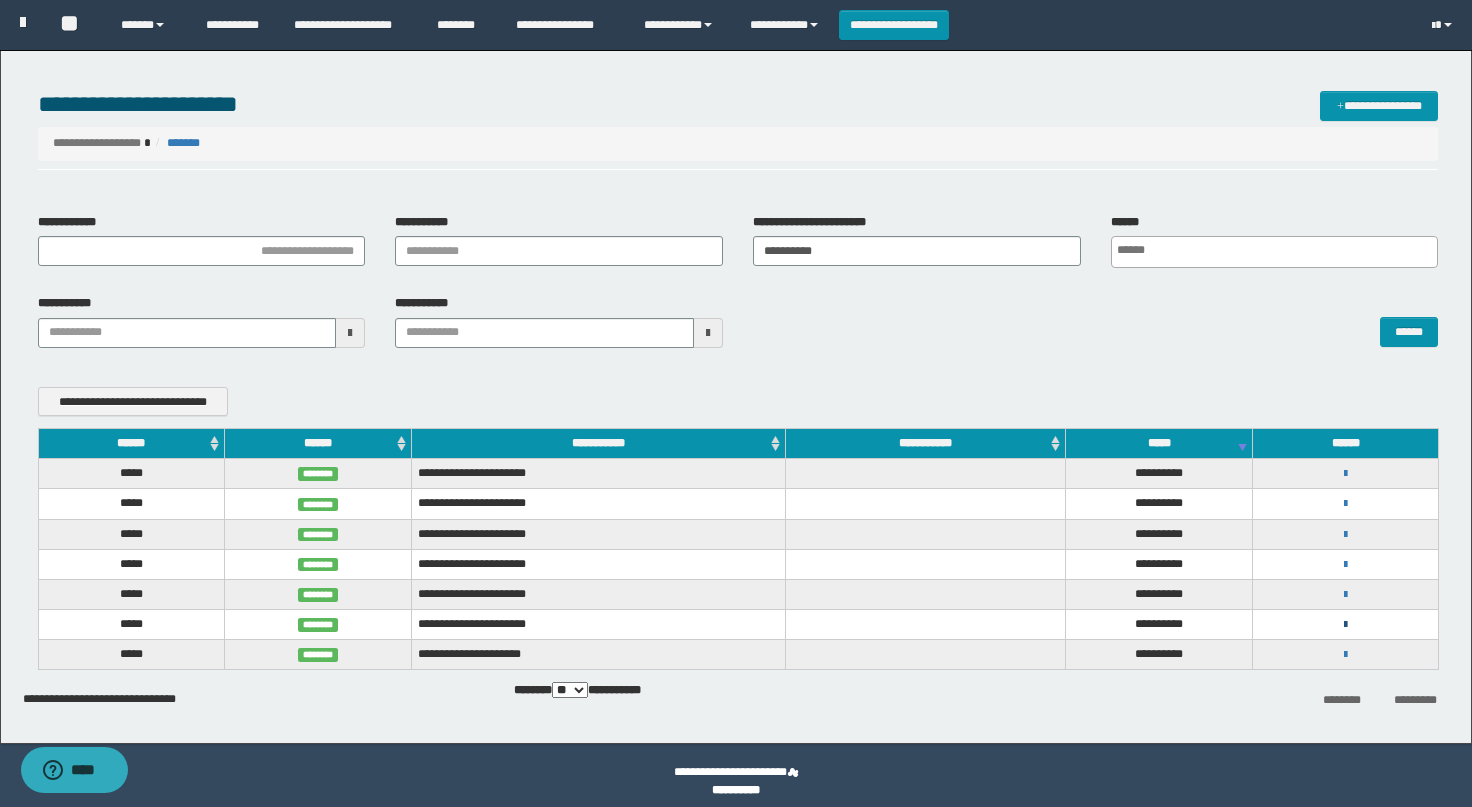 click at bounding box center (1345, 625) 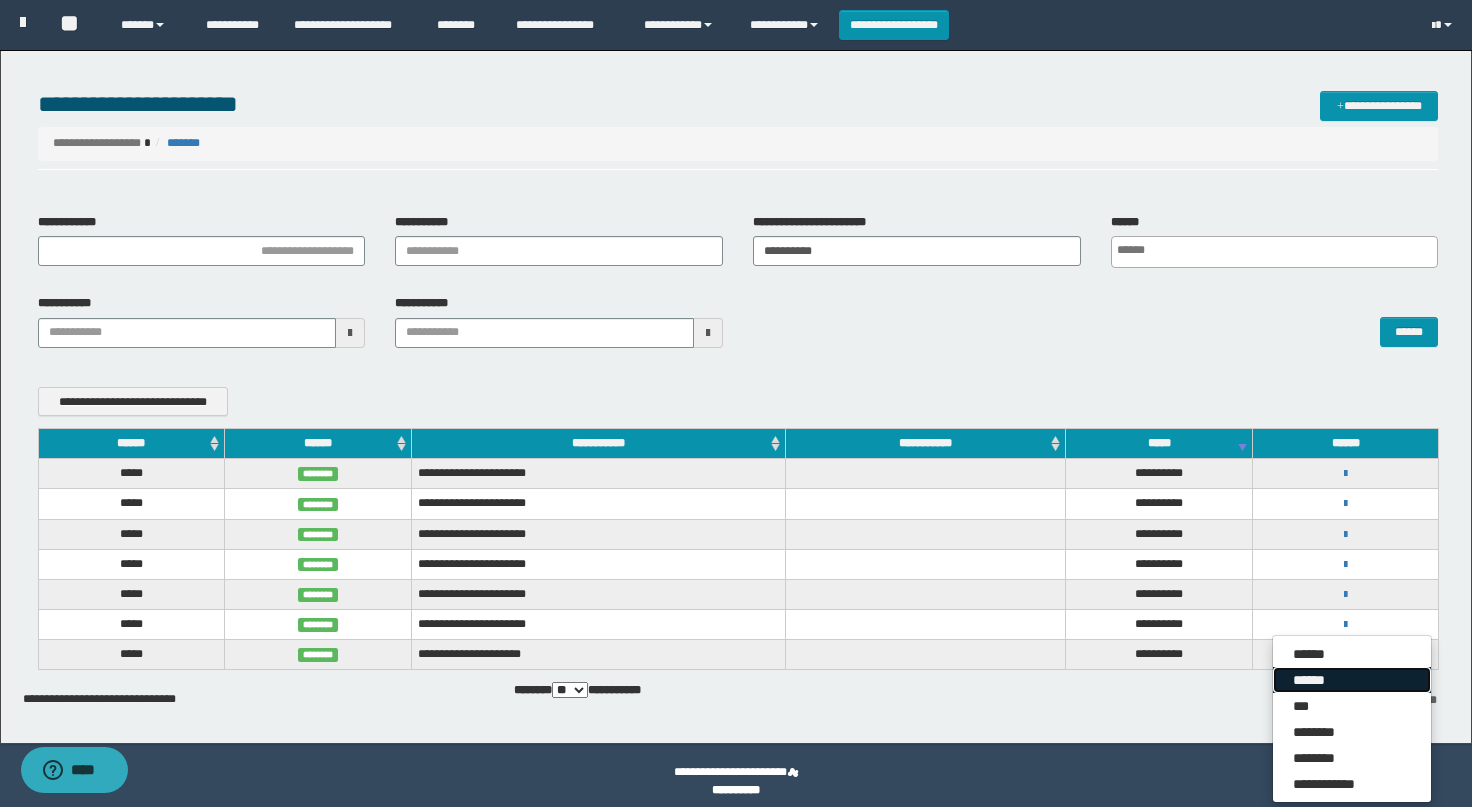 click on "******" at bounding box center (1352, 680) 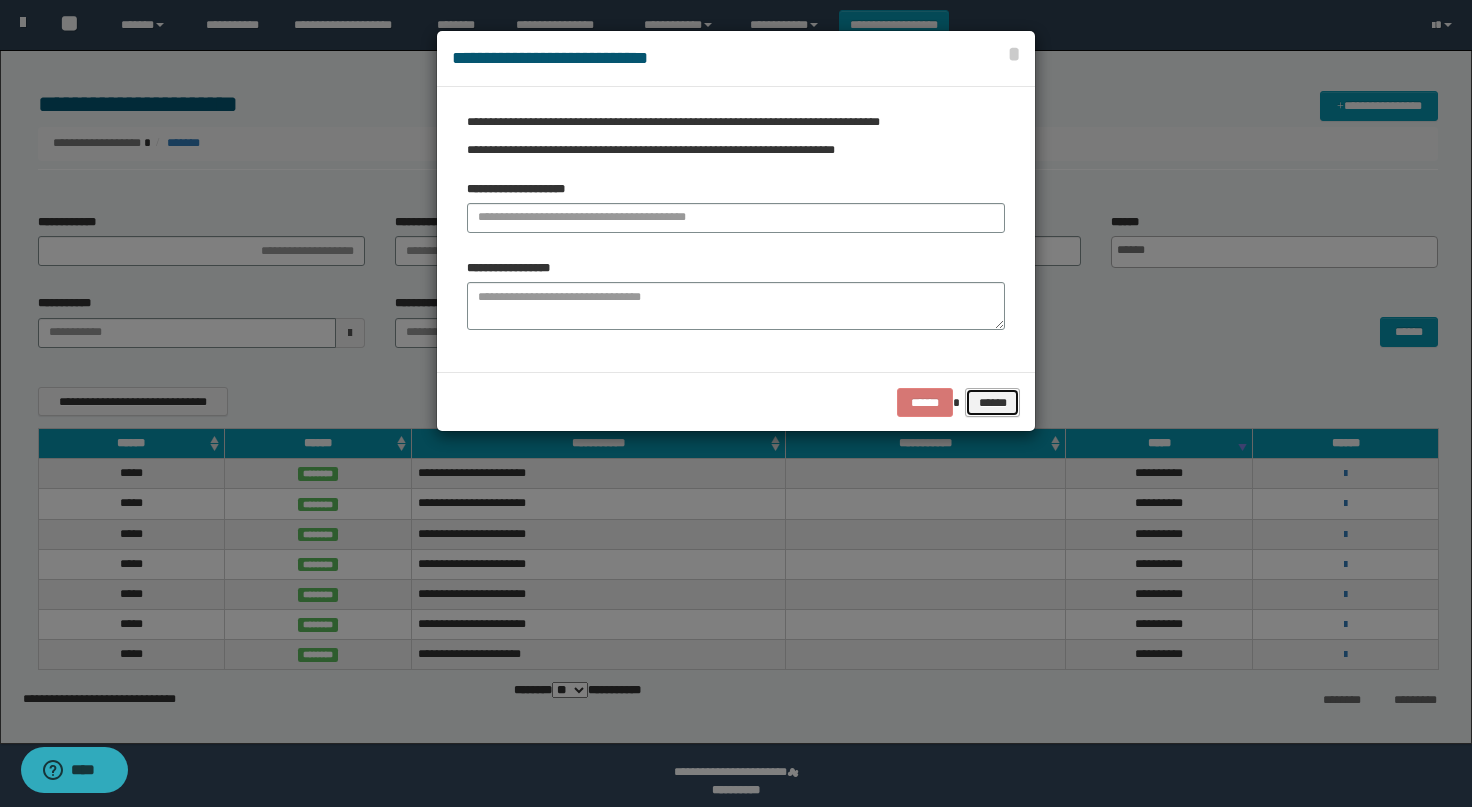 click on "******" at bounding box center [993, 403] 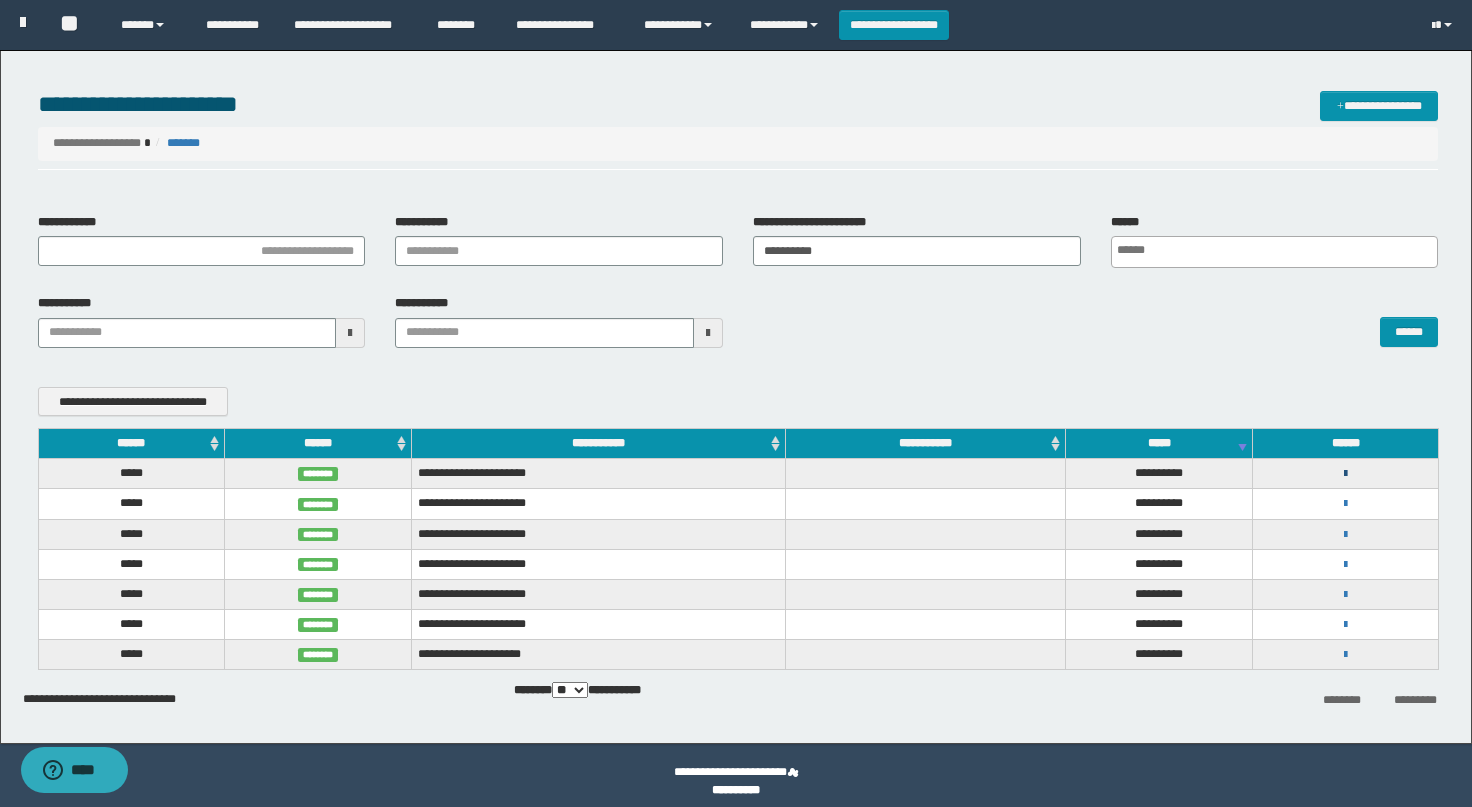click at bounding box center [1345, 474] 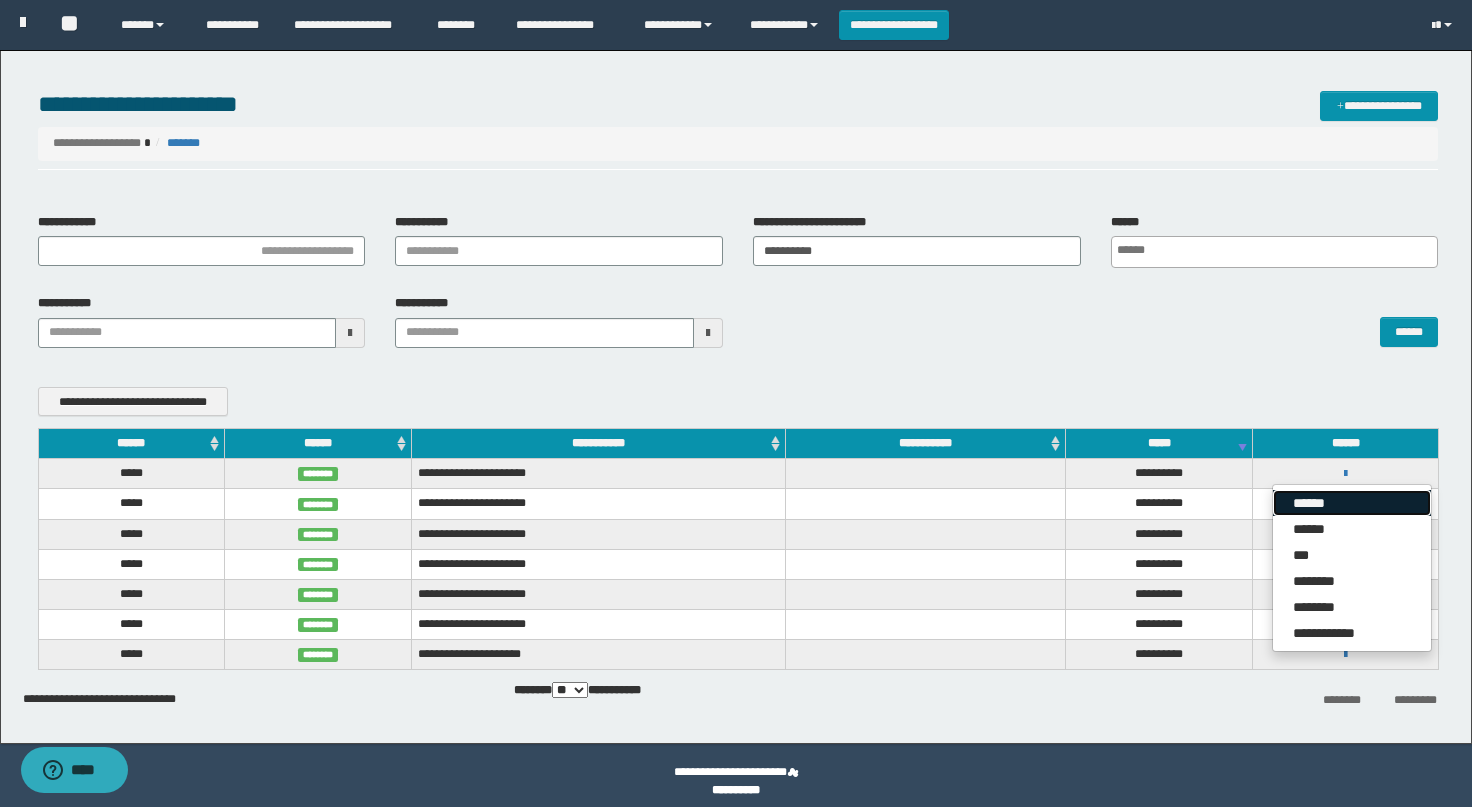 click on "******" at bounding box center [1352, 503] 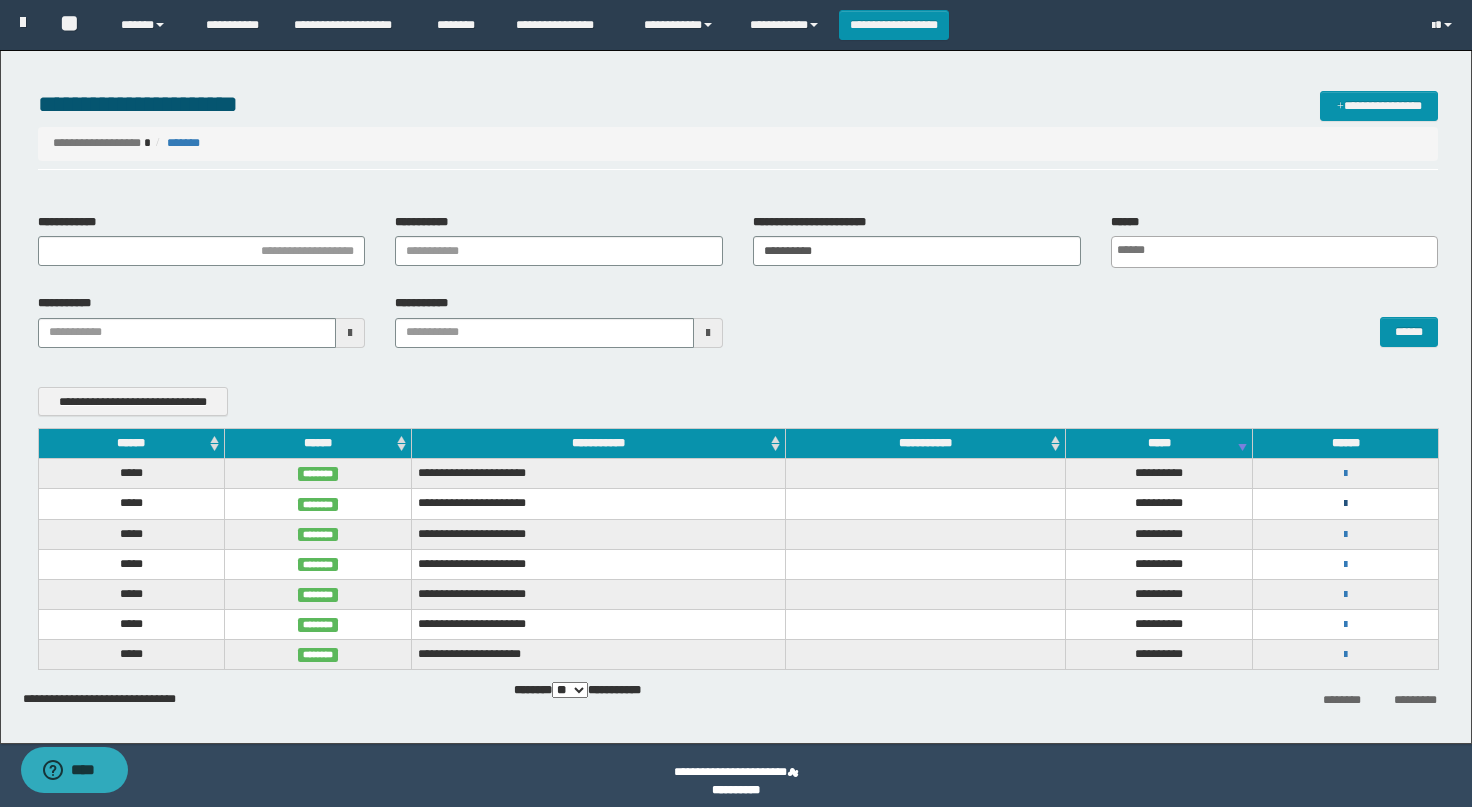 click at bounding box center [1345, 504] 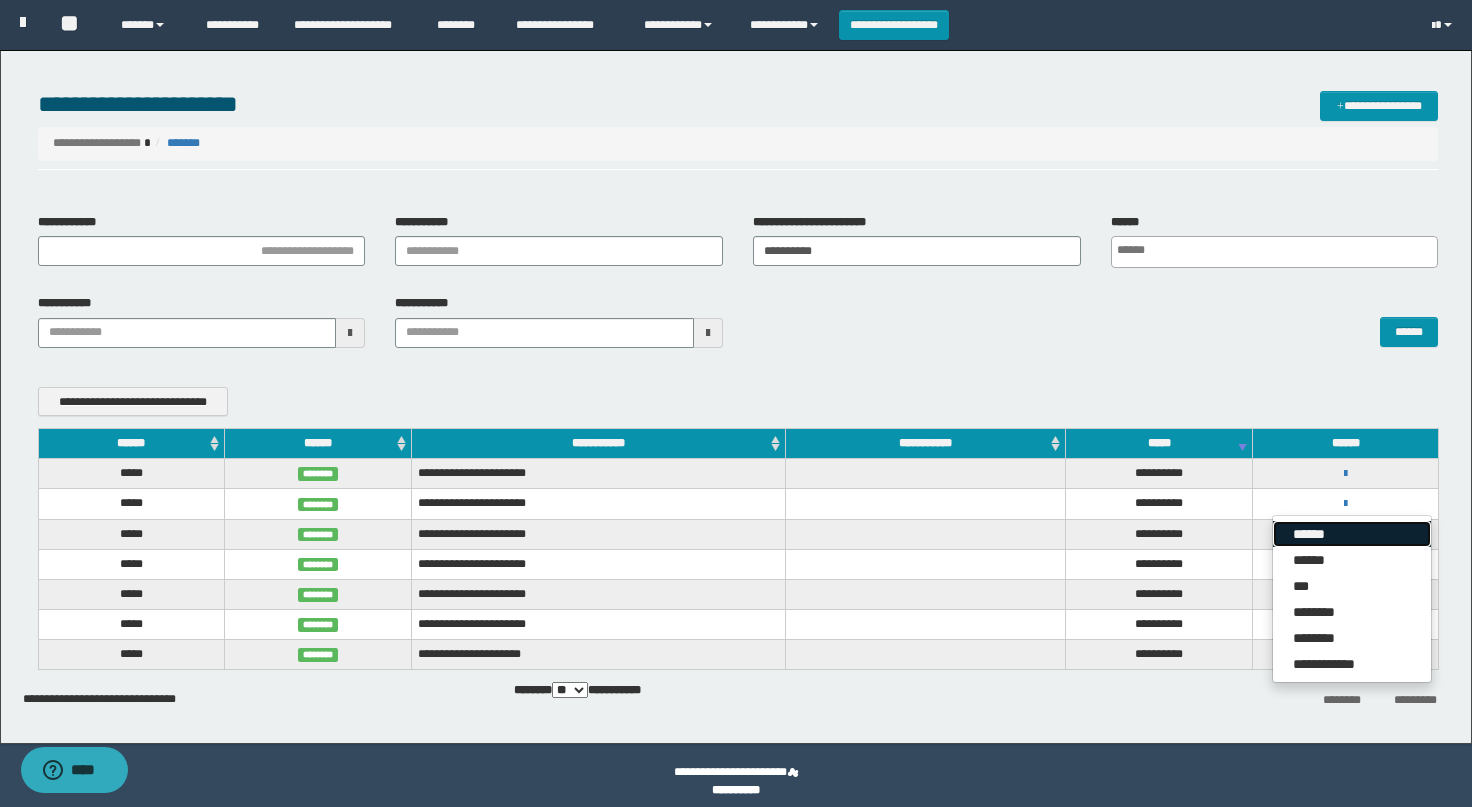 click on "******" at bounding box center [1352, 534] 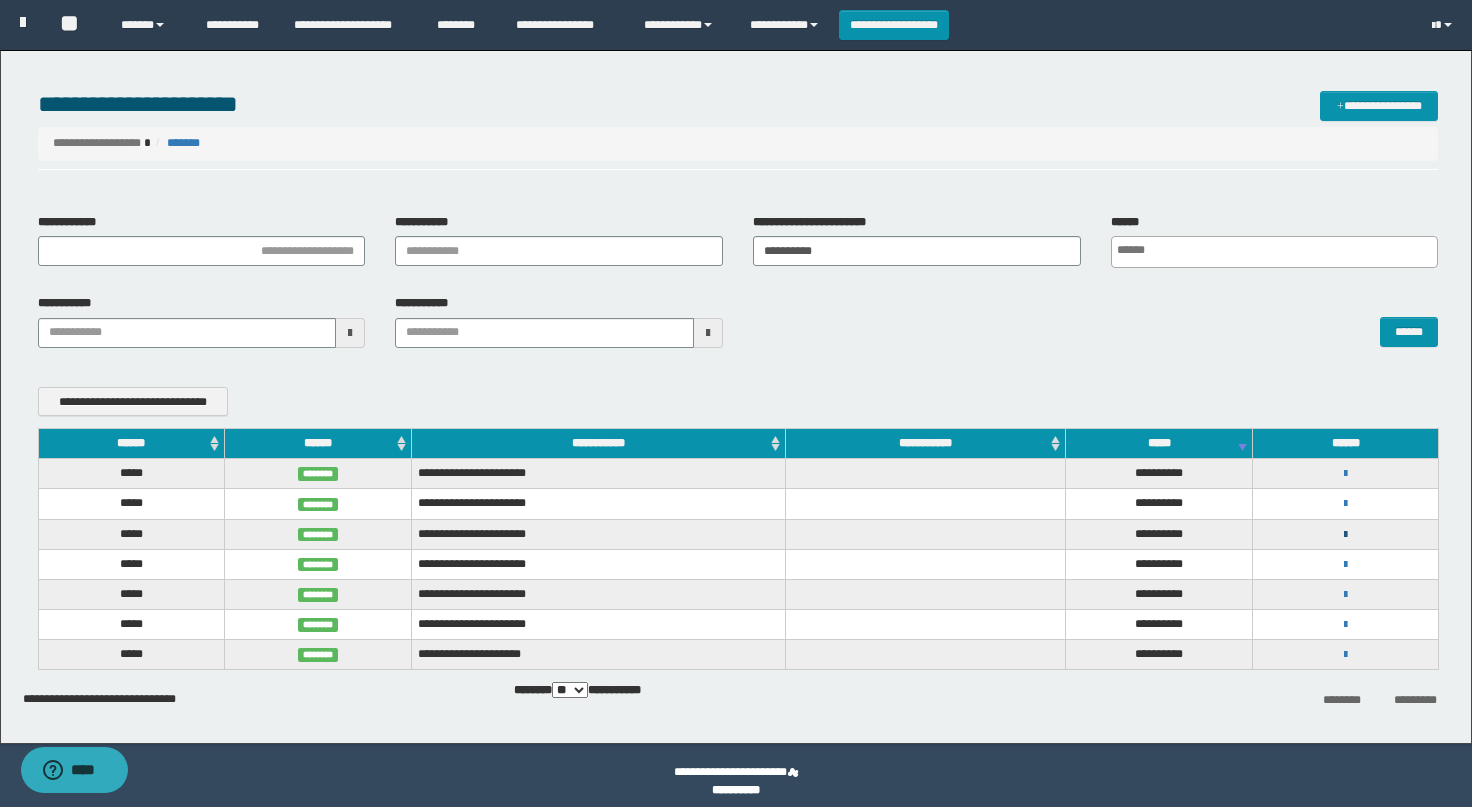 click at bounding box center (1345, 535) 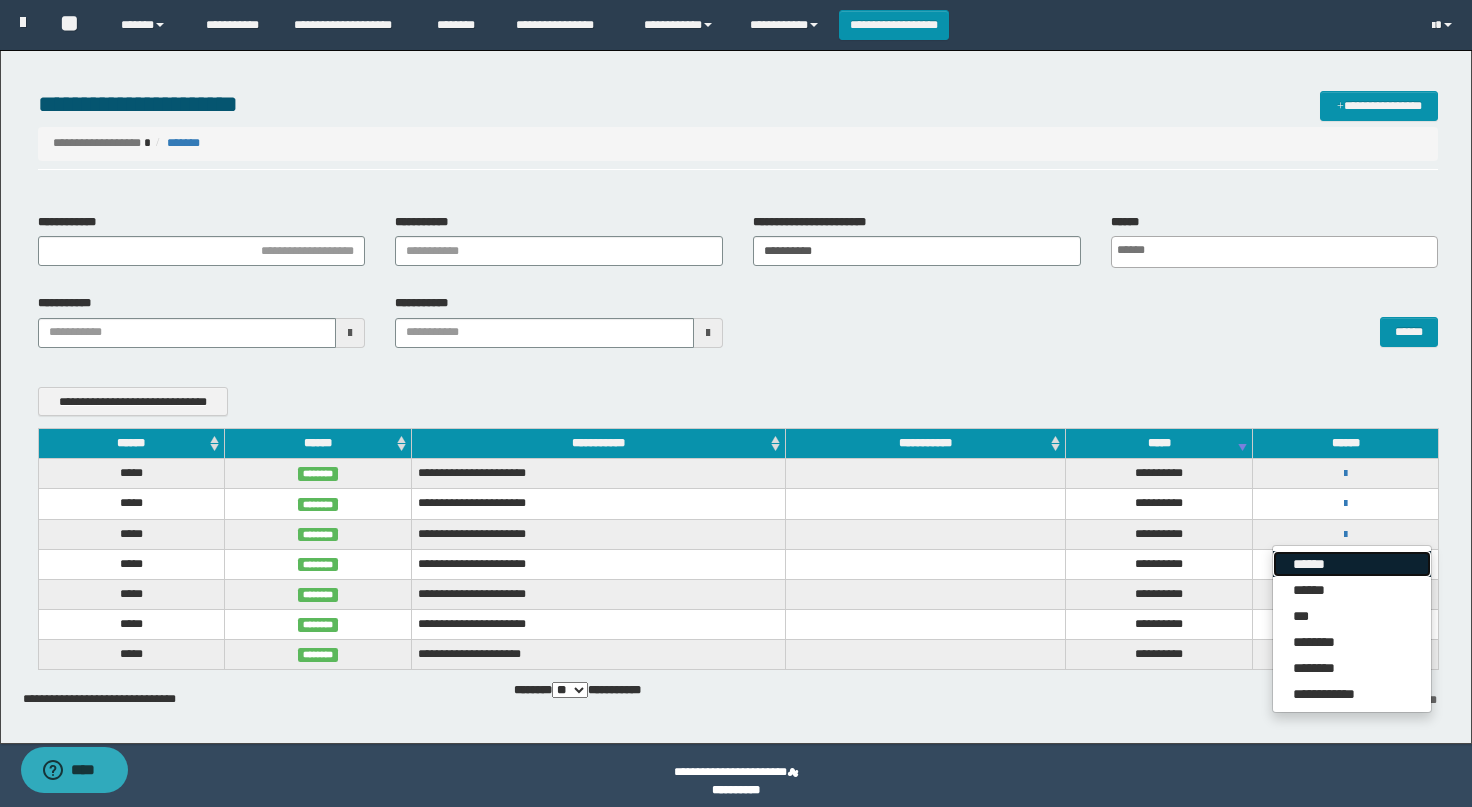 click on "******" at bounding box center [1352, 564] 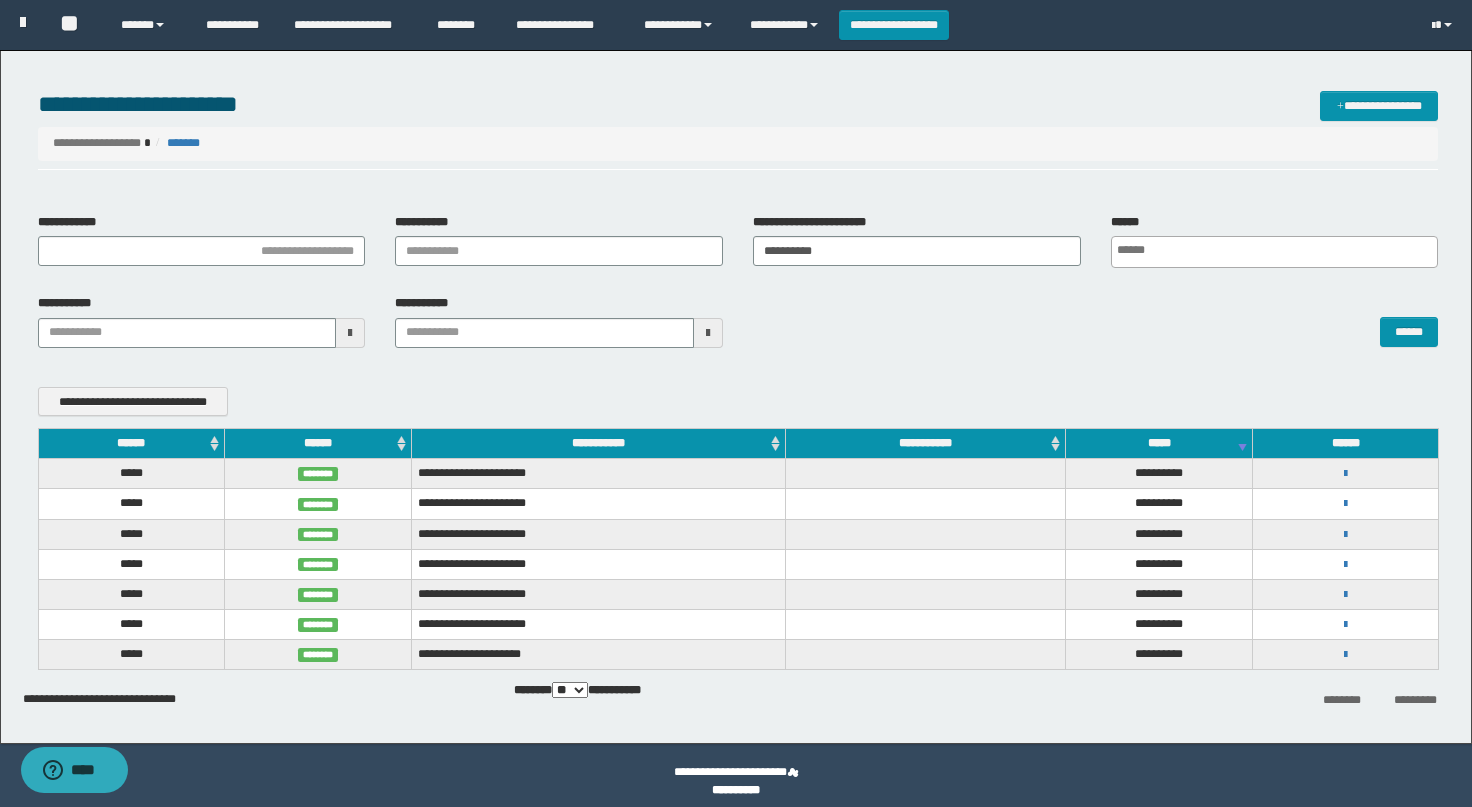 click on "**********" at bounding box center [1346, 473] 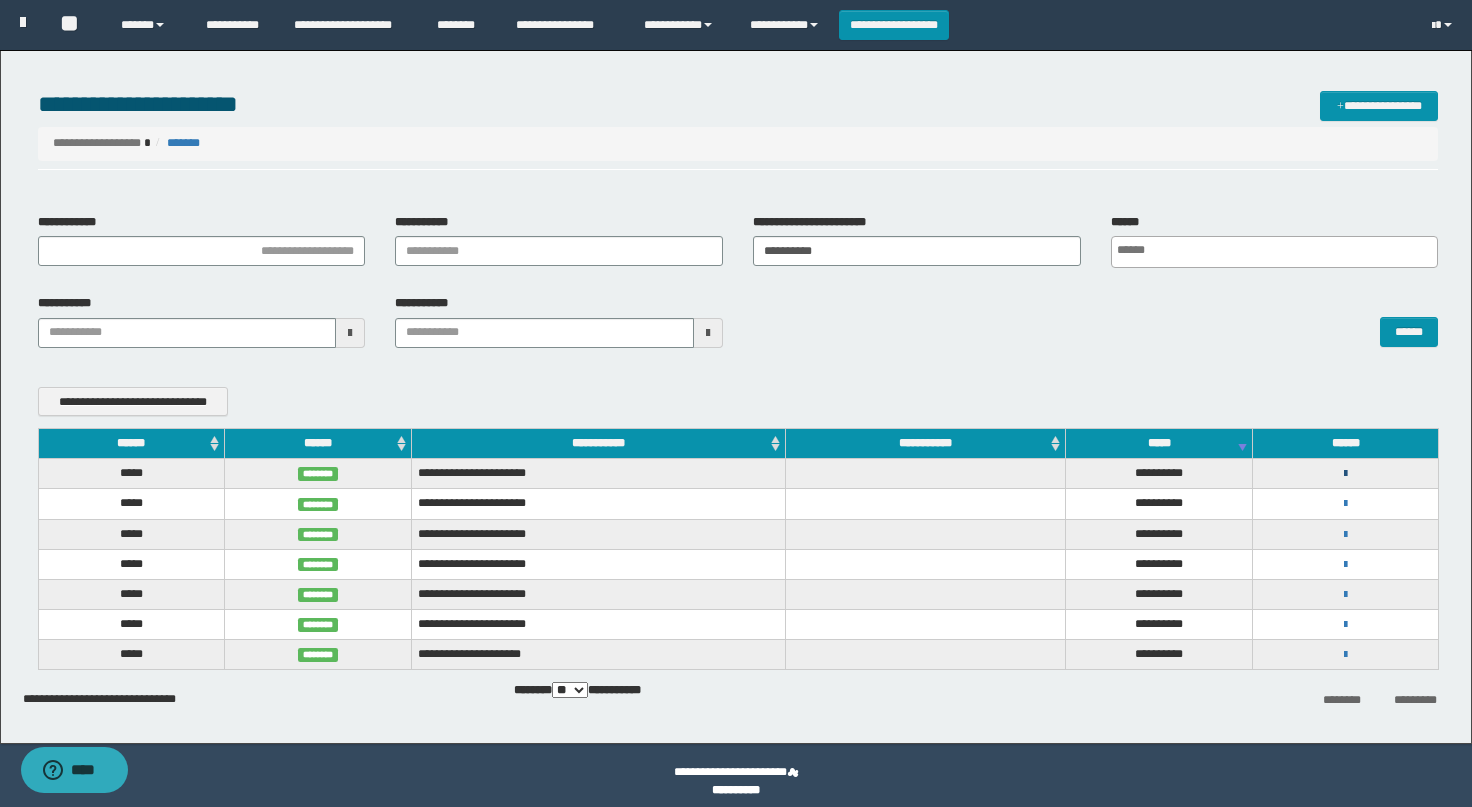 click at bounding box center [1345, 474] 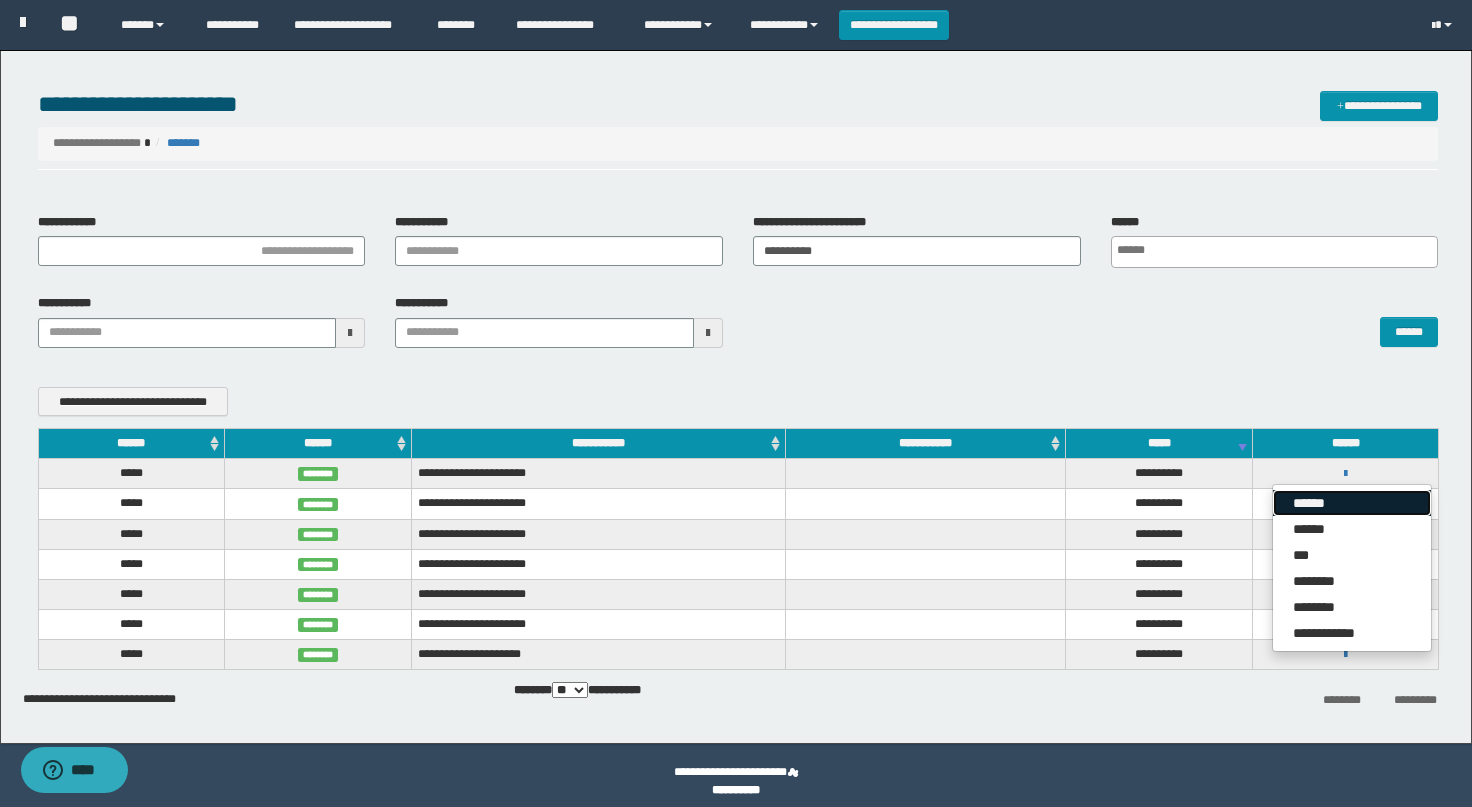 click on "******" at bounding box center (1352, 503) 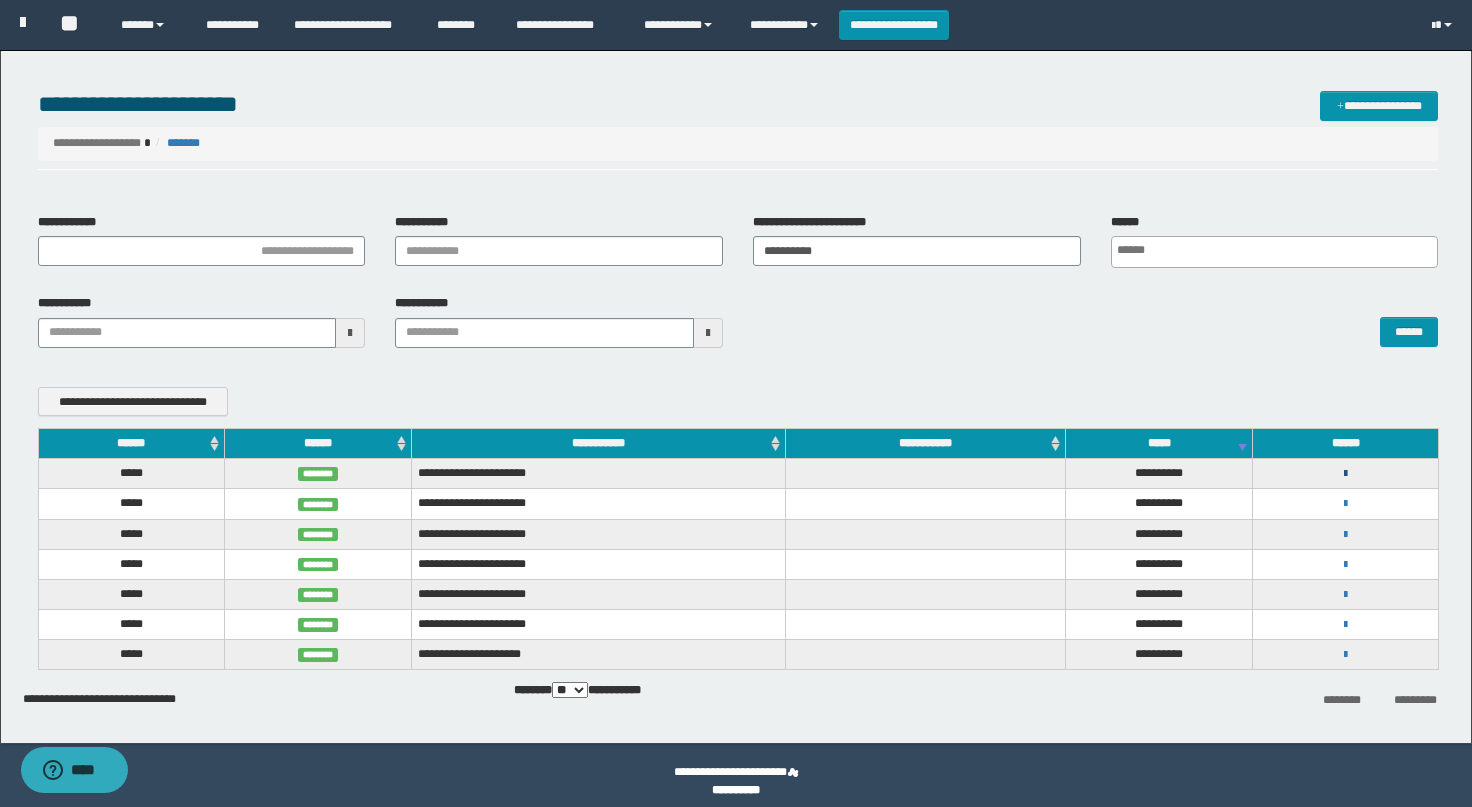 click at bounding box center [1345, 474] 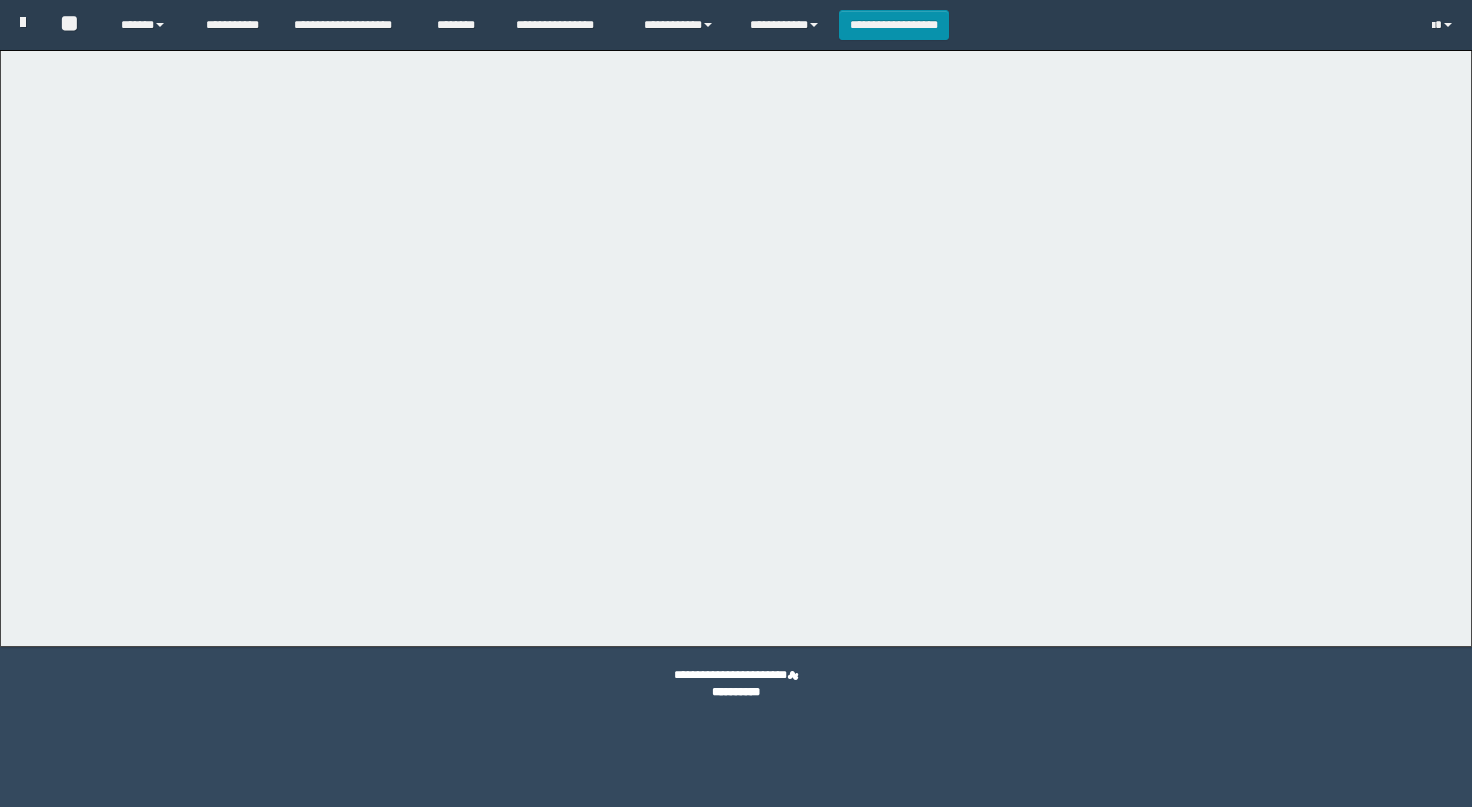 scroll, scrollTop: 0, scrollLeft: 0, axis: both 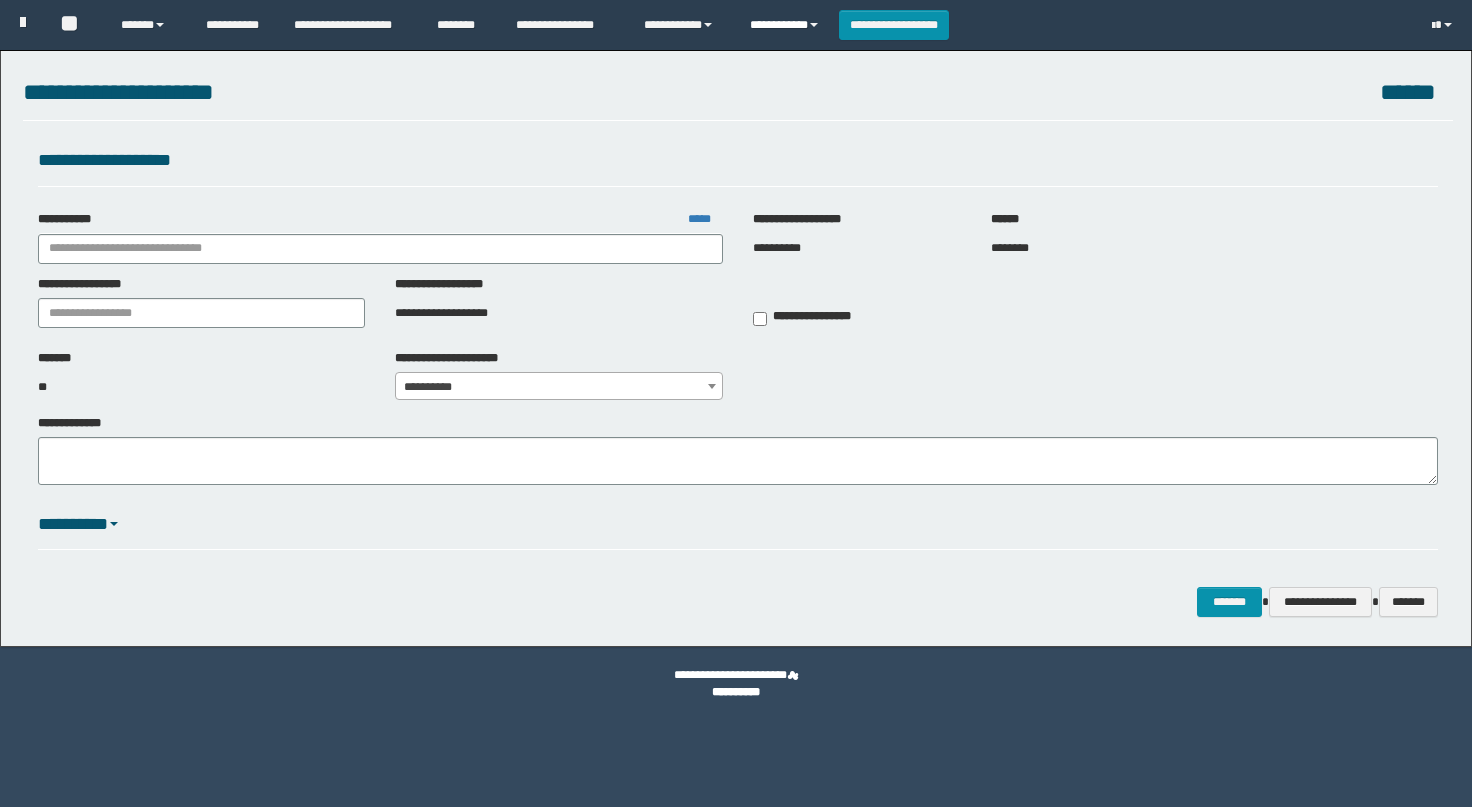 type on "**********" 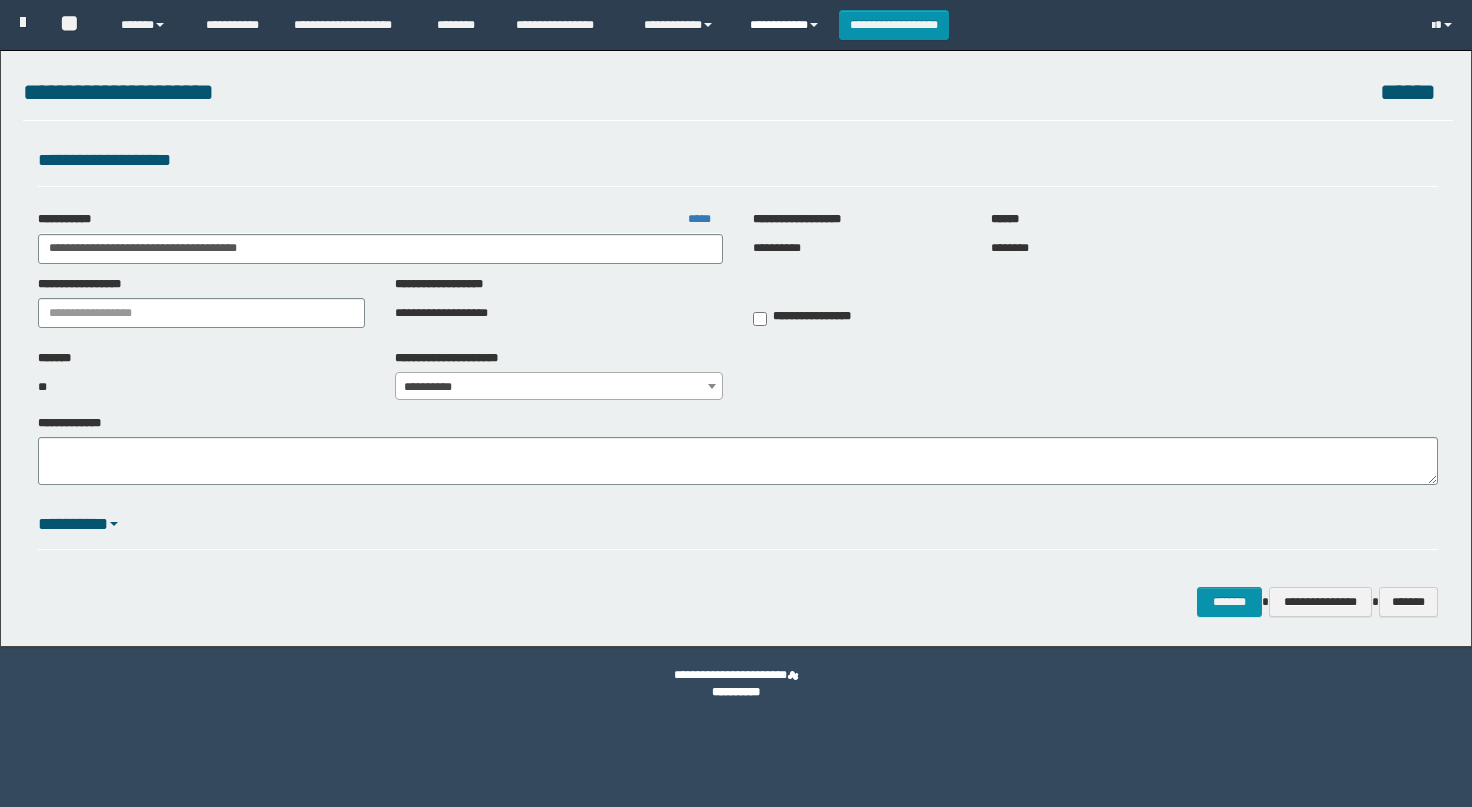 scroll, scrollTop: 0, scrollLeft: 0, axis: both 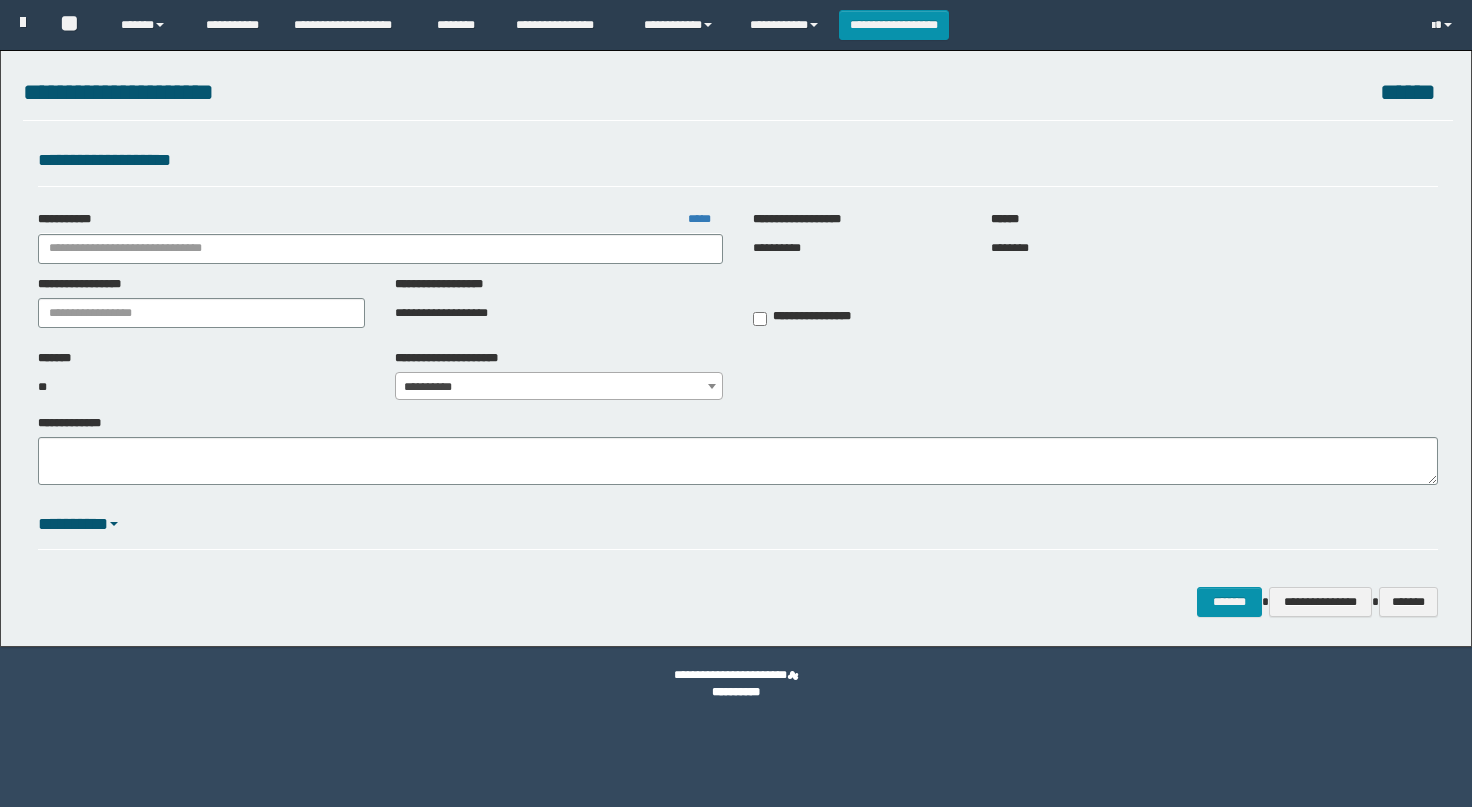 type on "**********" 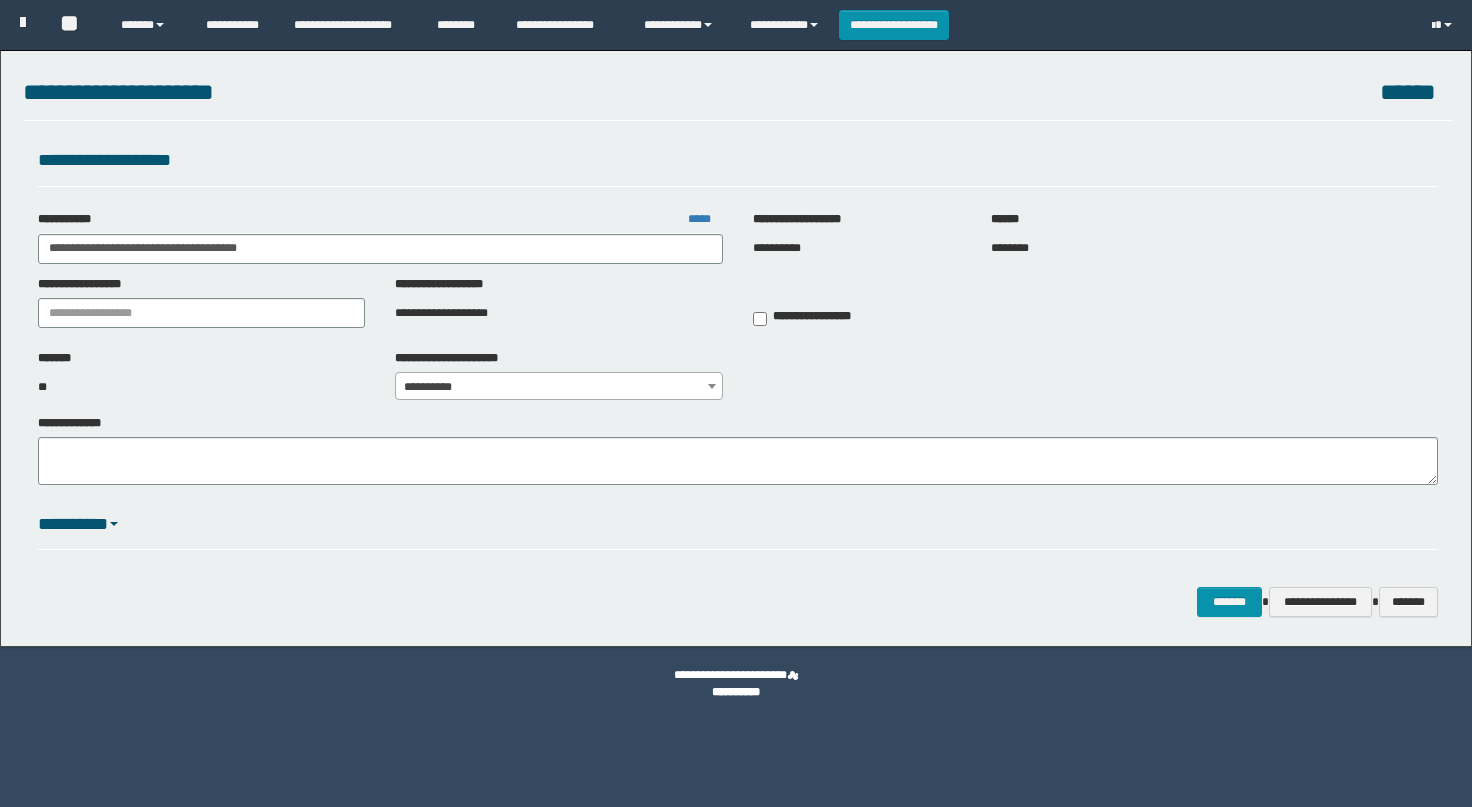 scroll, scrollTop: 0, scrollLeft: 0, axis: both 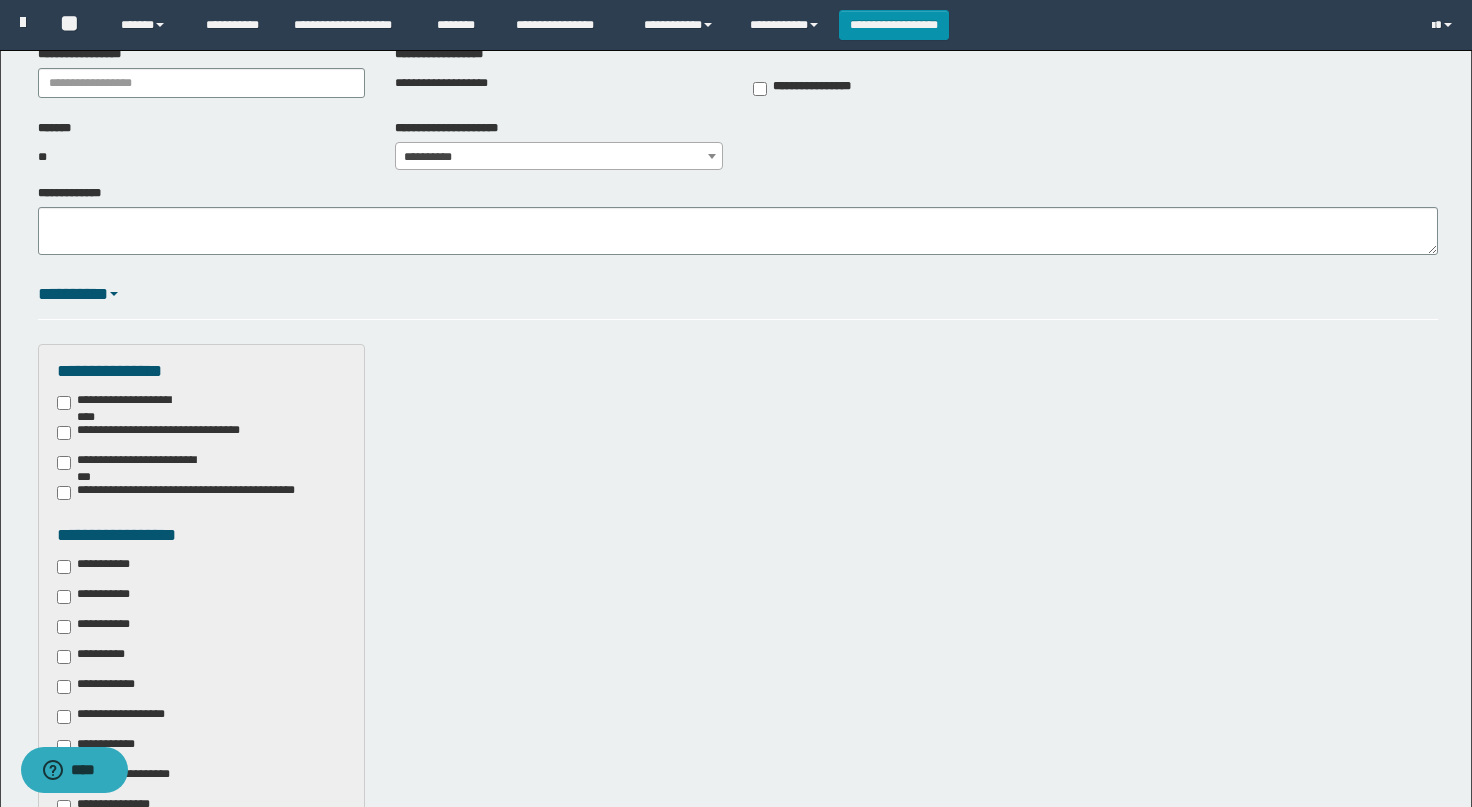 click on "**********" at bounding box center (202, 746) 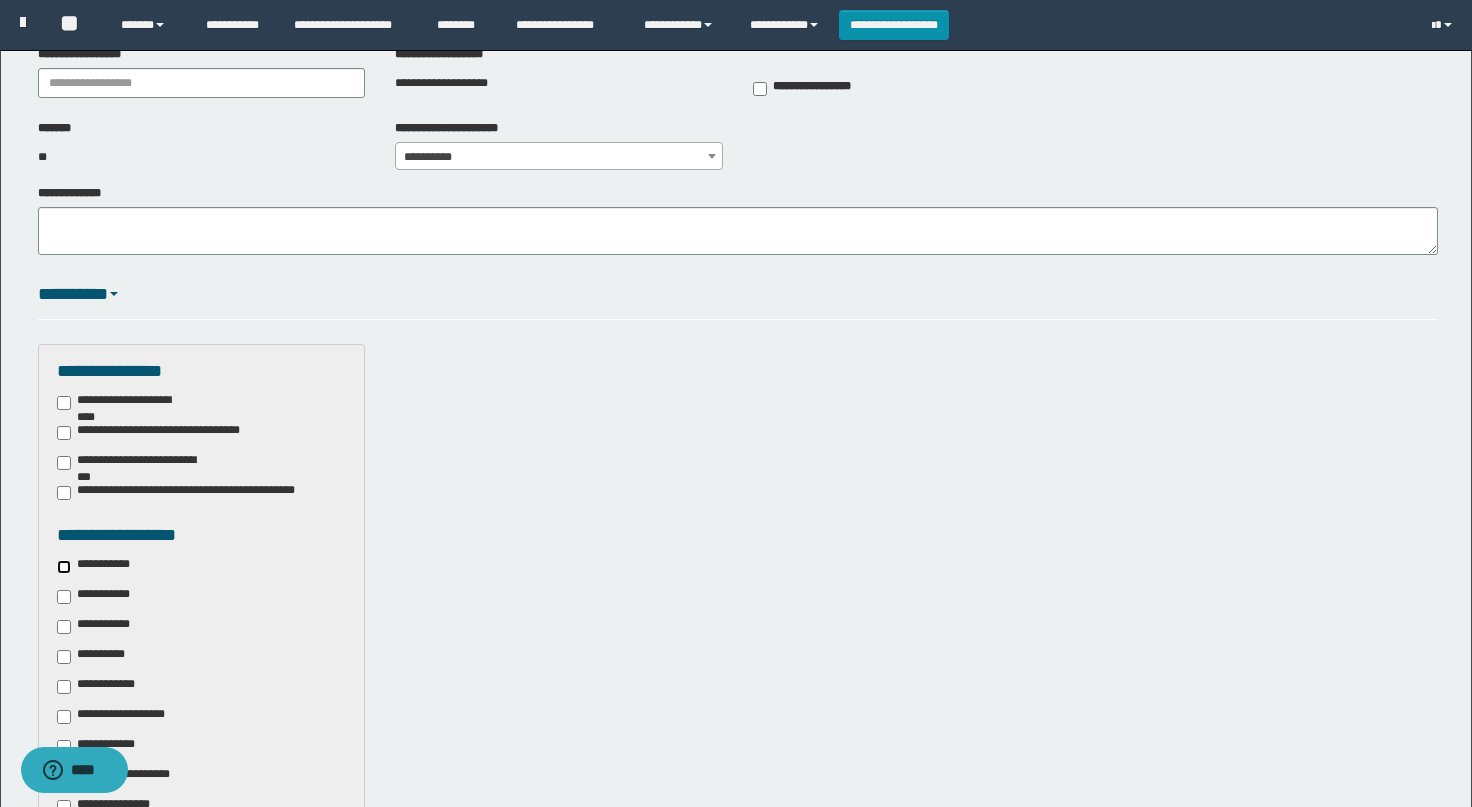 scroll, scrollTop: 538, scrollLeft: 0, axis: vertical 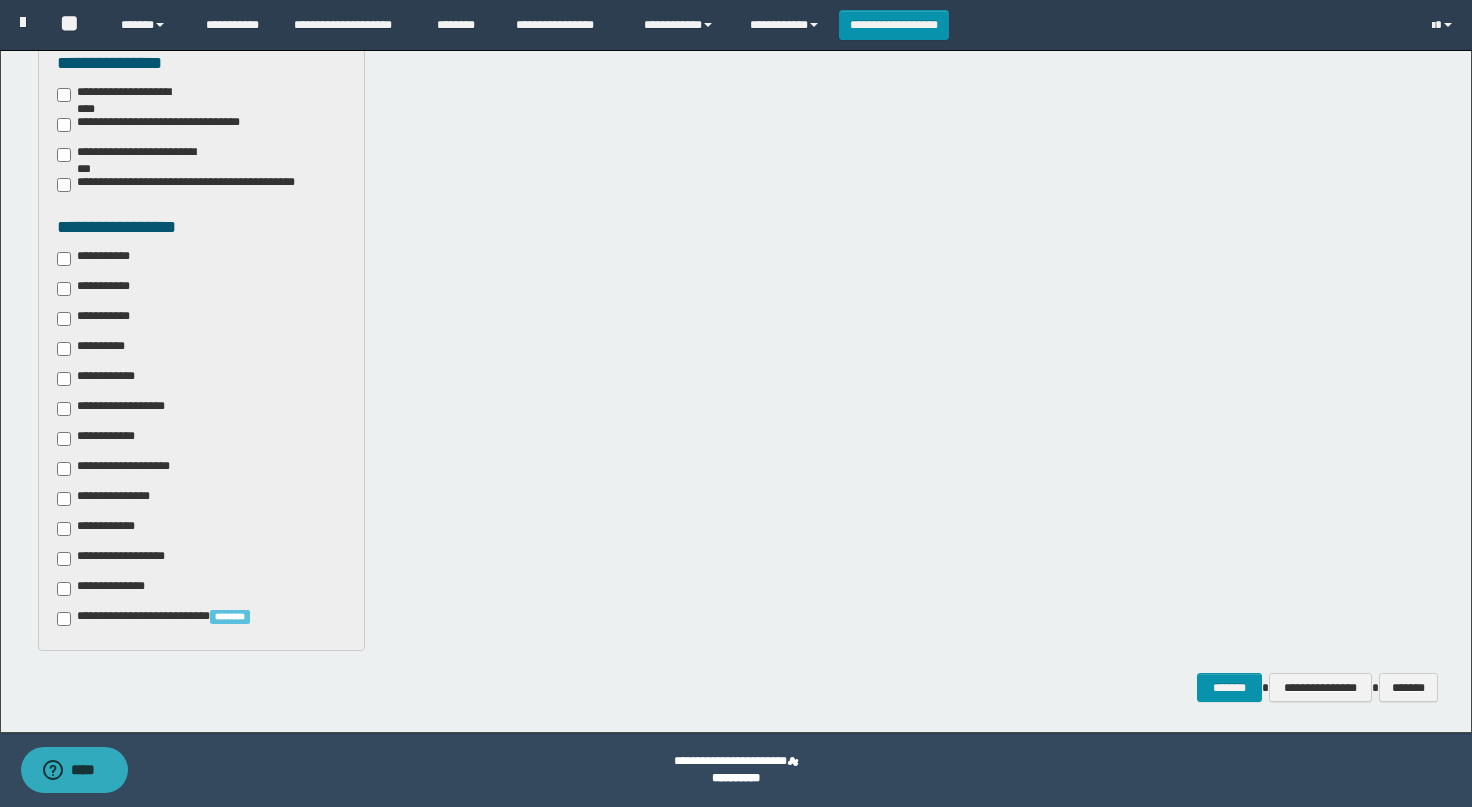 click on "**********" at bounding box center [738, 688] 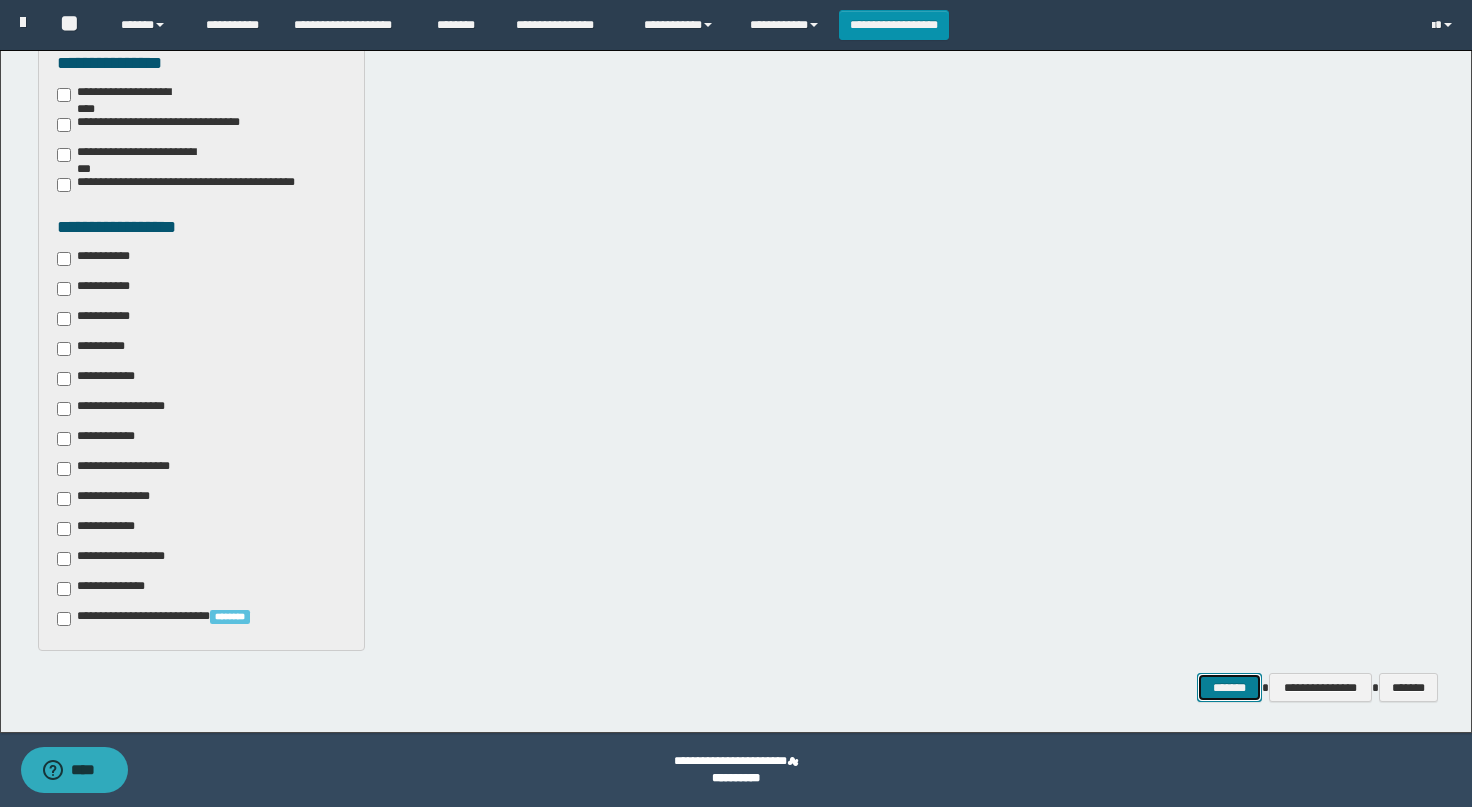 click on "*******" at bounding box center [1230, 688] 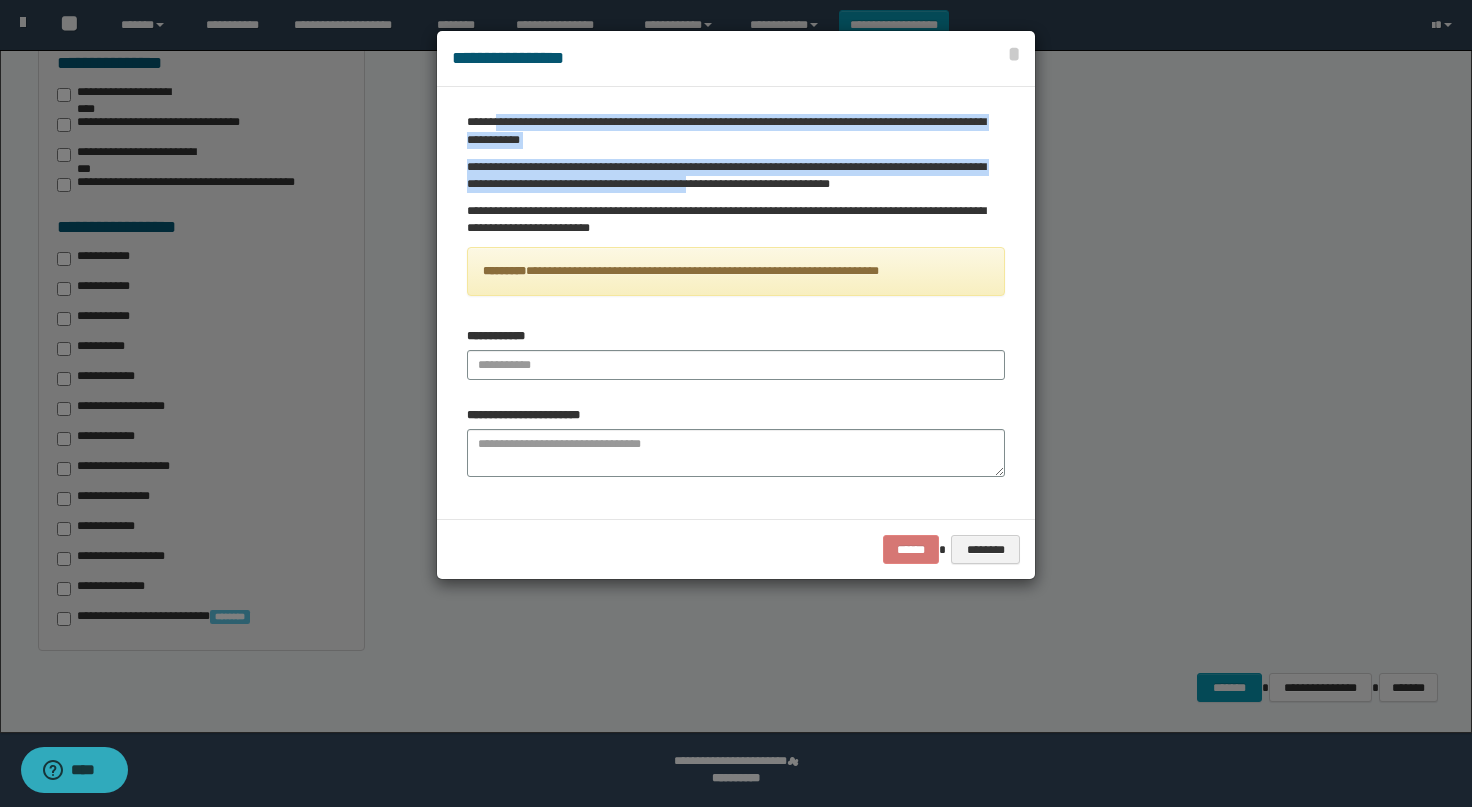 drag, startPoint x: 499, startPoint y: 117, endPoint x: 770, endPoint y: 188, distance: 280.1464 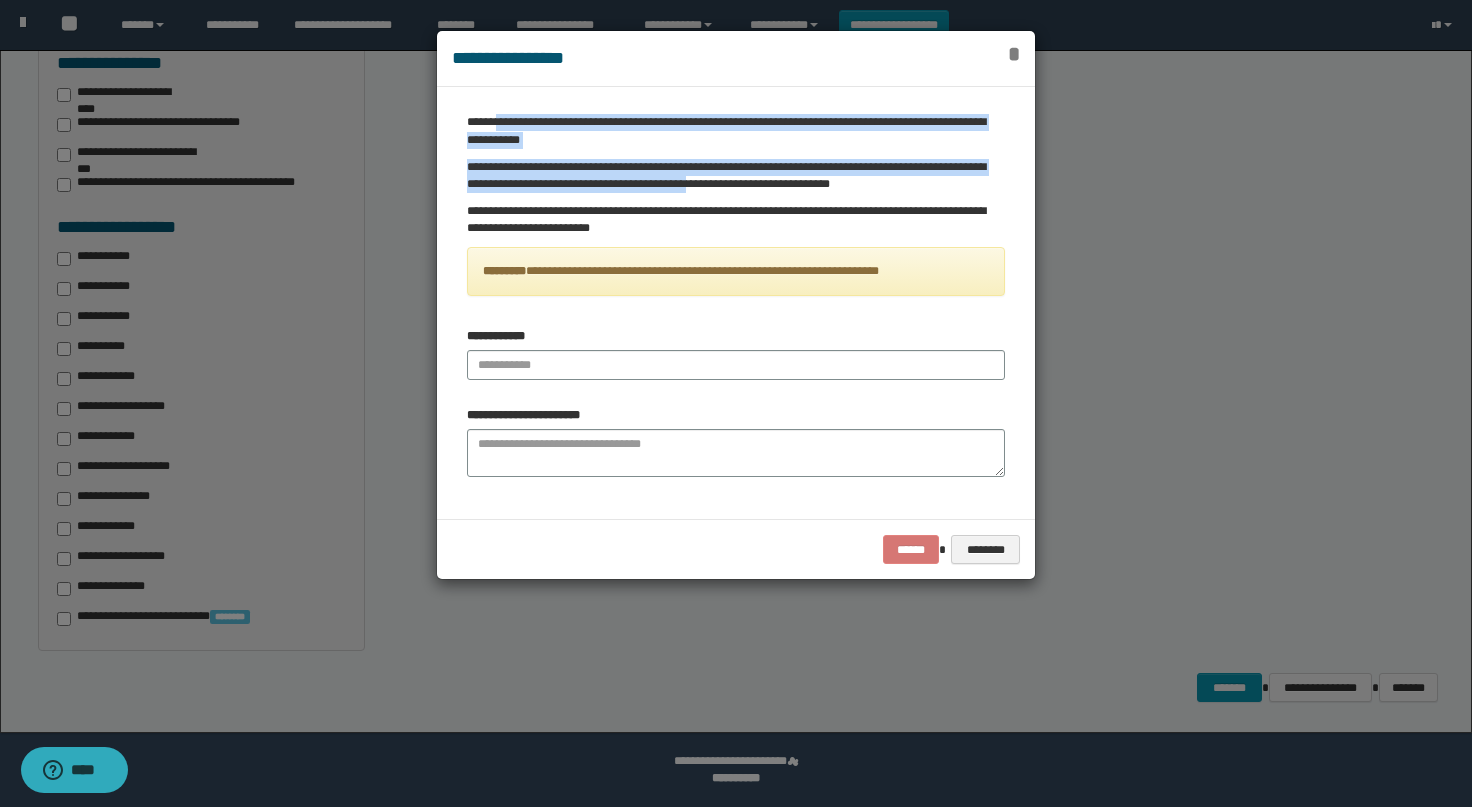 click on "*" at bounding box center [1014, 54] 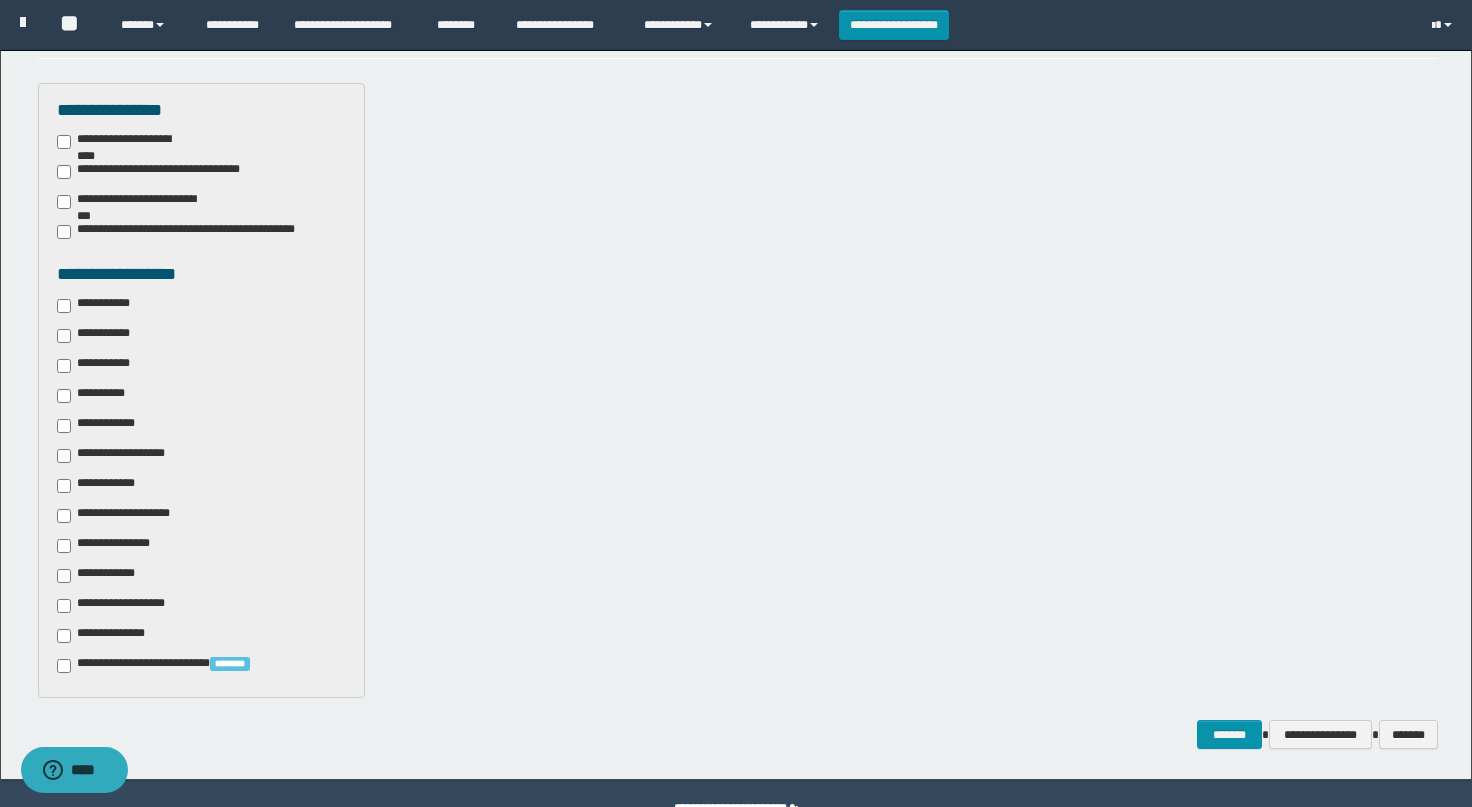 scroll, scrollTop: 538, scrollLeft: 0, axis: vertical 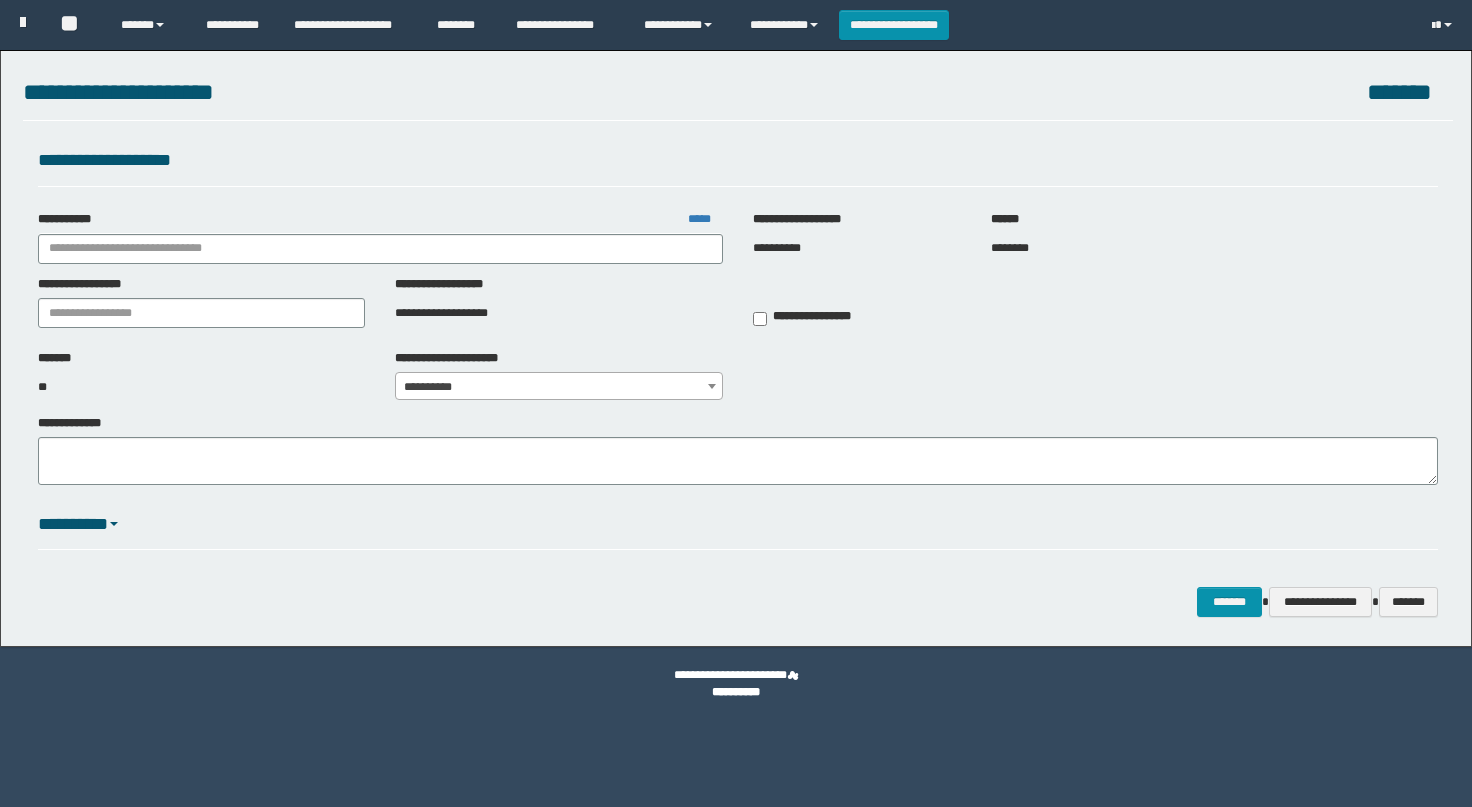 type on "**********" 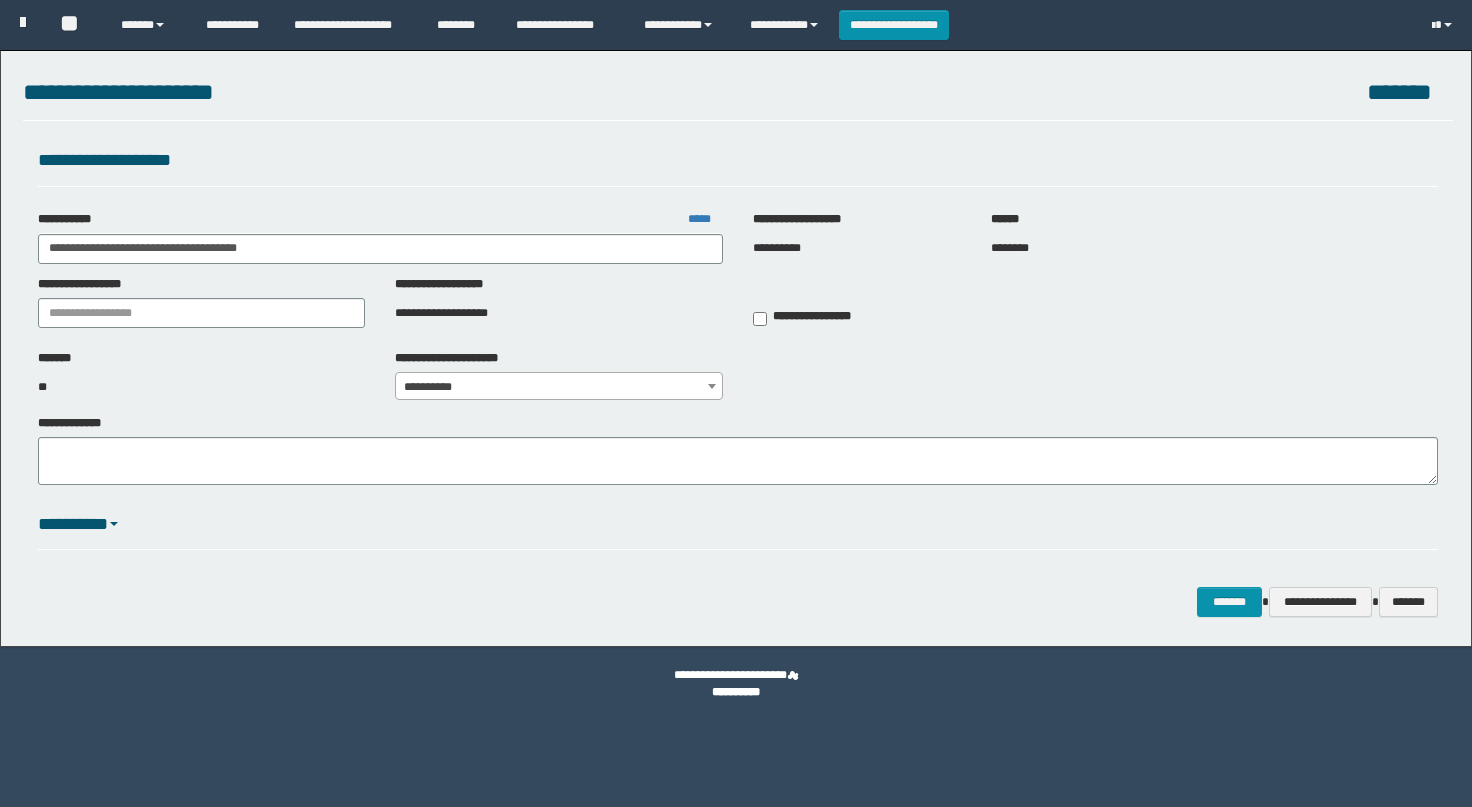 scroll, scrollTop: 0, scrollLeft: 0, axis: both 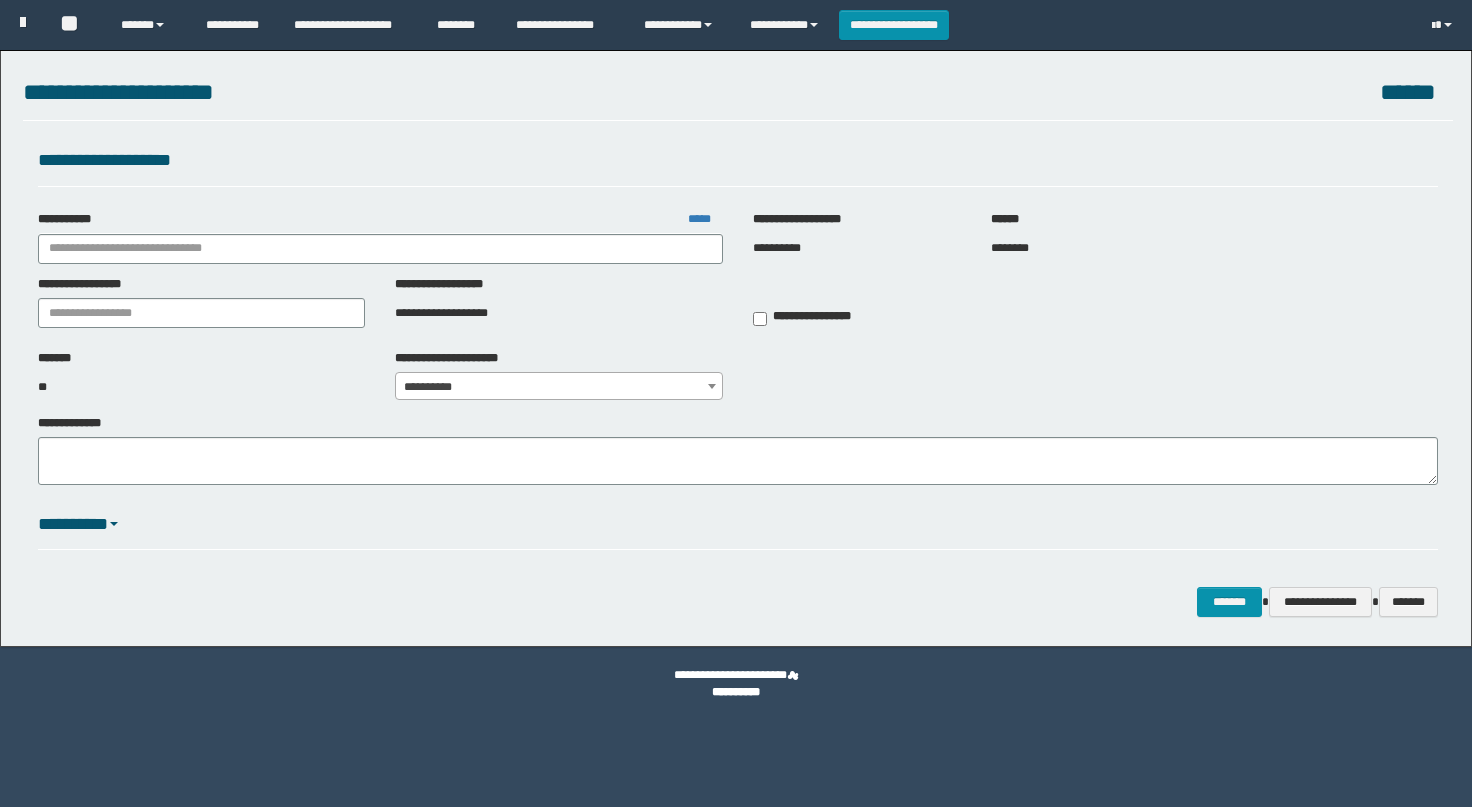 type on "**********" 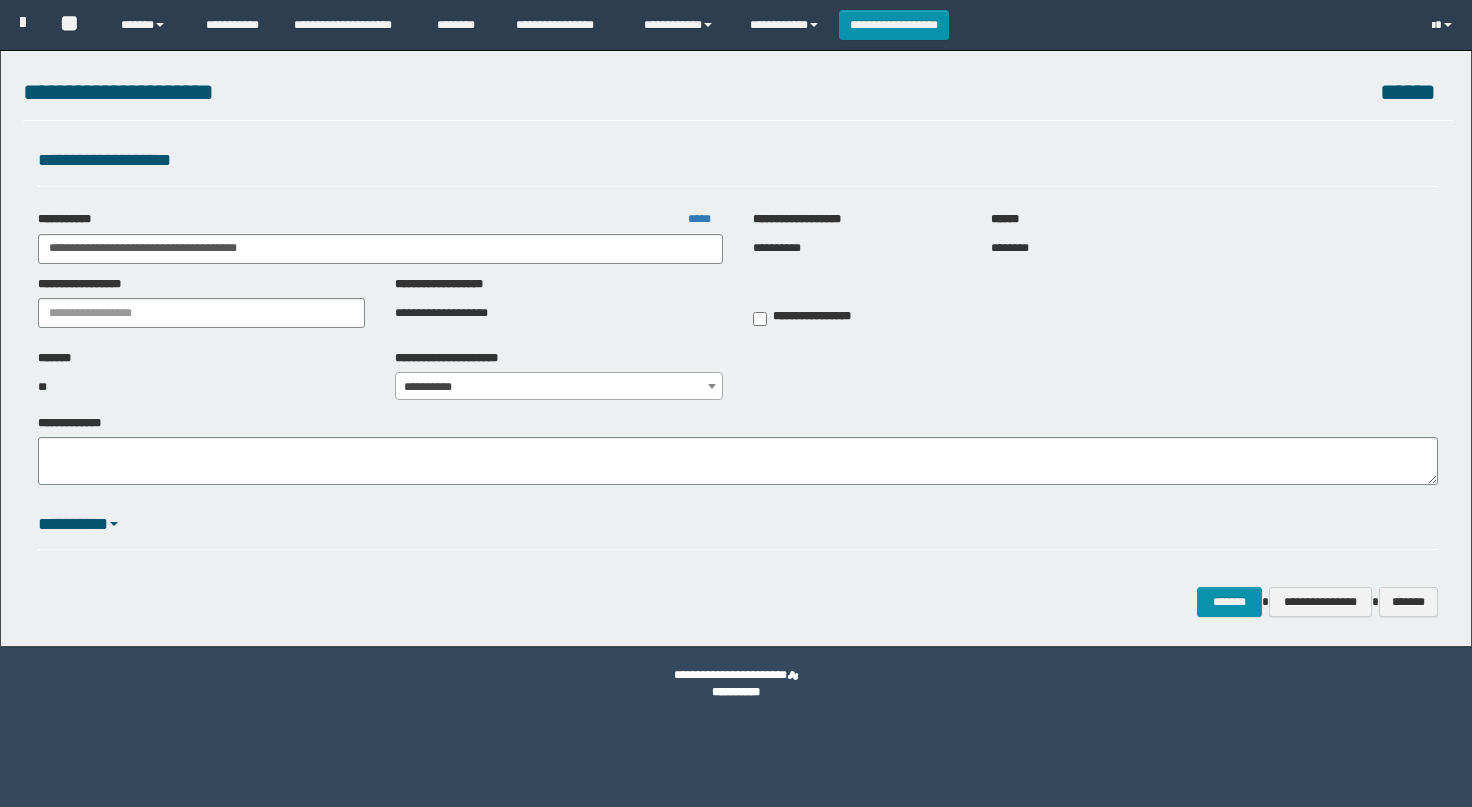 scroll, scrollTop: 0, scrollLeft: 0, axis: both 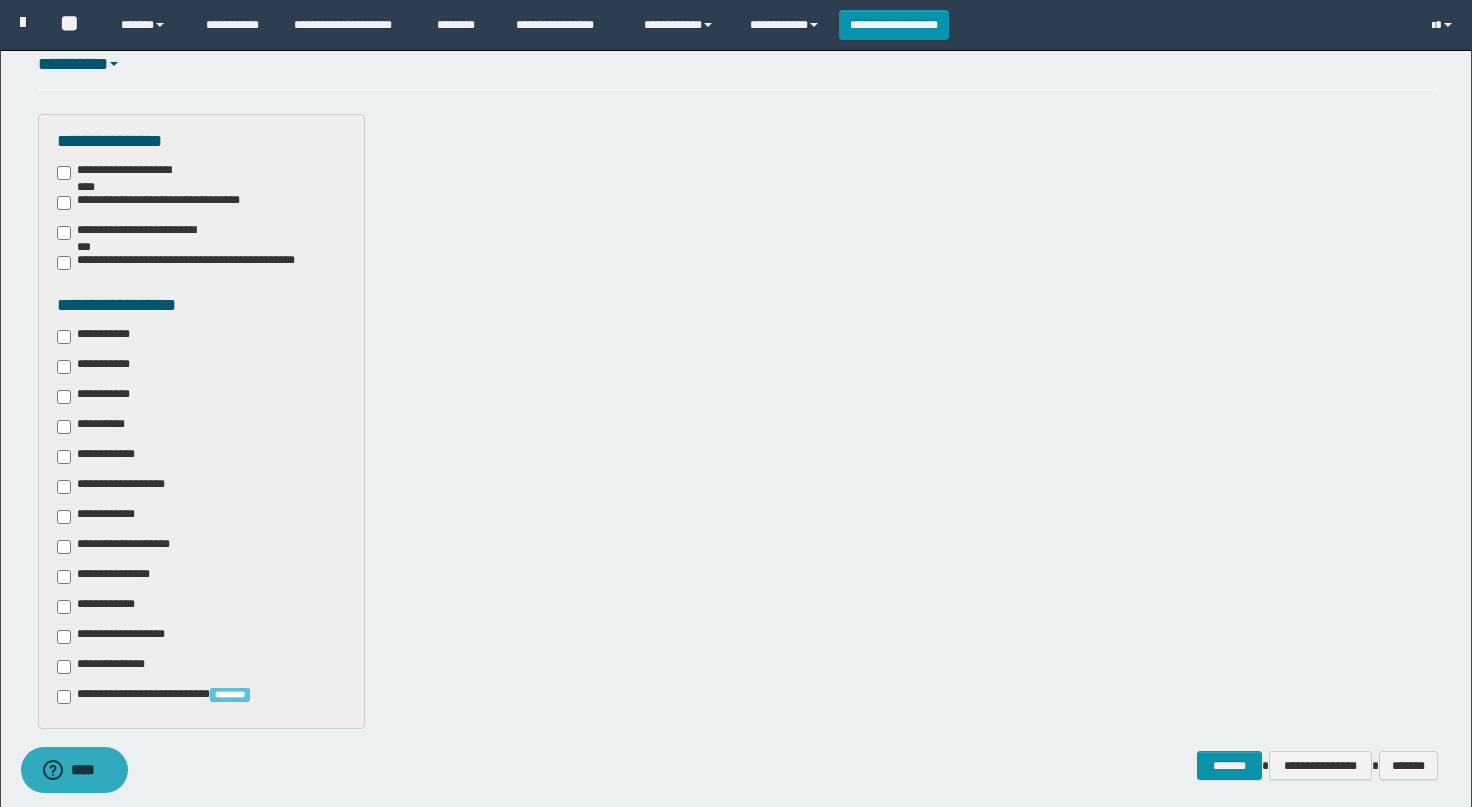click on "**********" at bounding box center [96, 336] 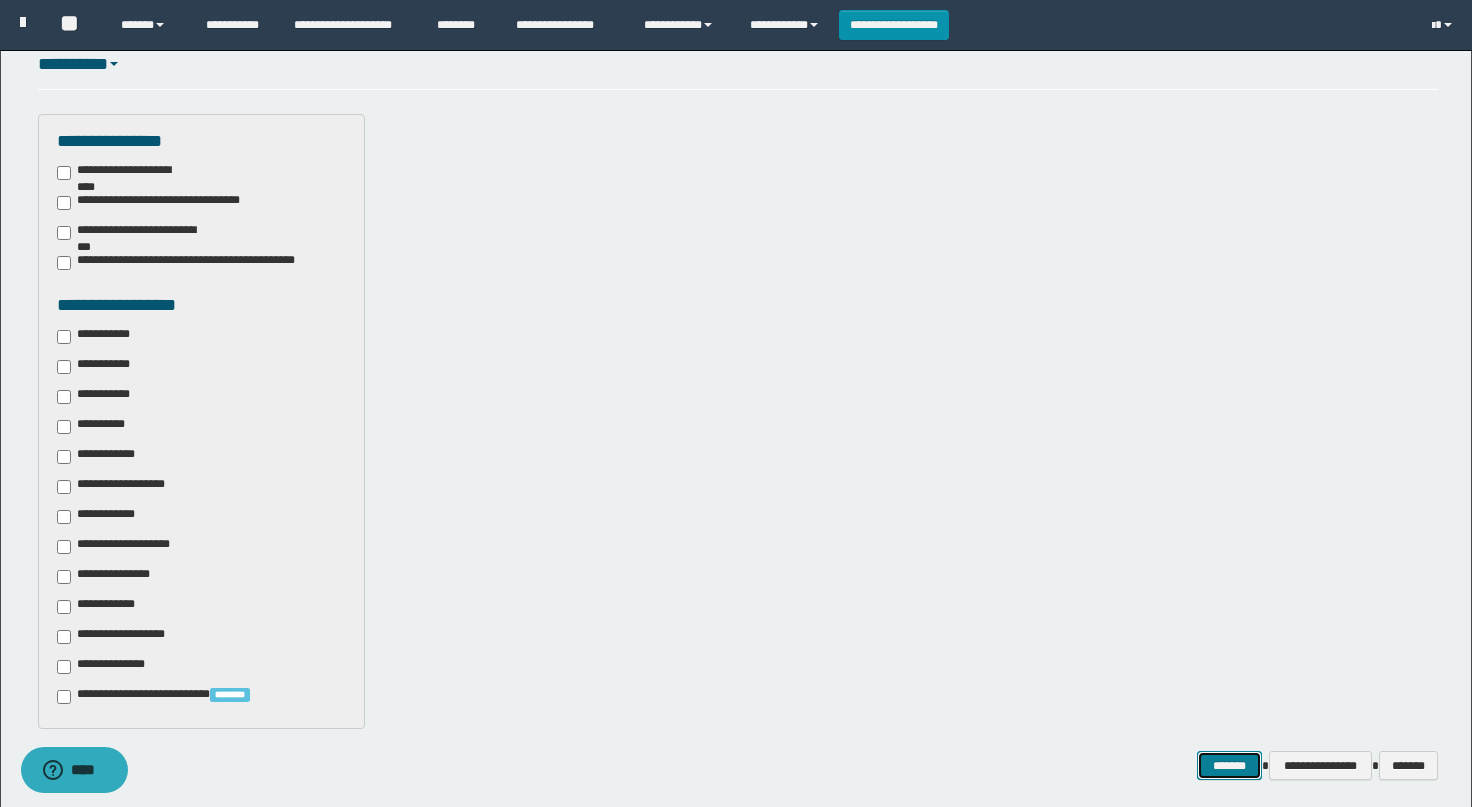 click on "*******" at bounding box center [1230, 766] 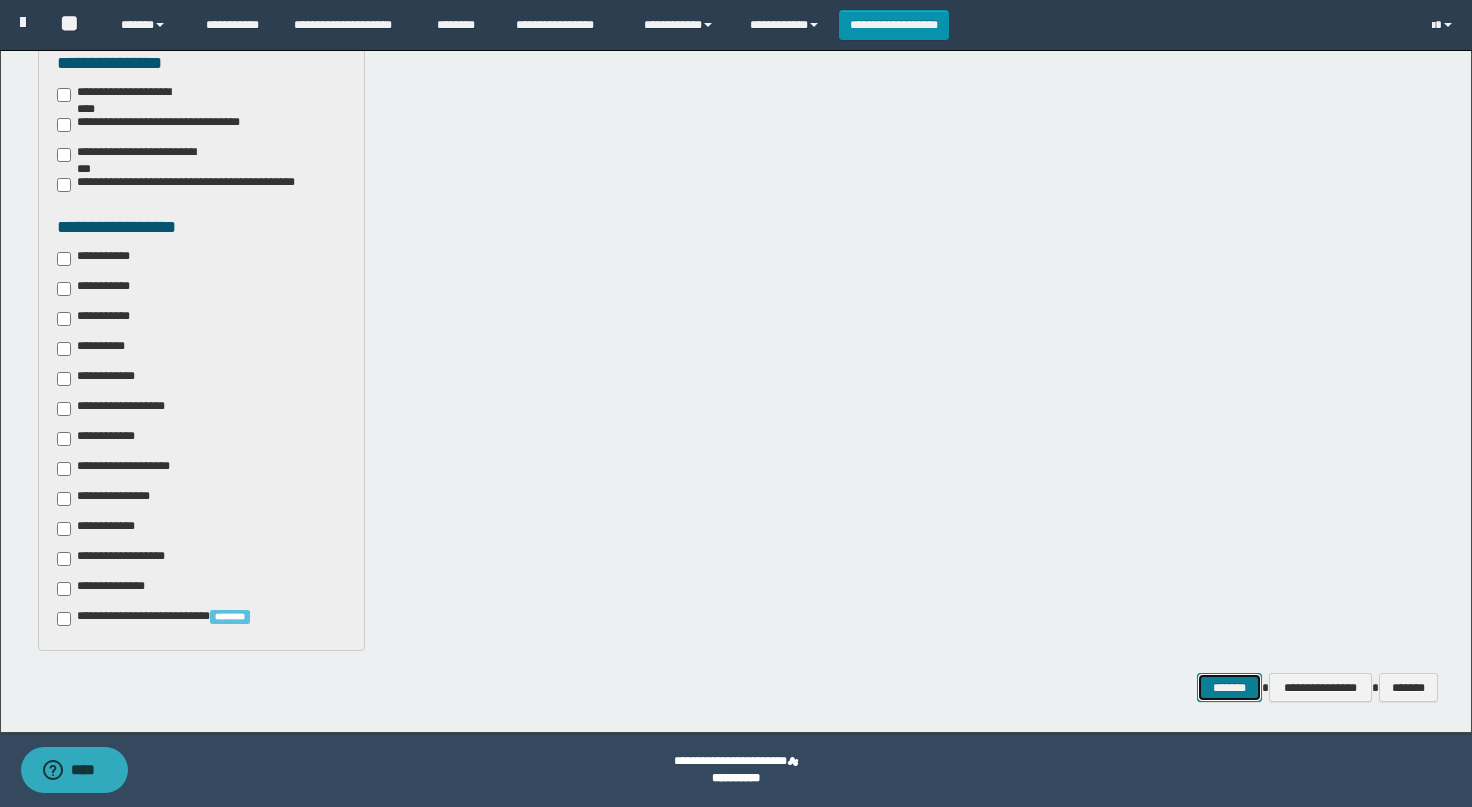 scroll, scrollTop: 0, scrollLeft: 0, axis: both 